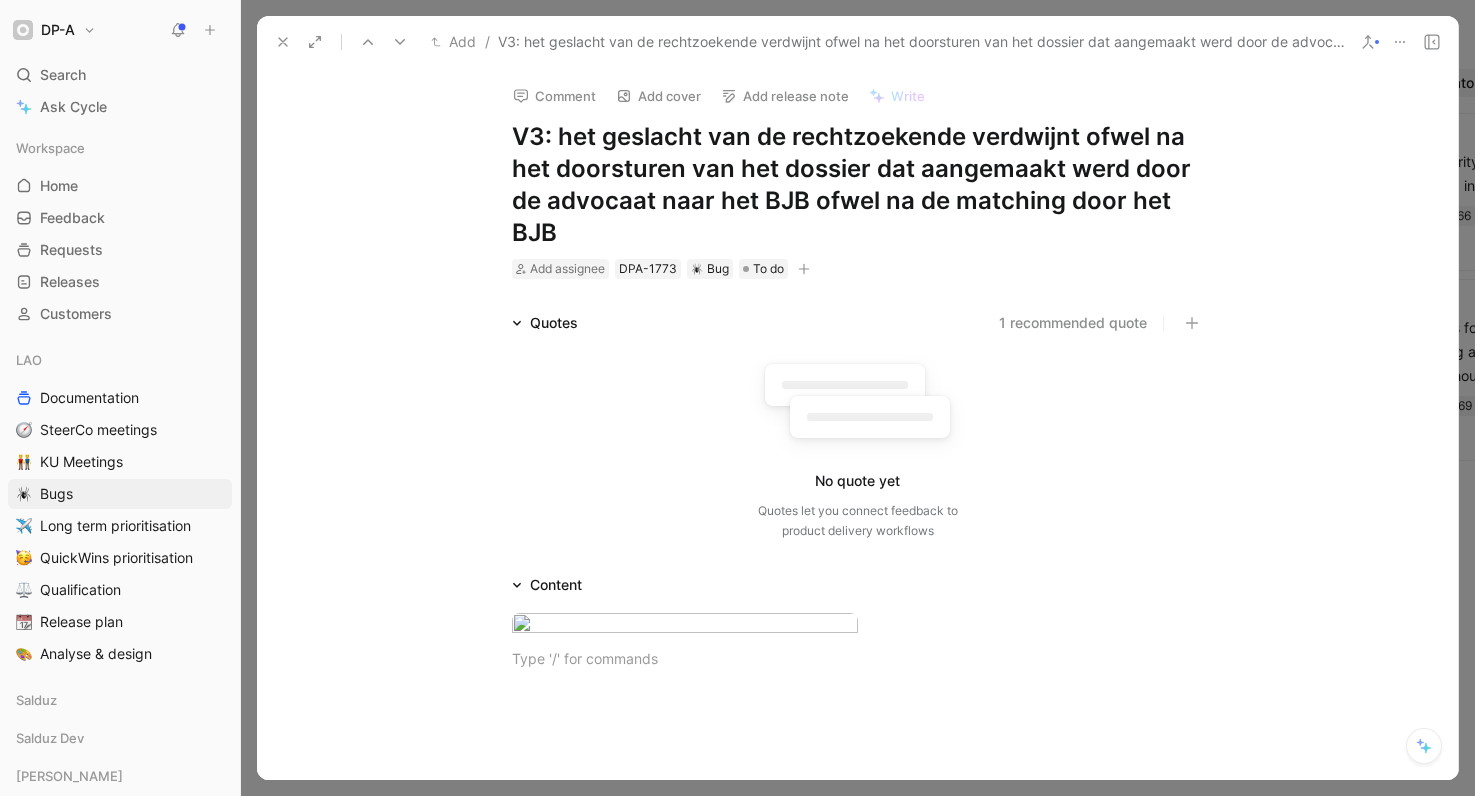 scroll, scrollTop: 0, scrollLeft: 0, axis: both 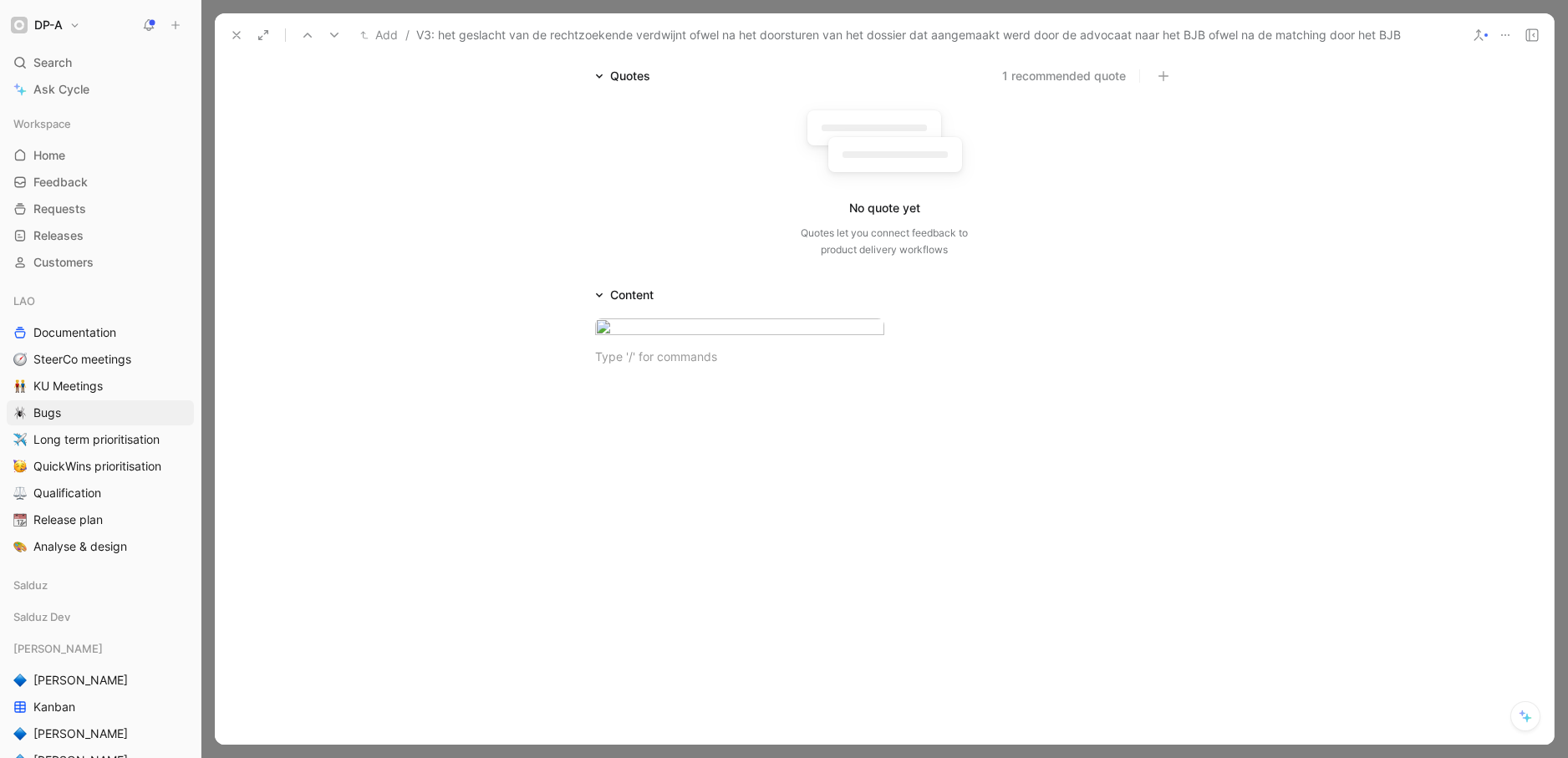 click 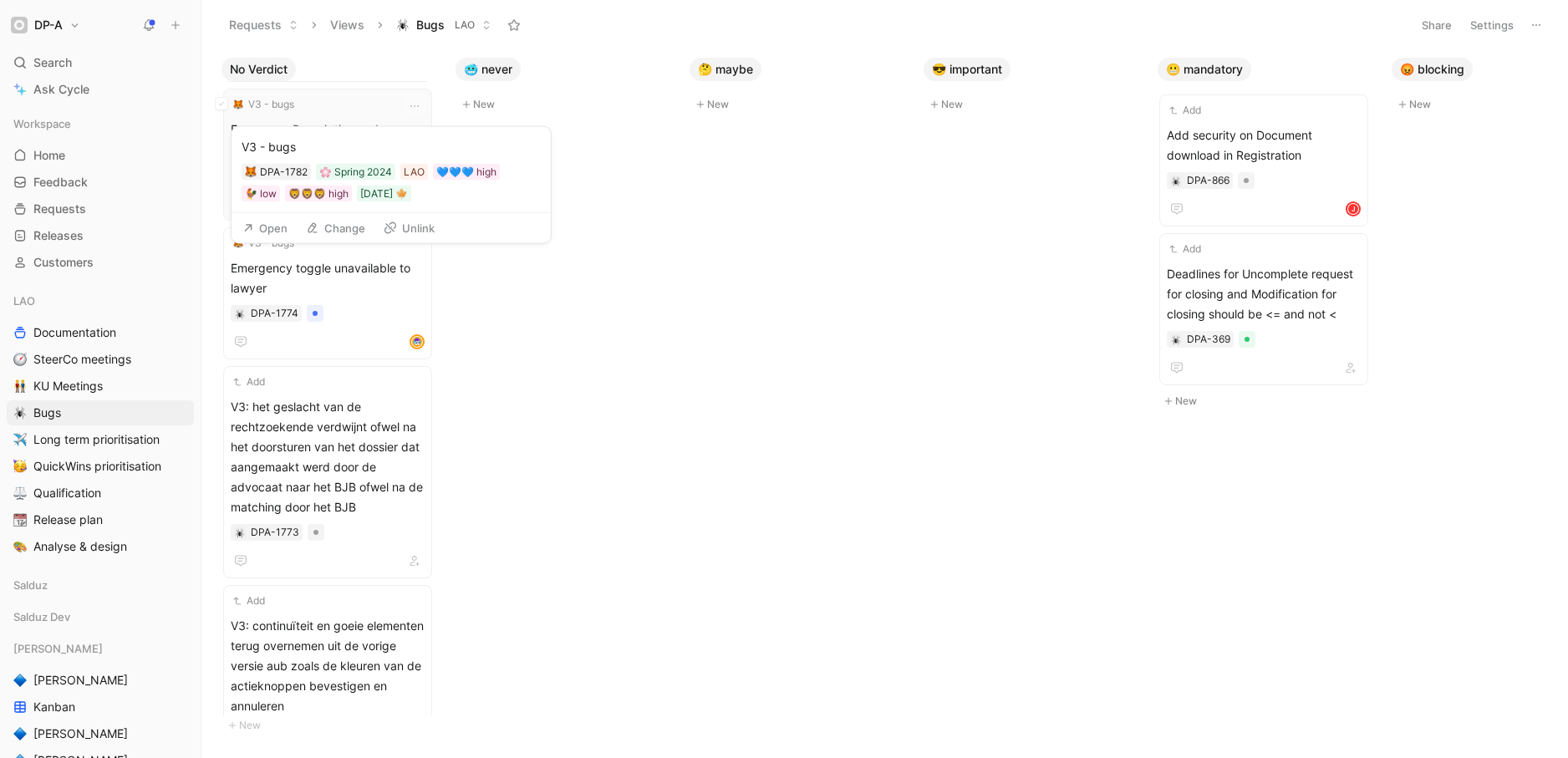 click on "V3 - bugs" at bounding box center (271, 104) 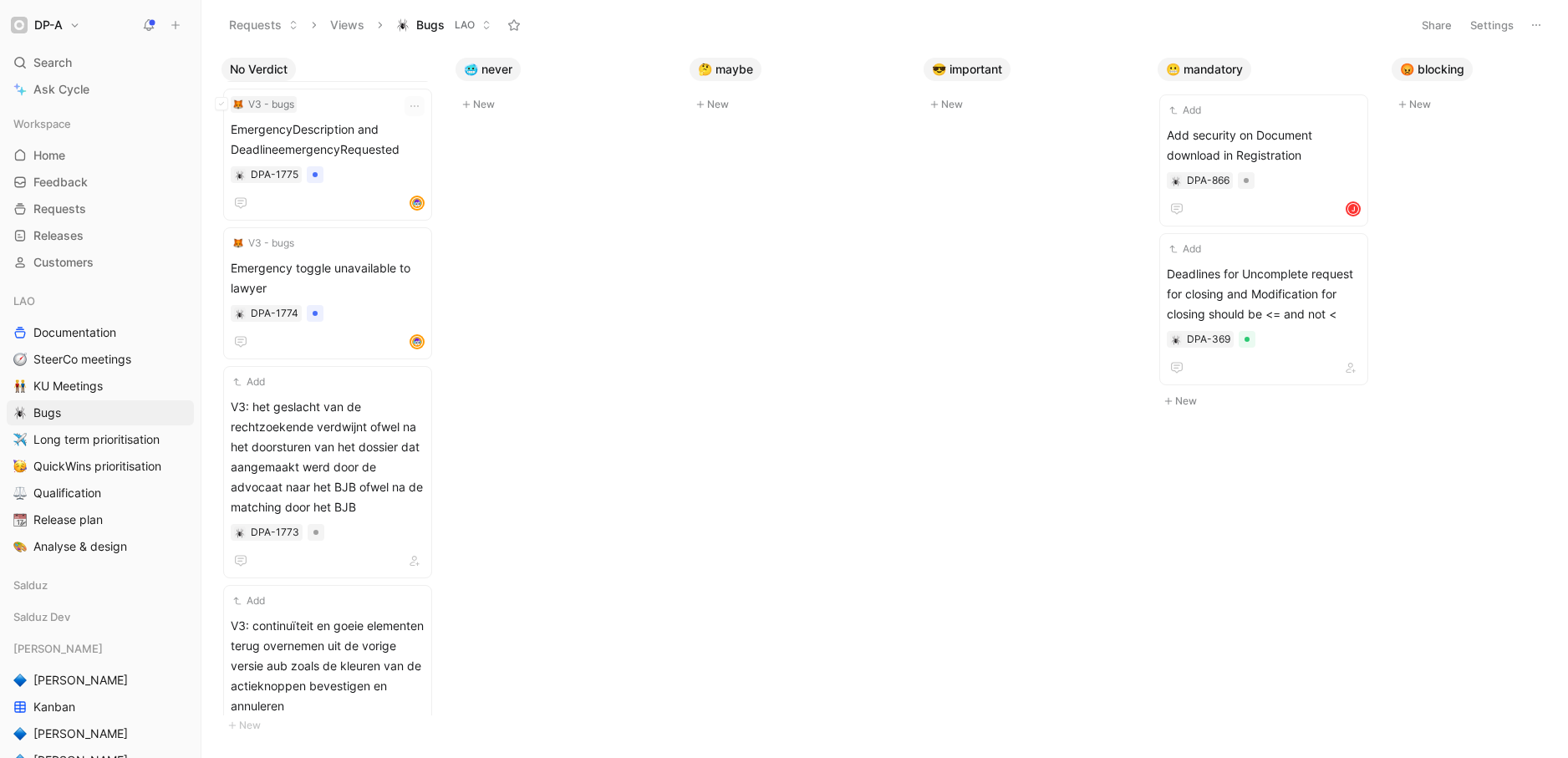 drag, startPoint x: 917, startPoint y: 250, endPoint x: 530, endPoint y: 153, distance: 398.97118 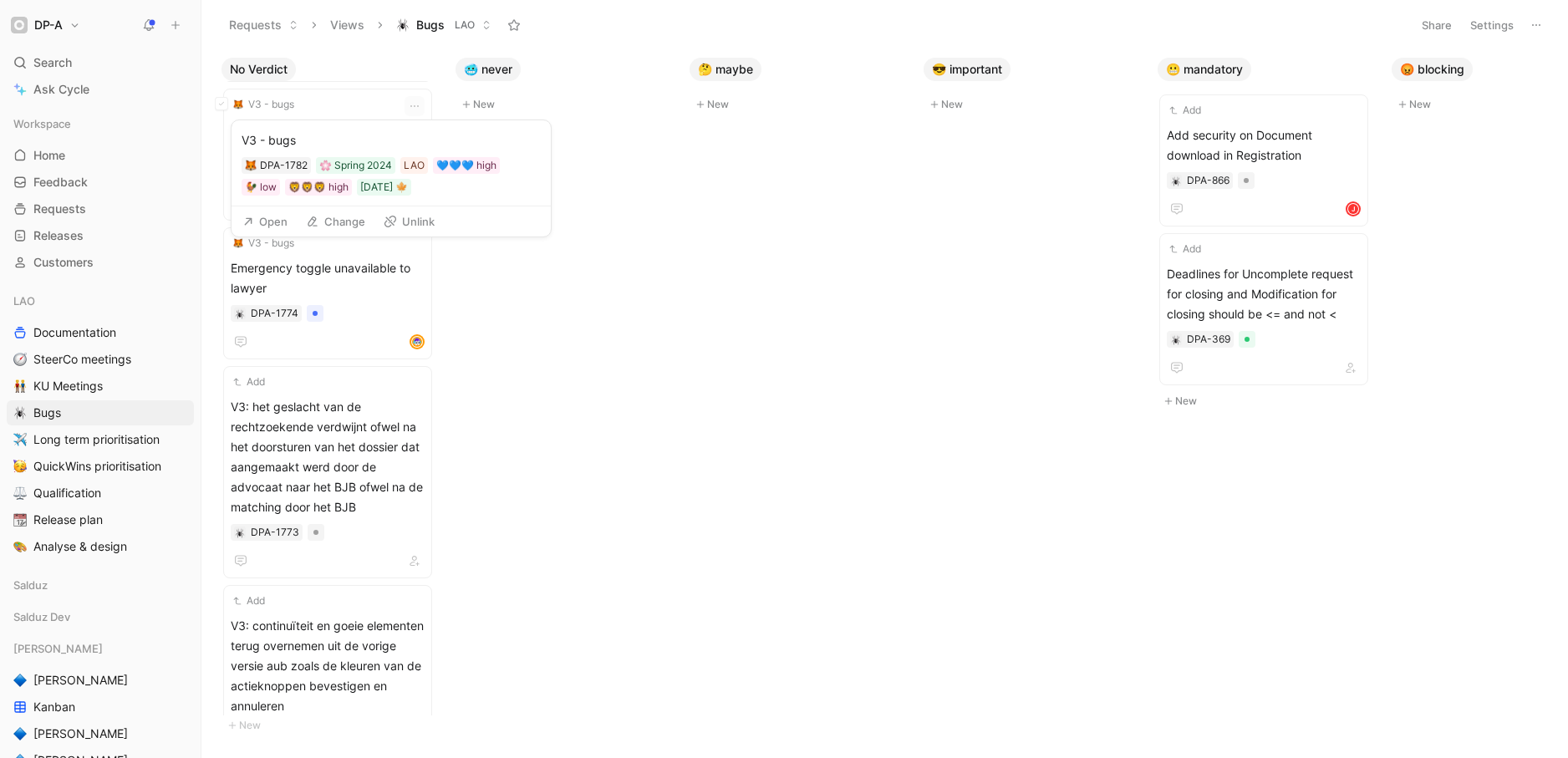 click on "Open" at bounding box center (265, 221) 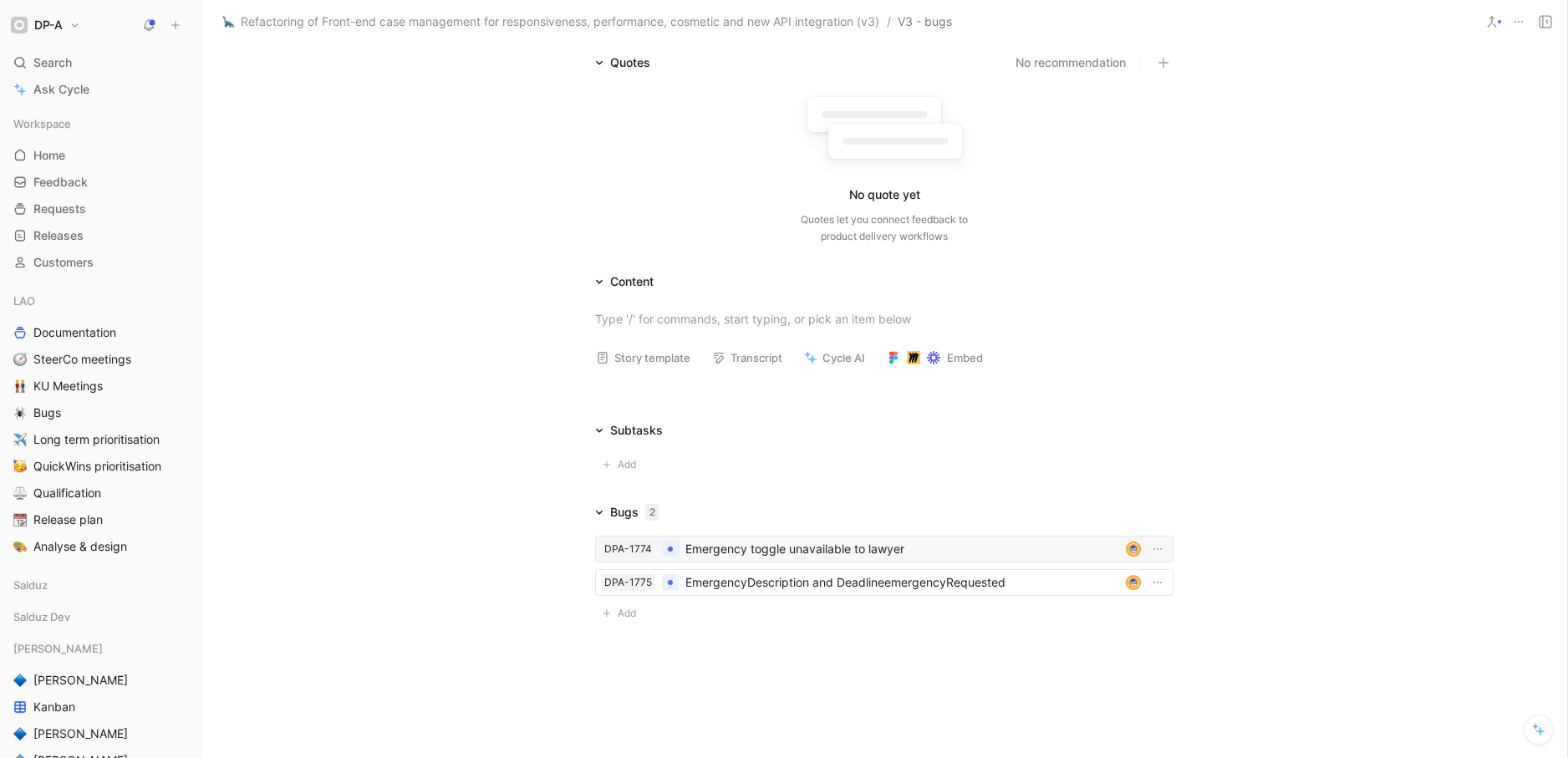 scroll, scrollTop: 169, scrollLeft: 0, axis: vertical 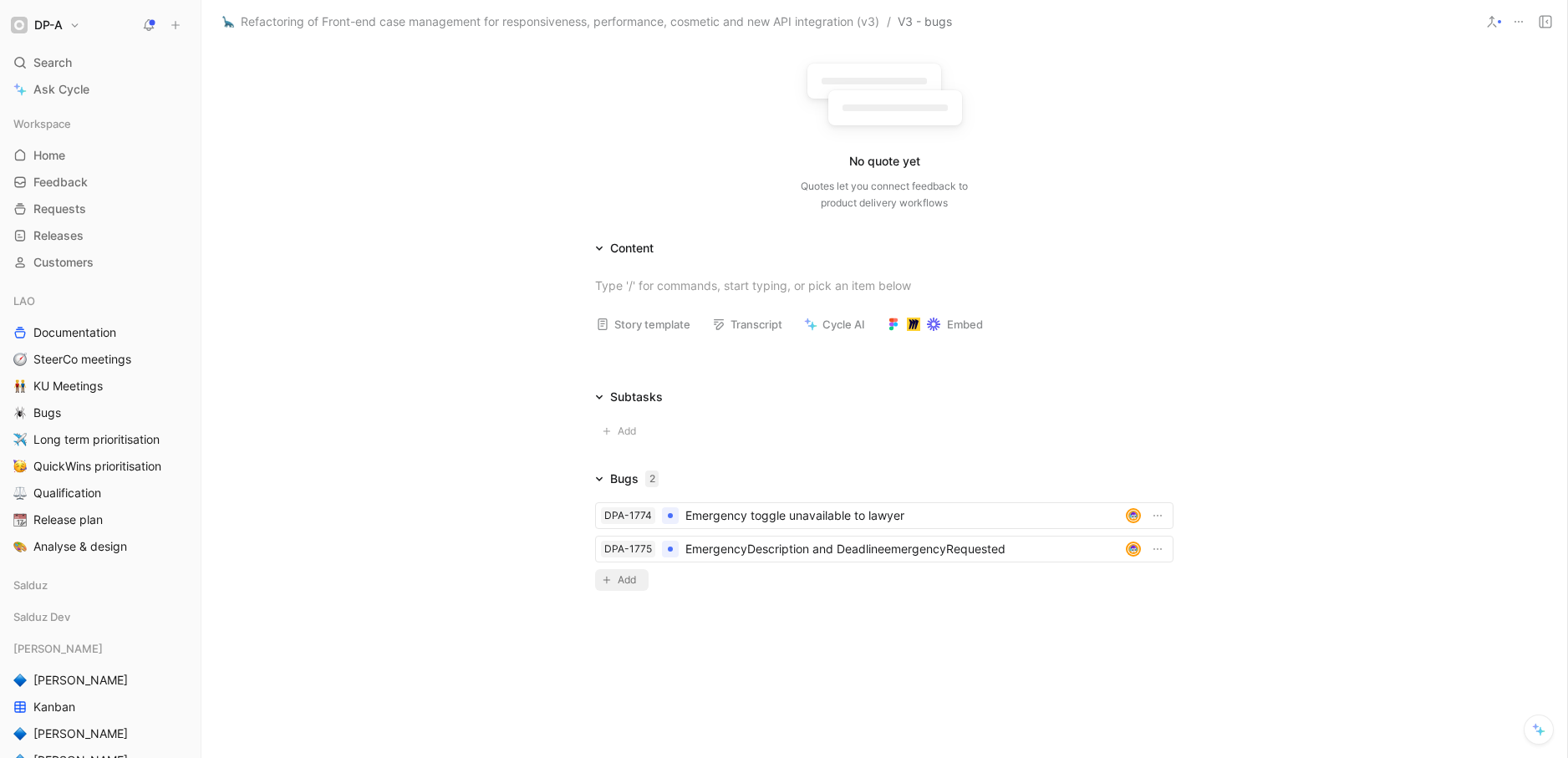 click on "Add" at bounding box center [629, 580] 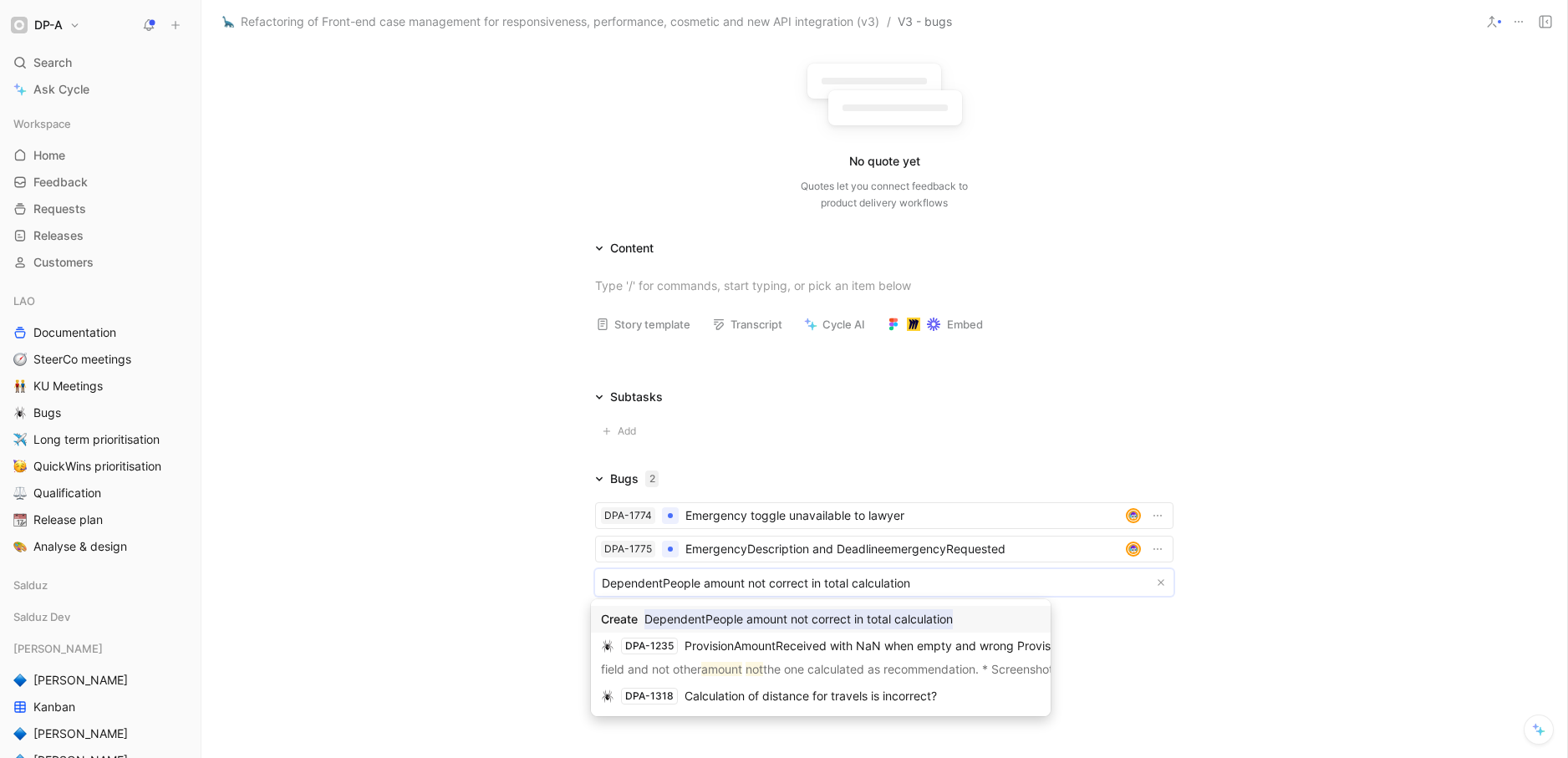 type on "DependentPeople amount not correct in total calculation" 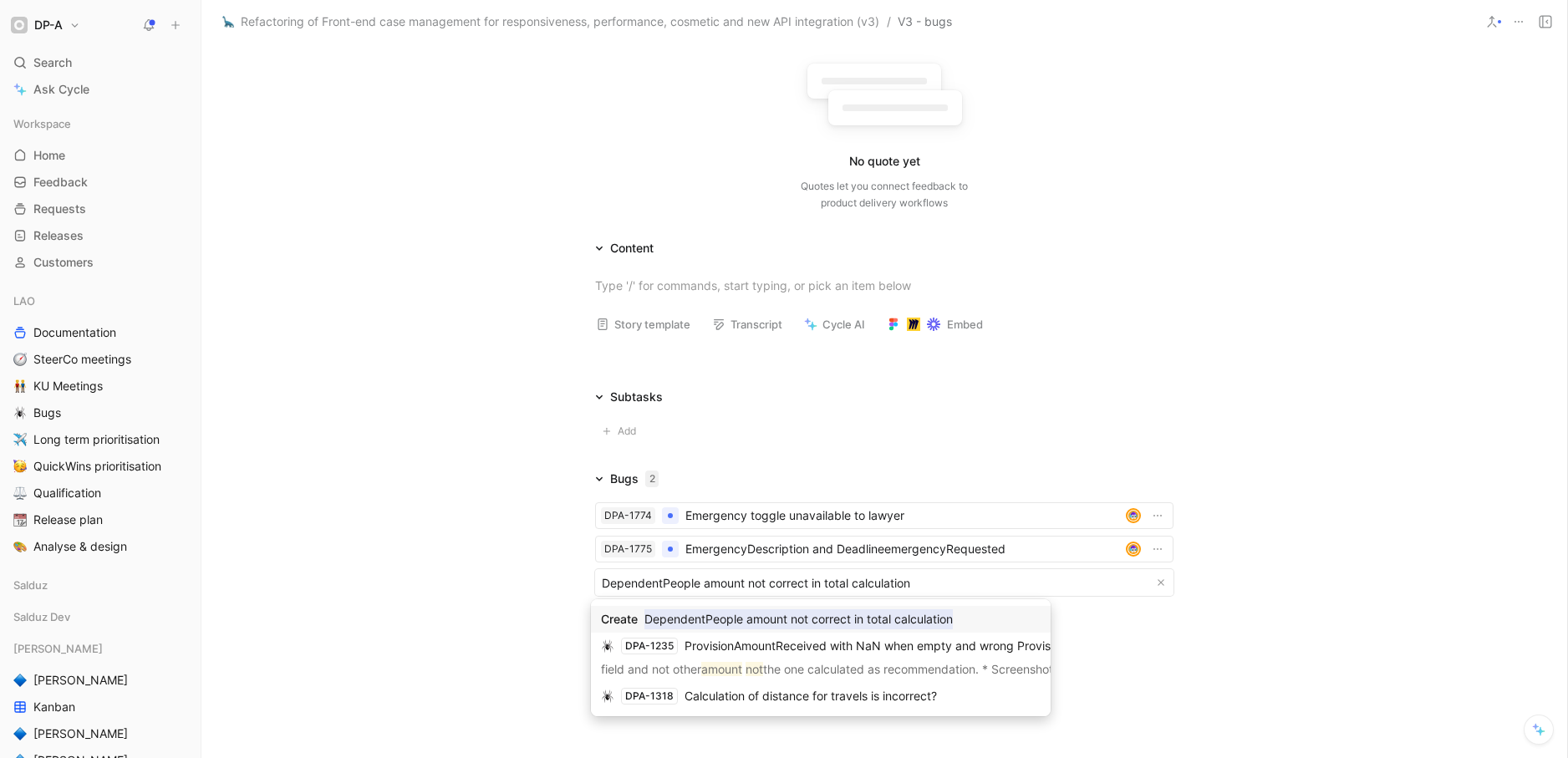 click on "DependentPeople amount not correct in total calculation" at bounding box center [798, 619] 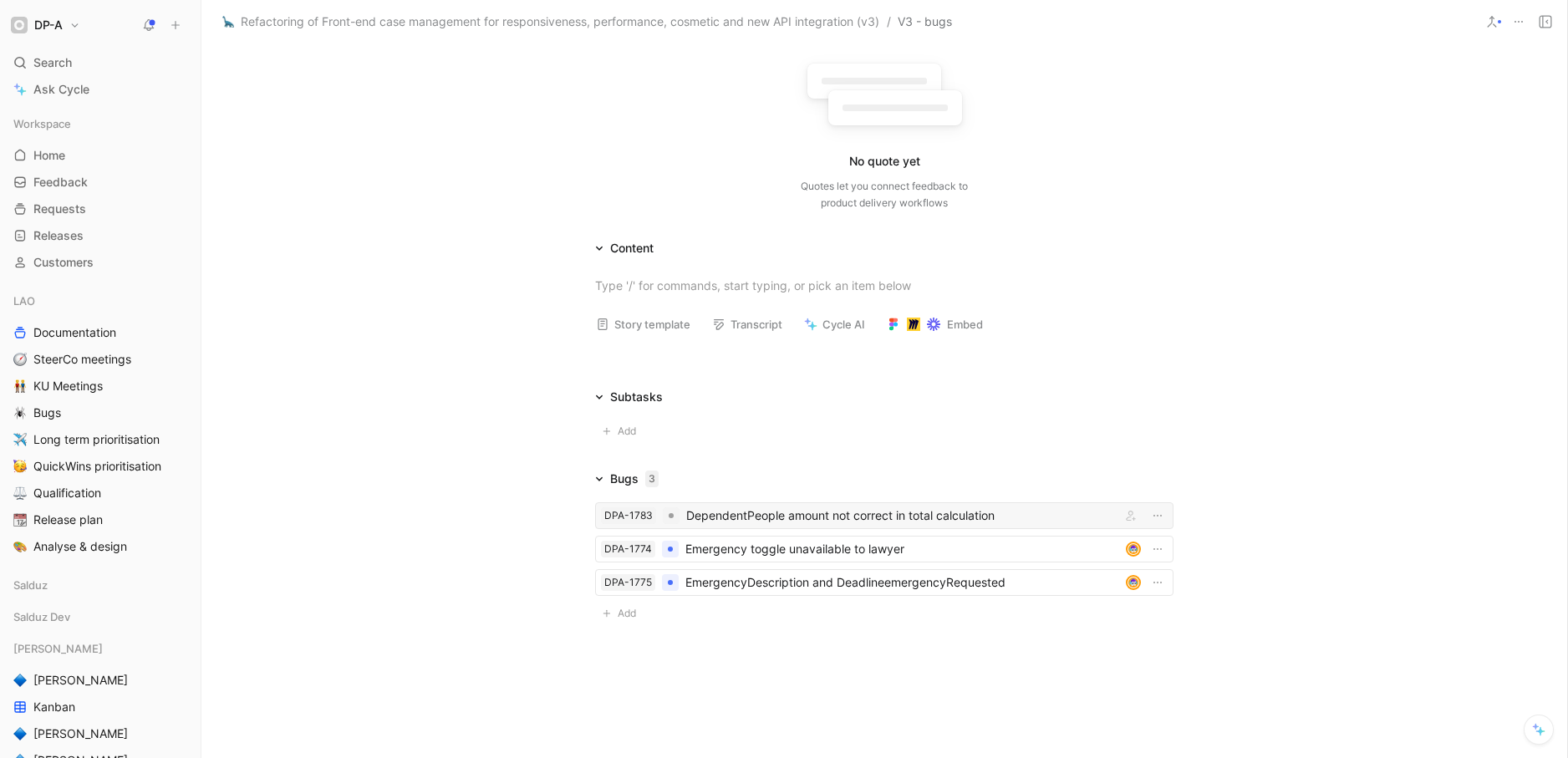 click on "DependentPeople amount not correct in total calculation" at bounding box center (900, 516) 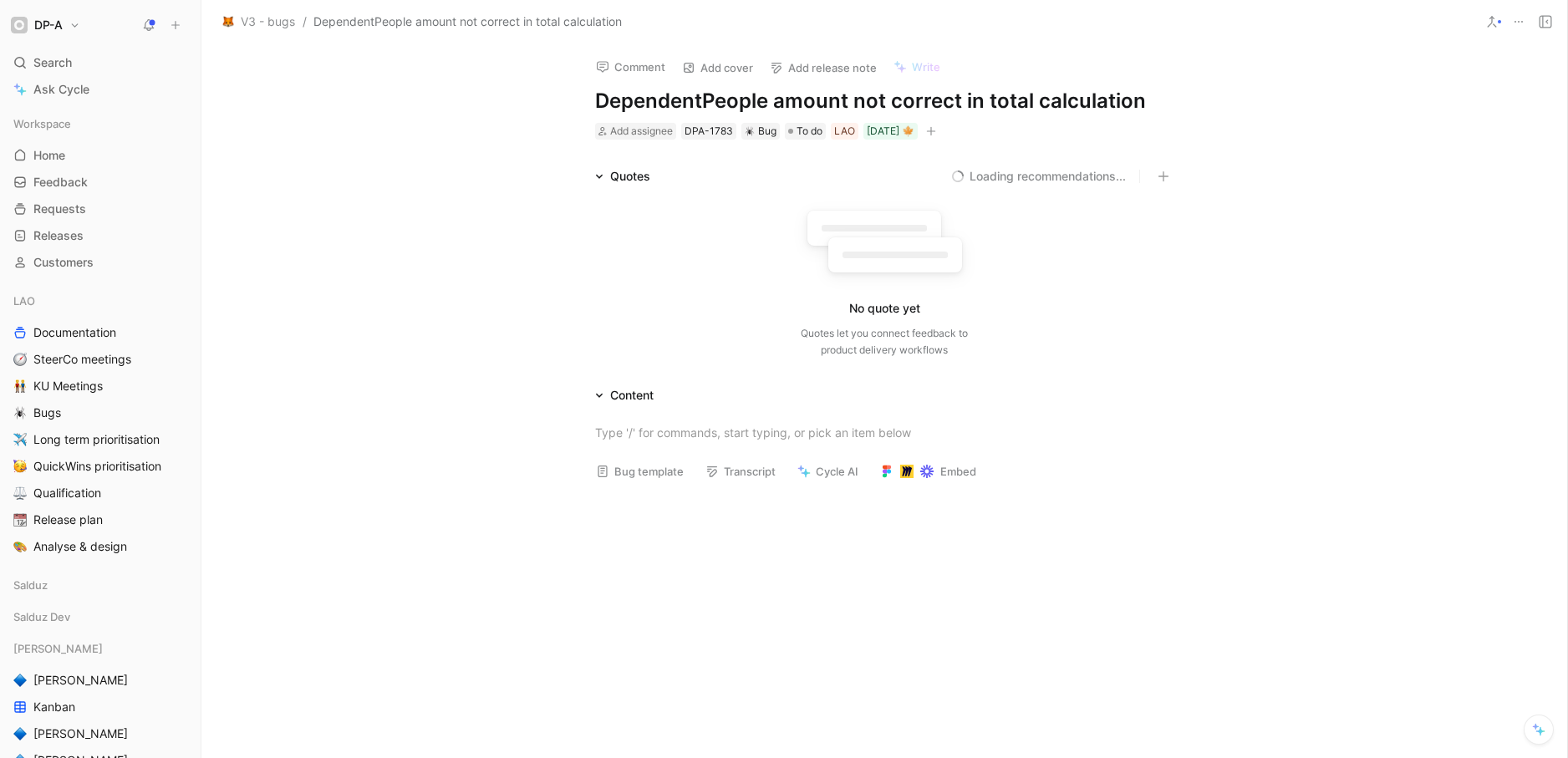 click on "Bug template Transcript Cycle AI Embed" at bounding box center (884, 476) 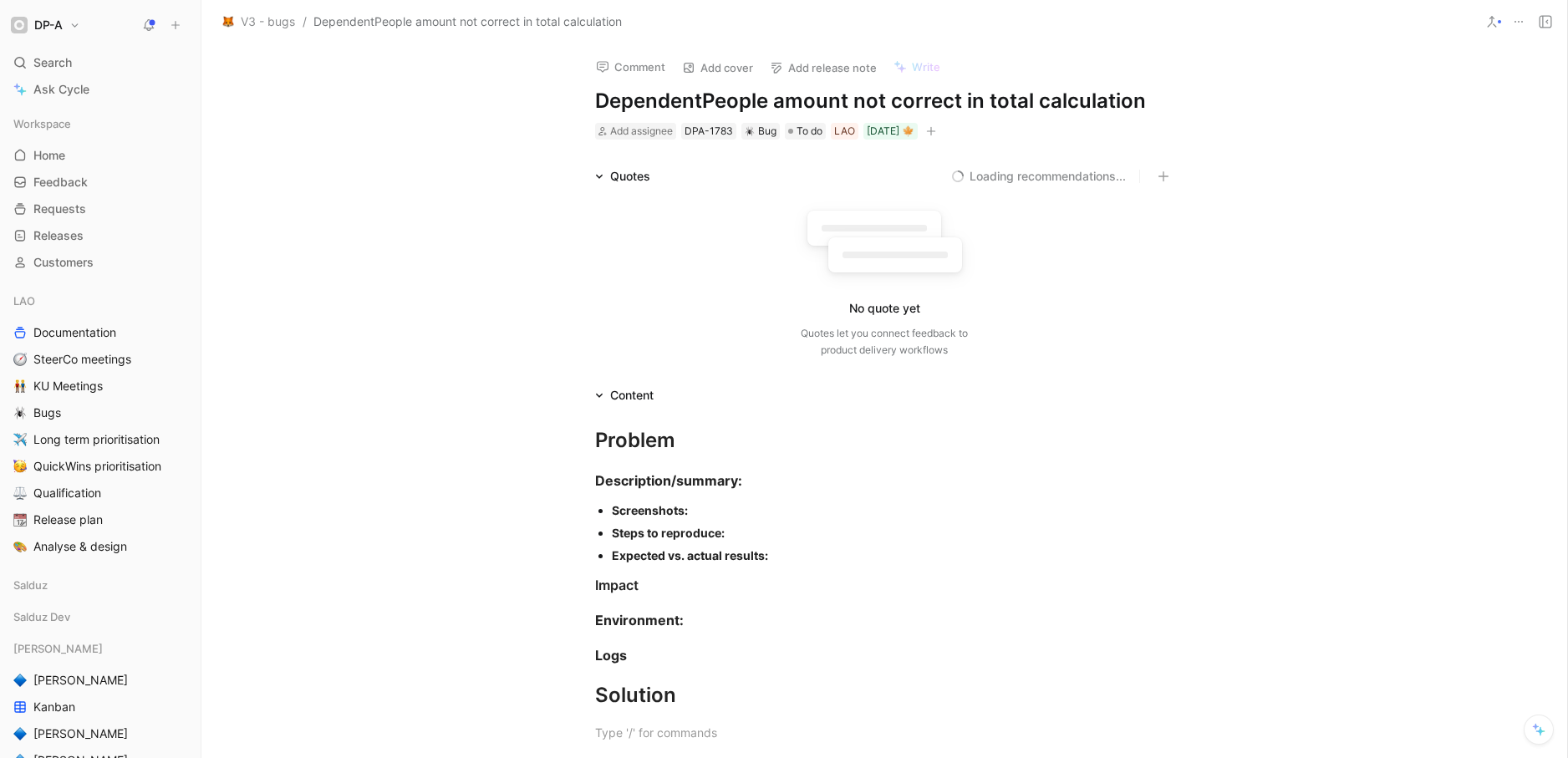 click on "Screenshots:" at bounding box center [893, 510] 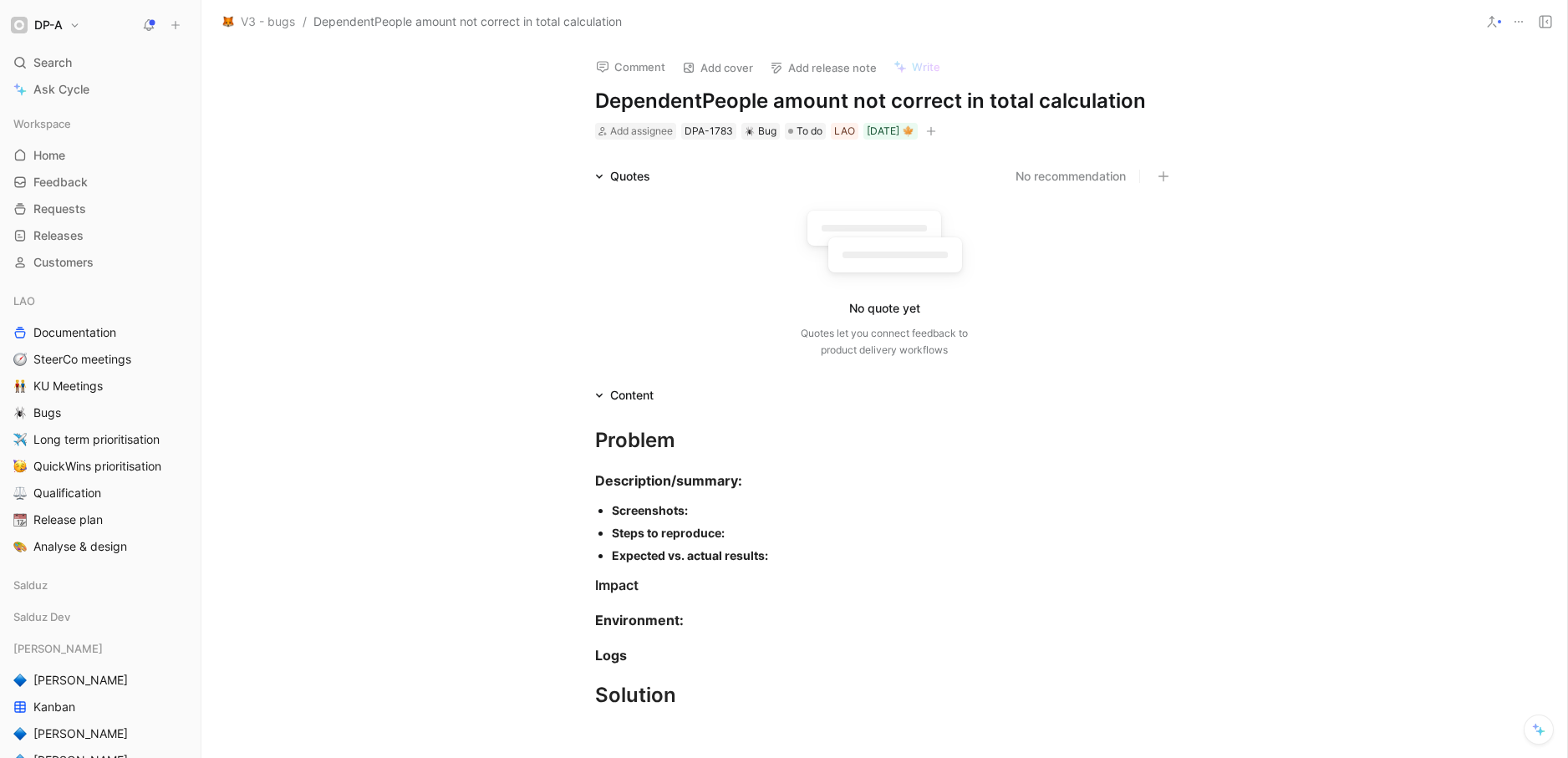 click on "Screenshots:" at bounding box center (893, 510) 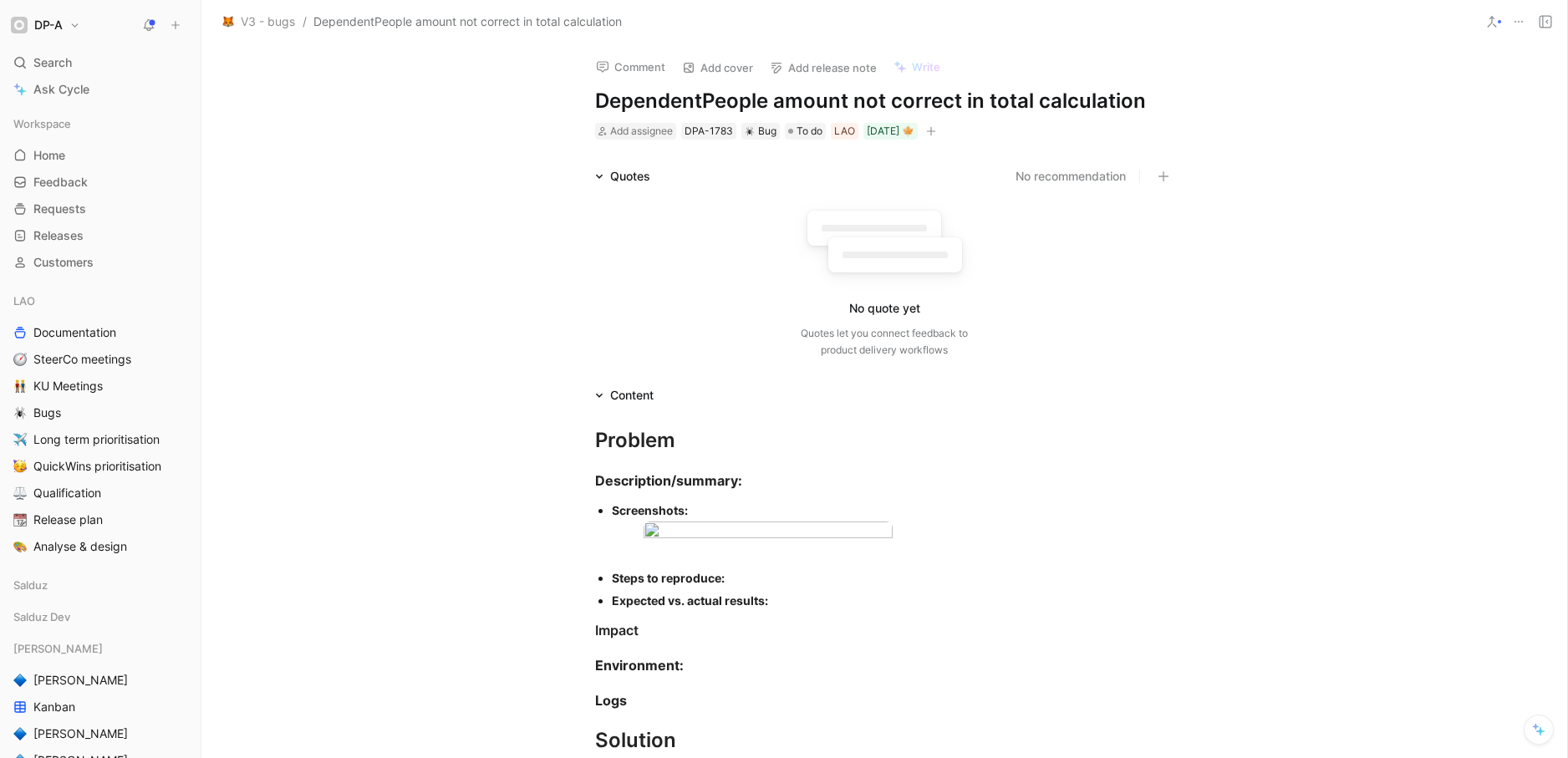 click at bounding box center [893, 555] 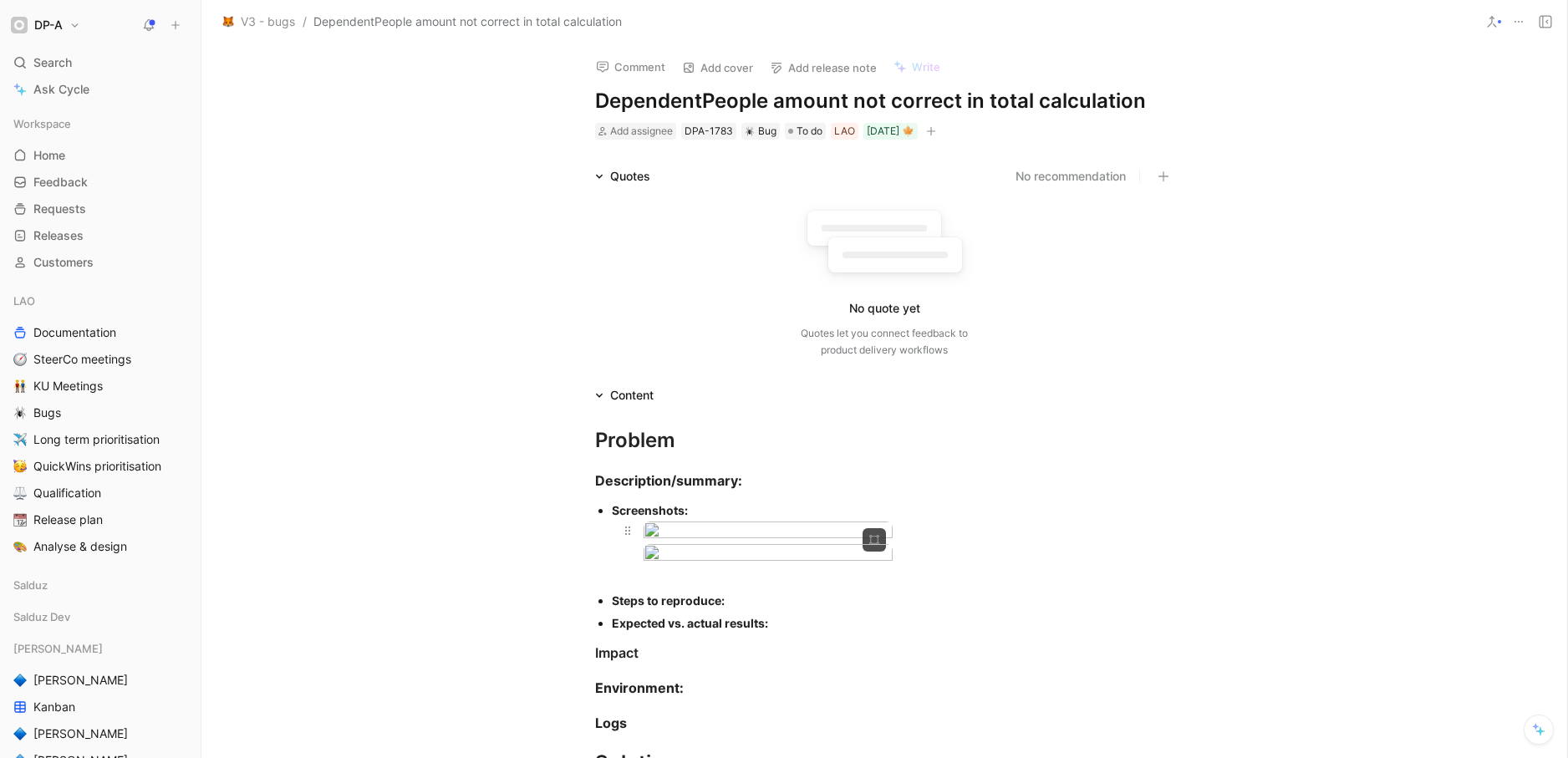 click at bounding box center [893, 532] 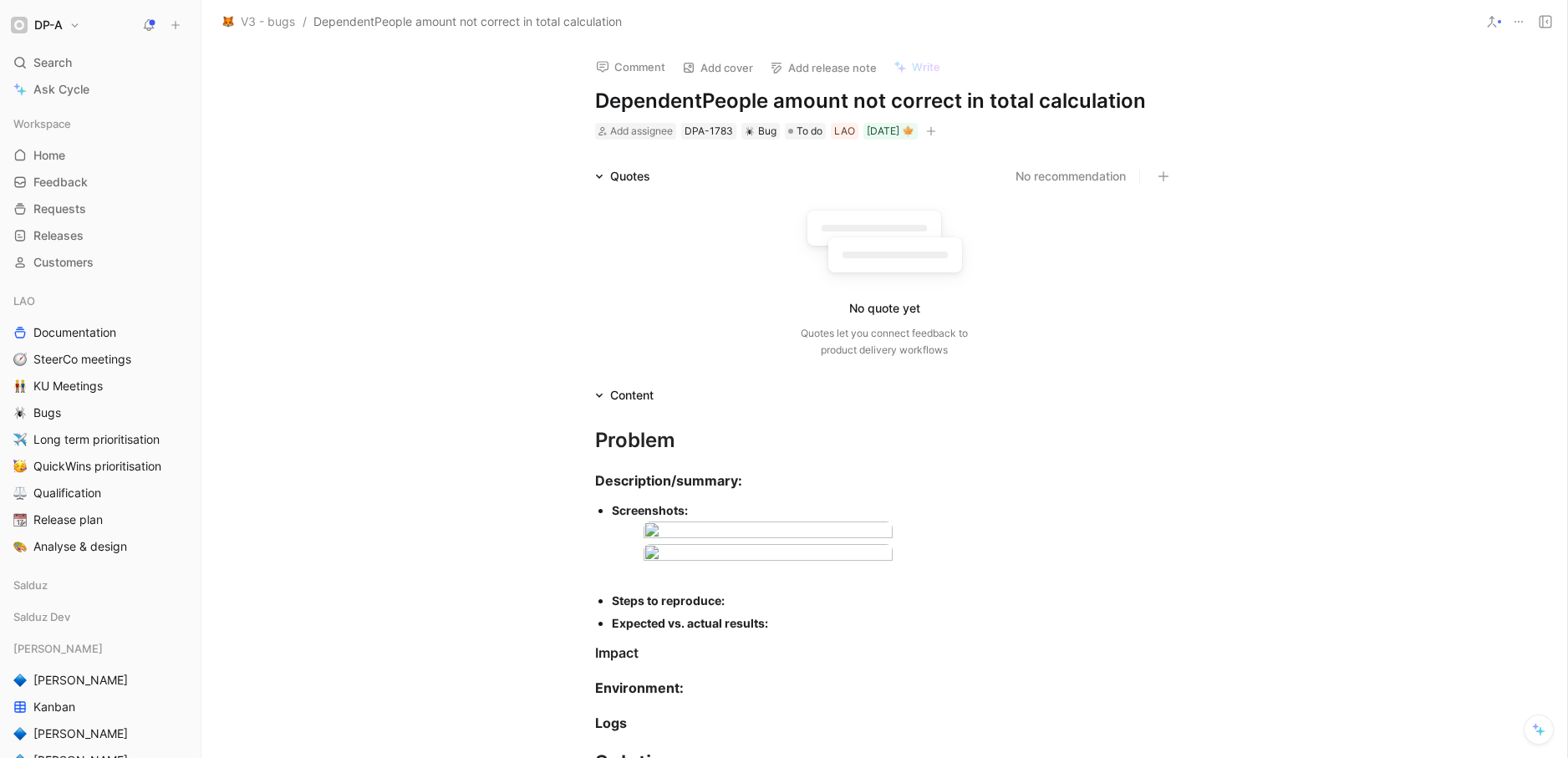 click at bounding box center [893, 577] 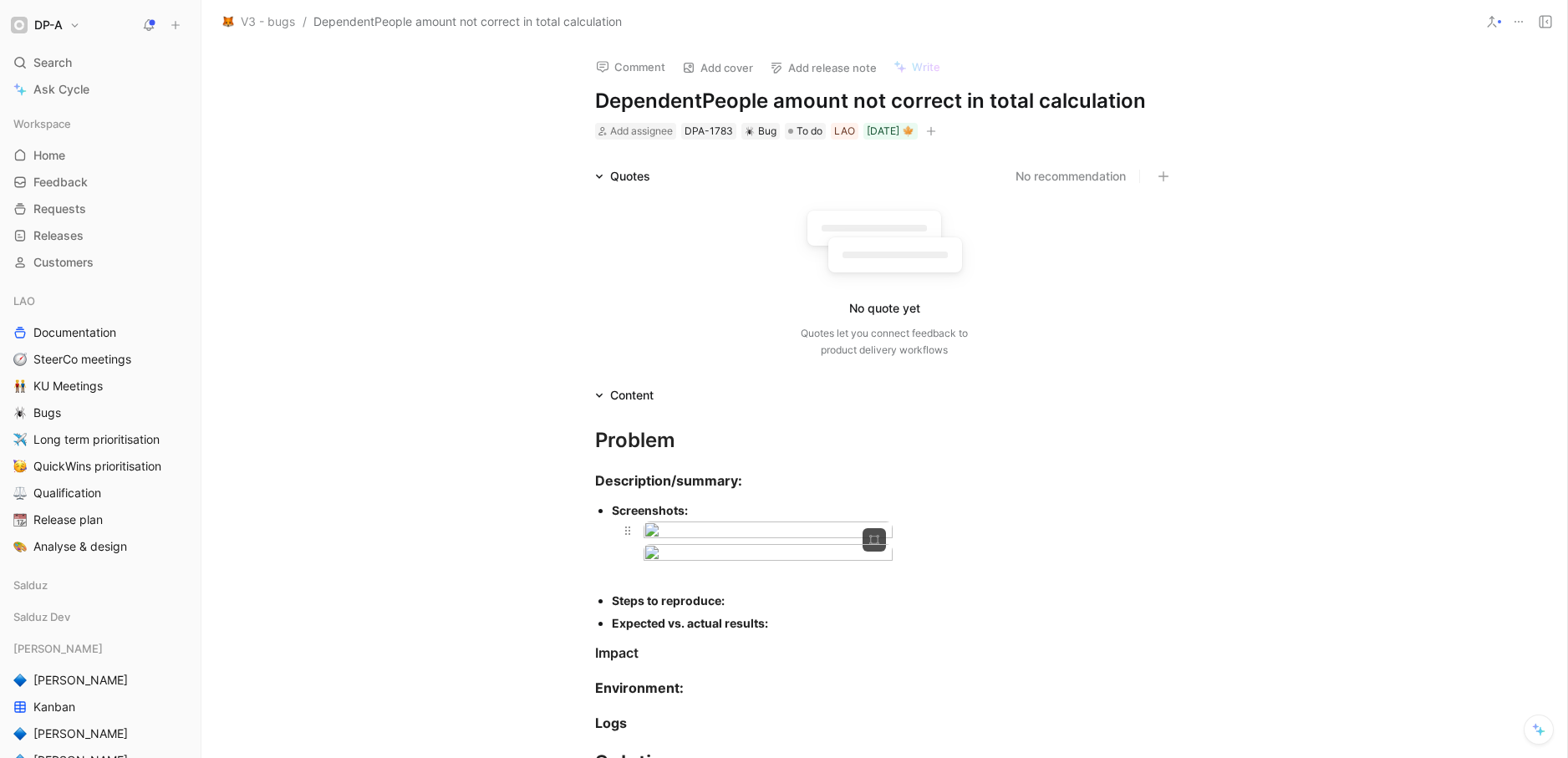 click at bounding box center [893, 532] 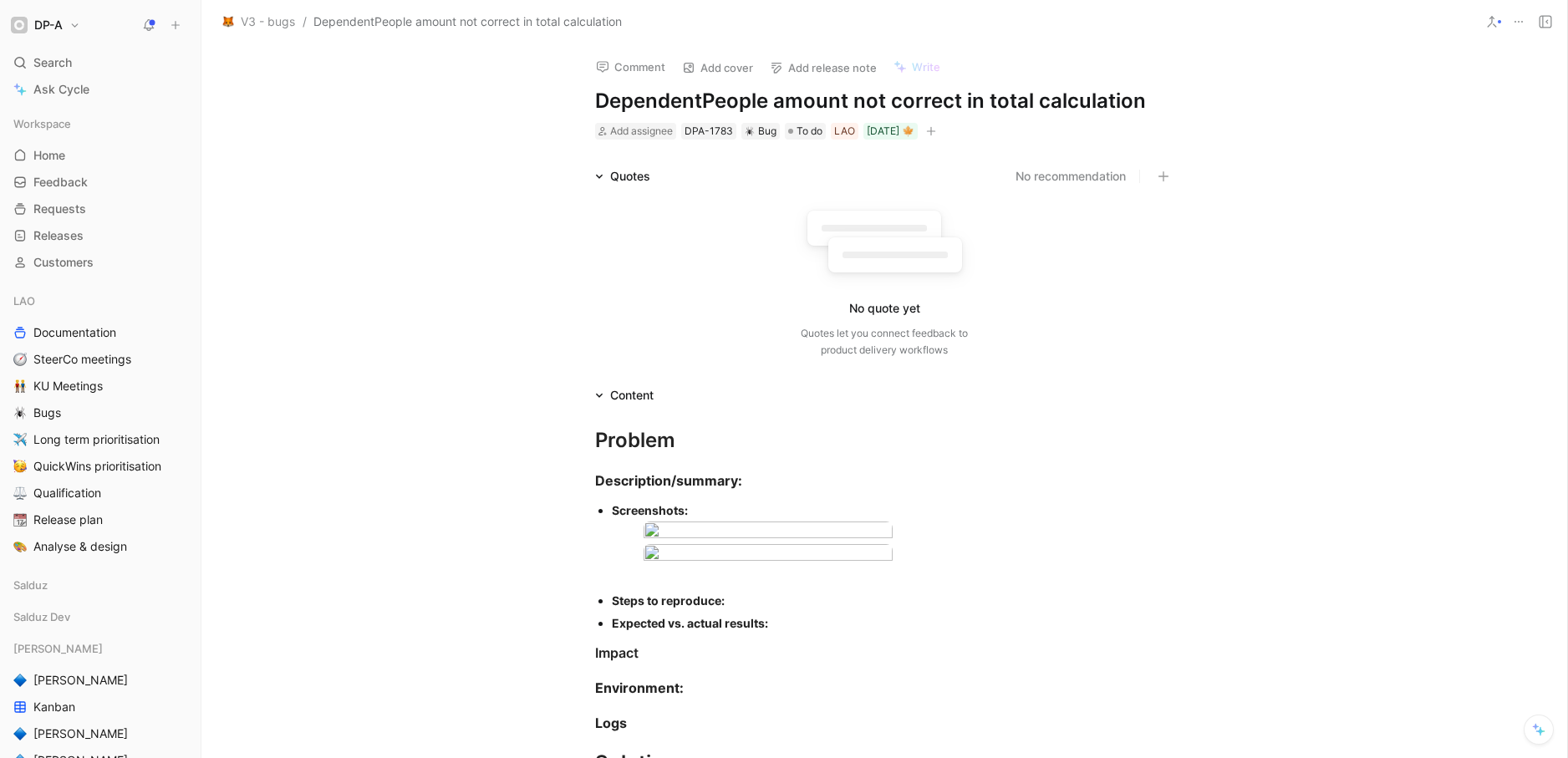 click on "Screenshots:" at bounding box center [893, 510] 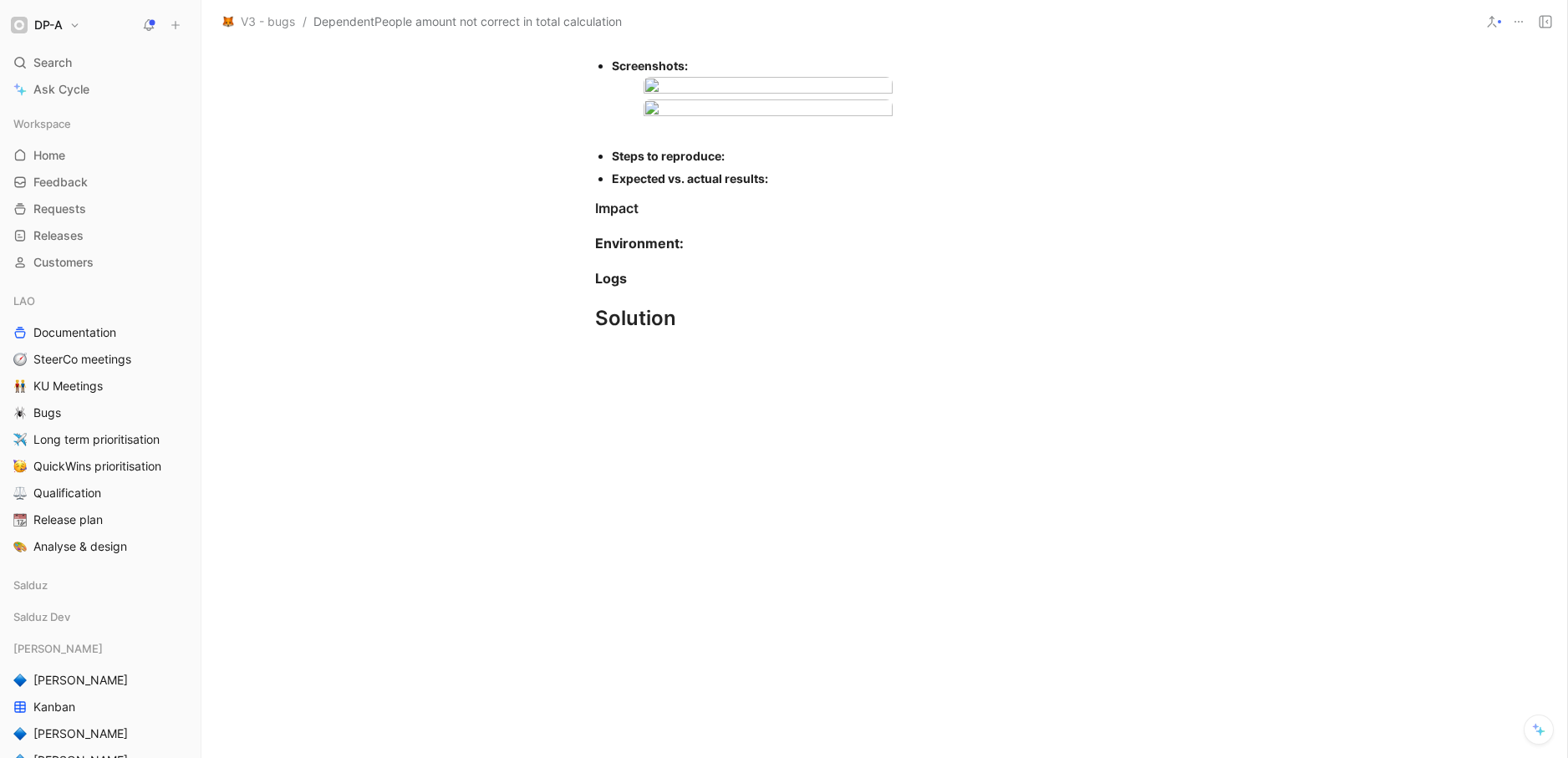 scroll, scrollTop: 433, scrollLeft: 0, axis: vertical 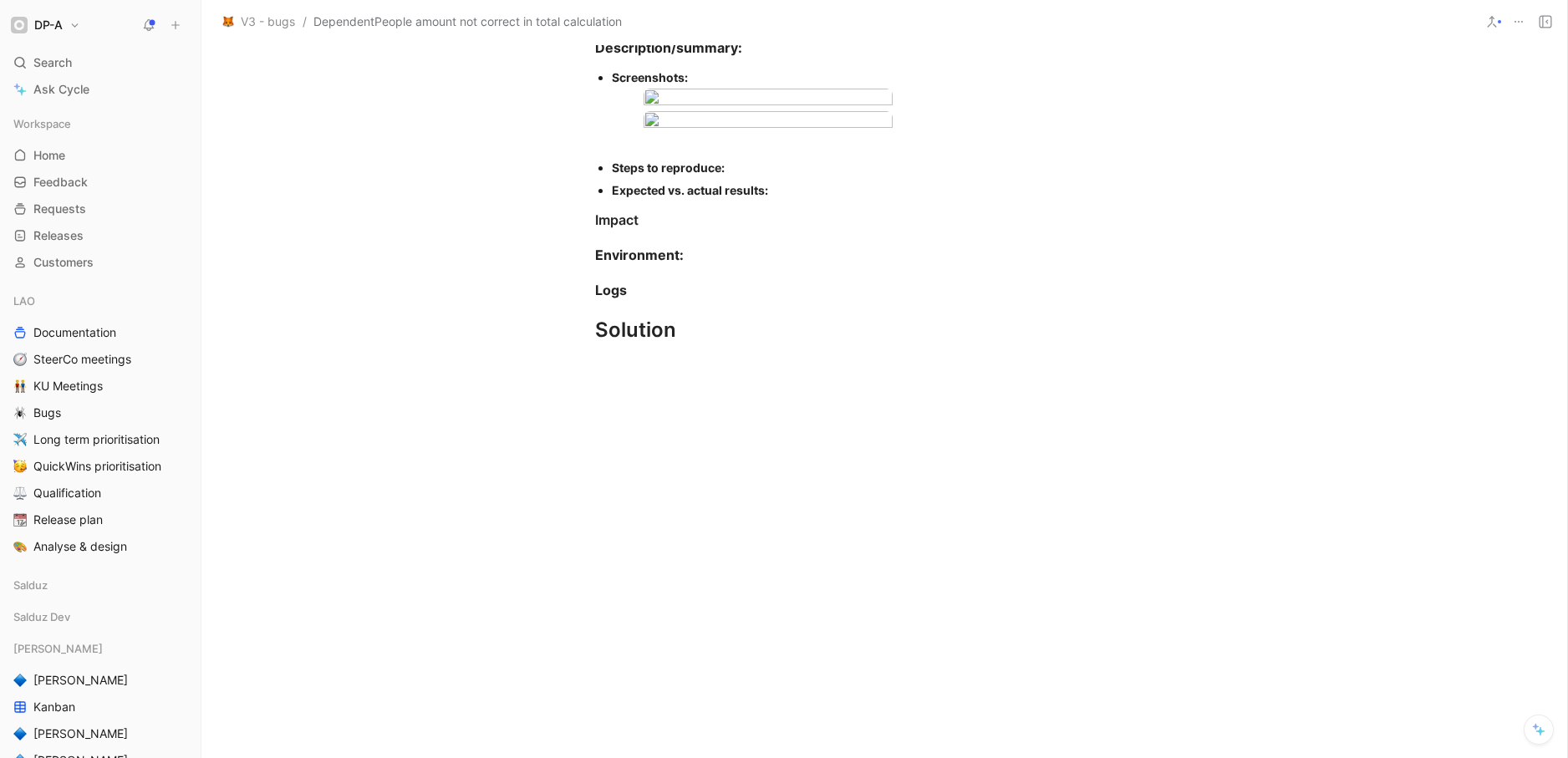 click at bounding box center [893, 145] 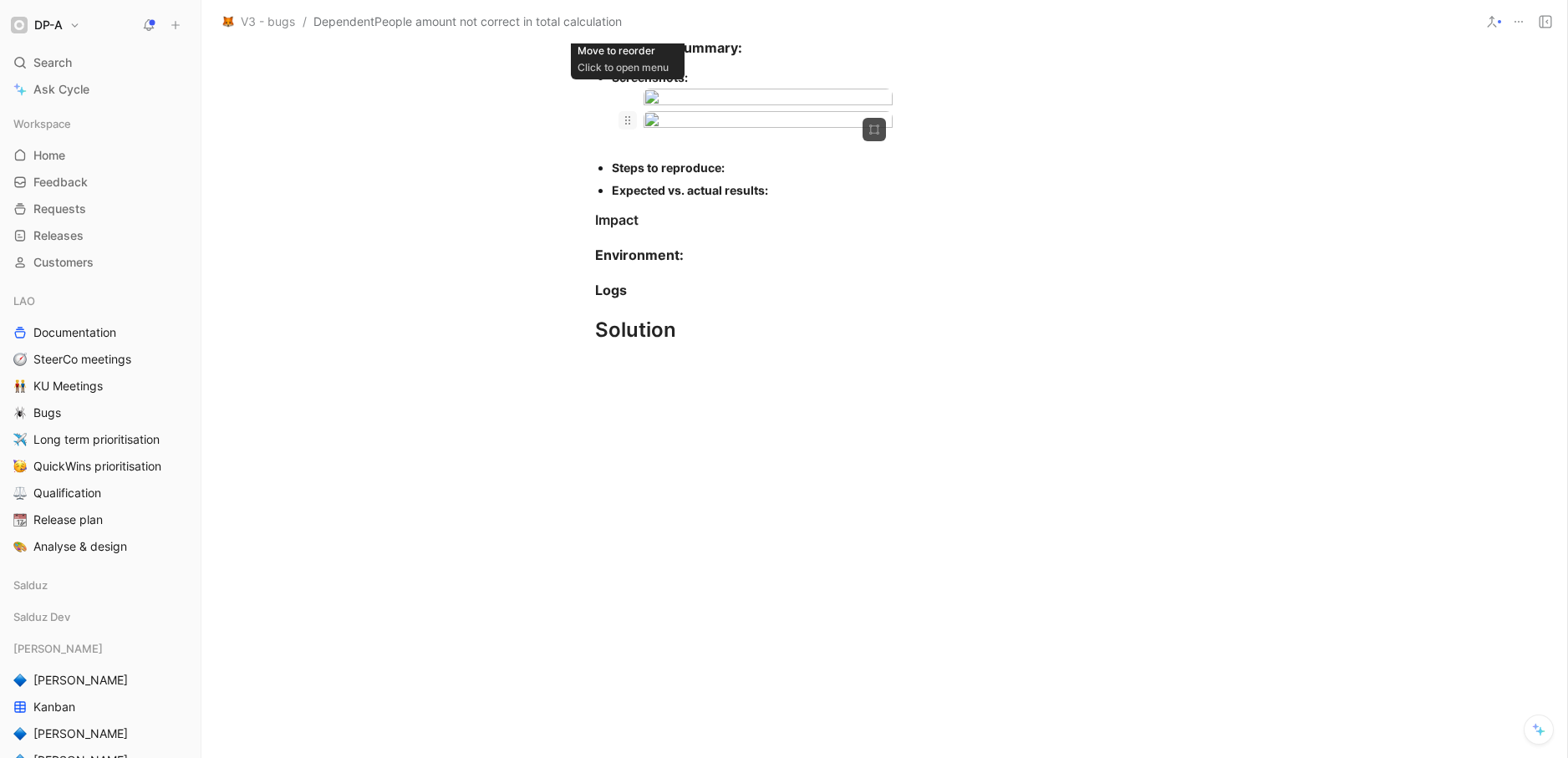 click 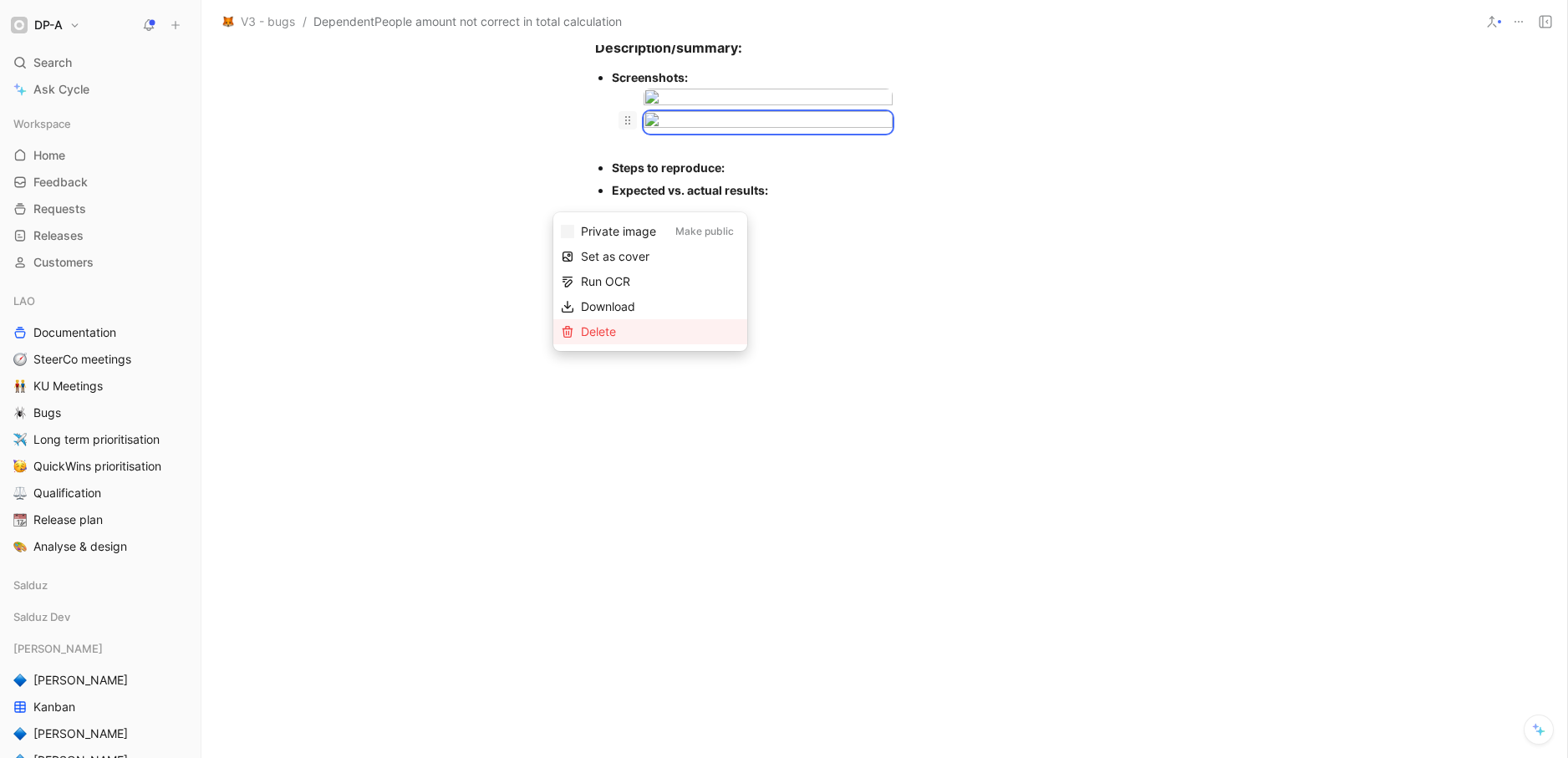 click on "Delete" at bounding box center (598, 331) 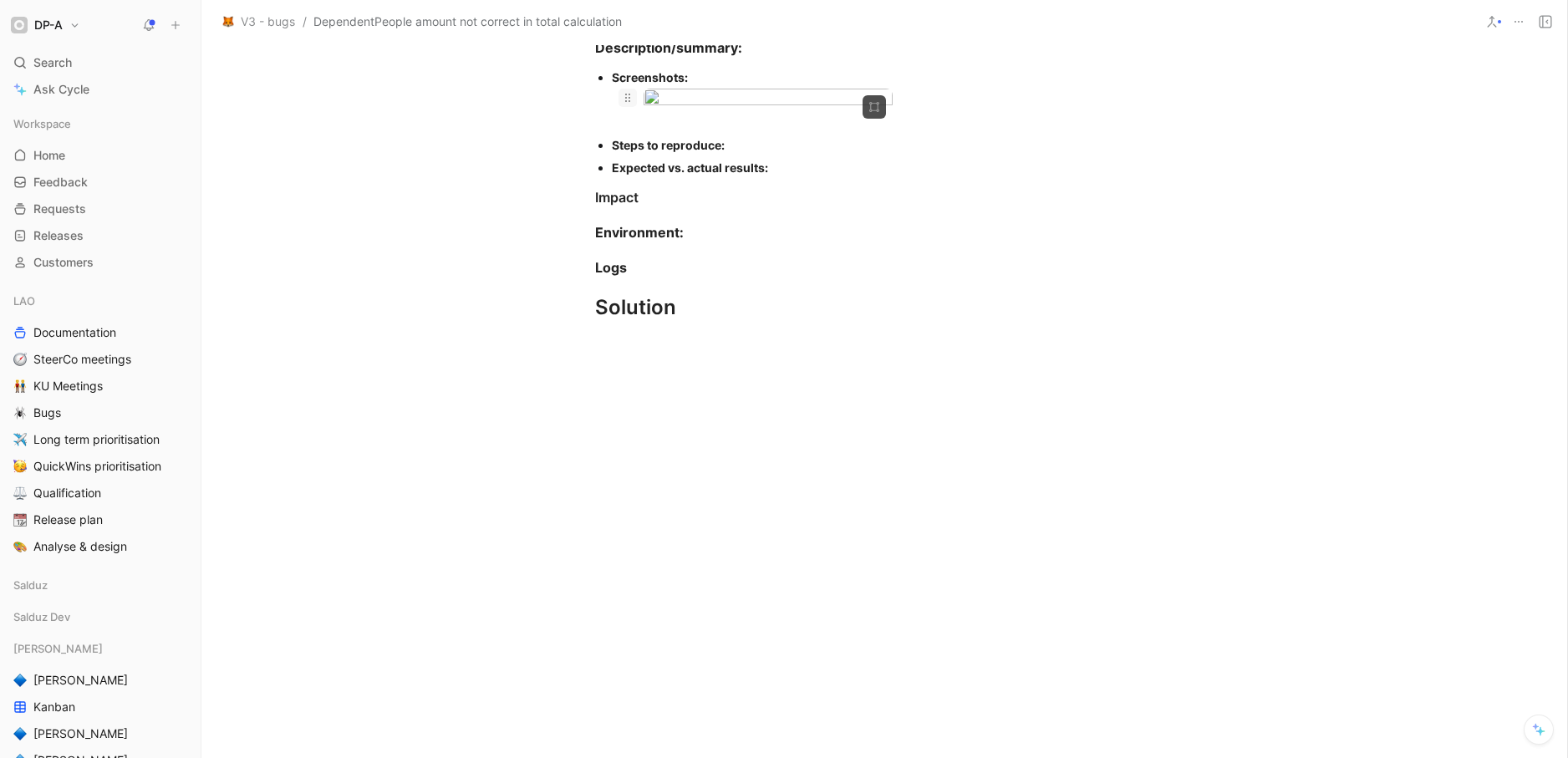 click 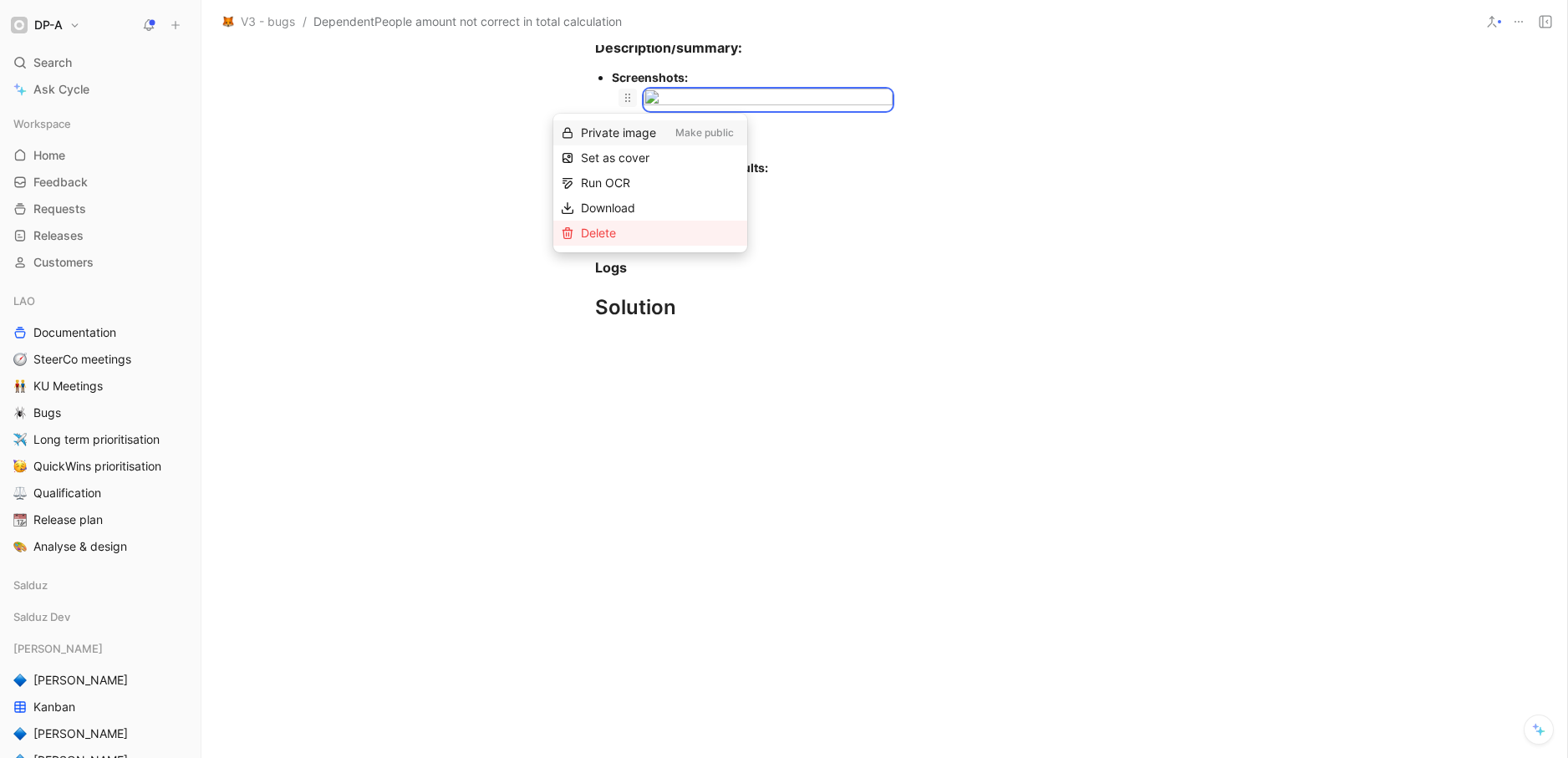 click on "Delete" at bounding box center [598, 232] 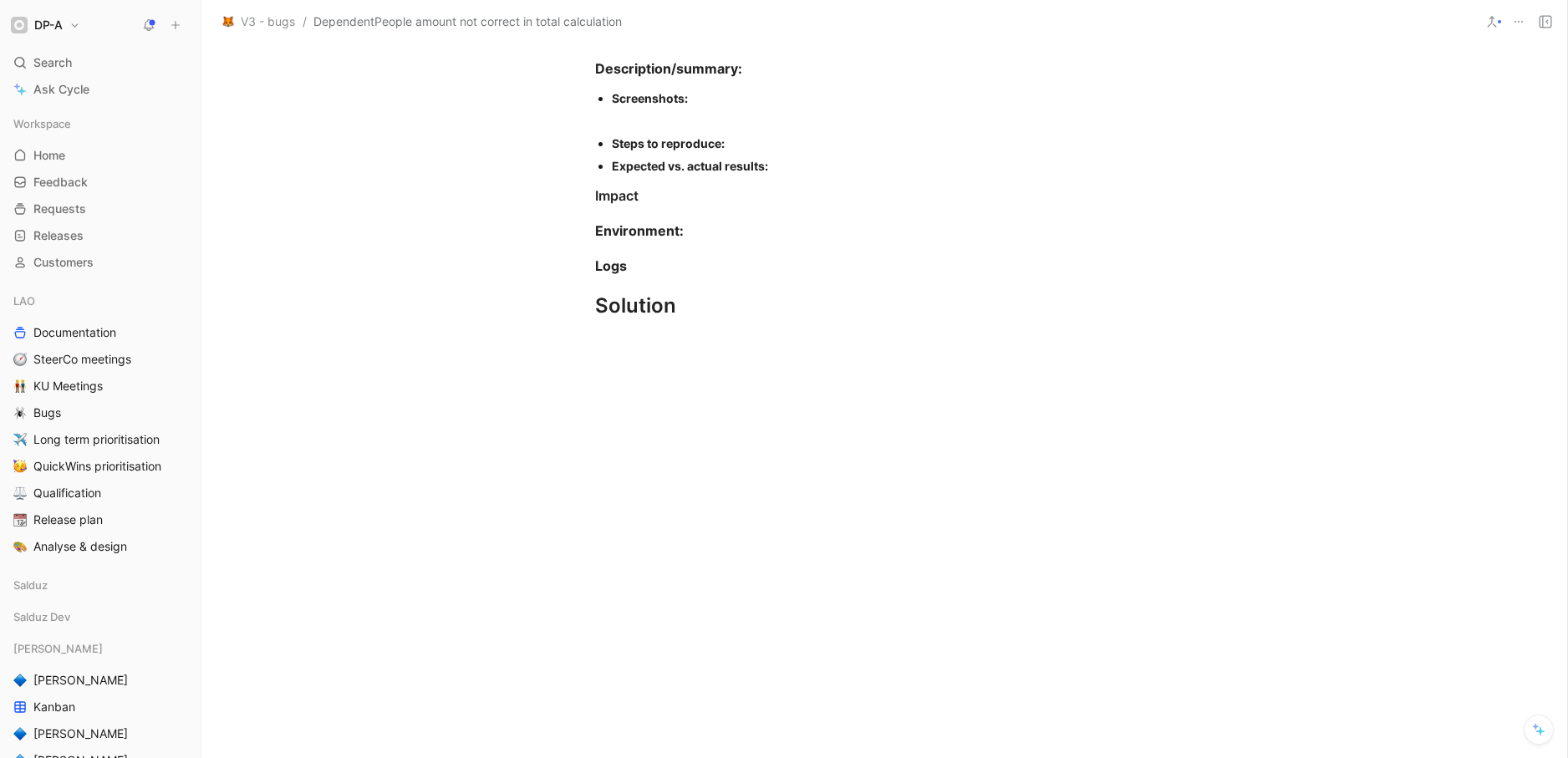 scroll, scrollTop: 412, scrollLeft: 0, axis: vertical 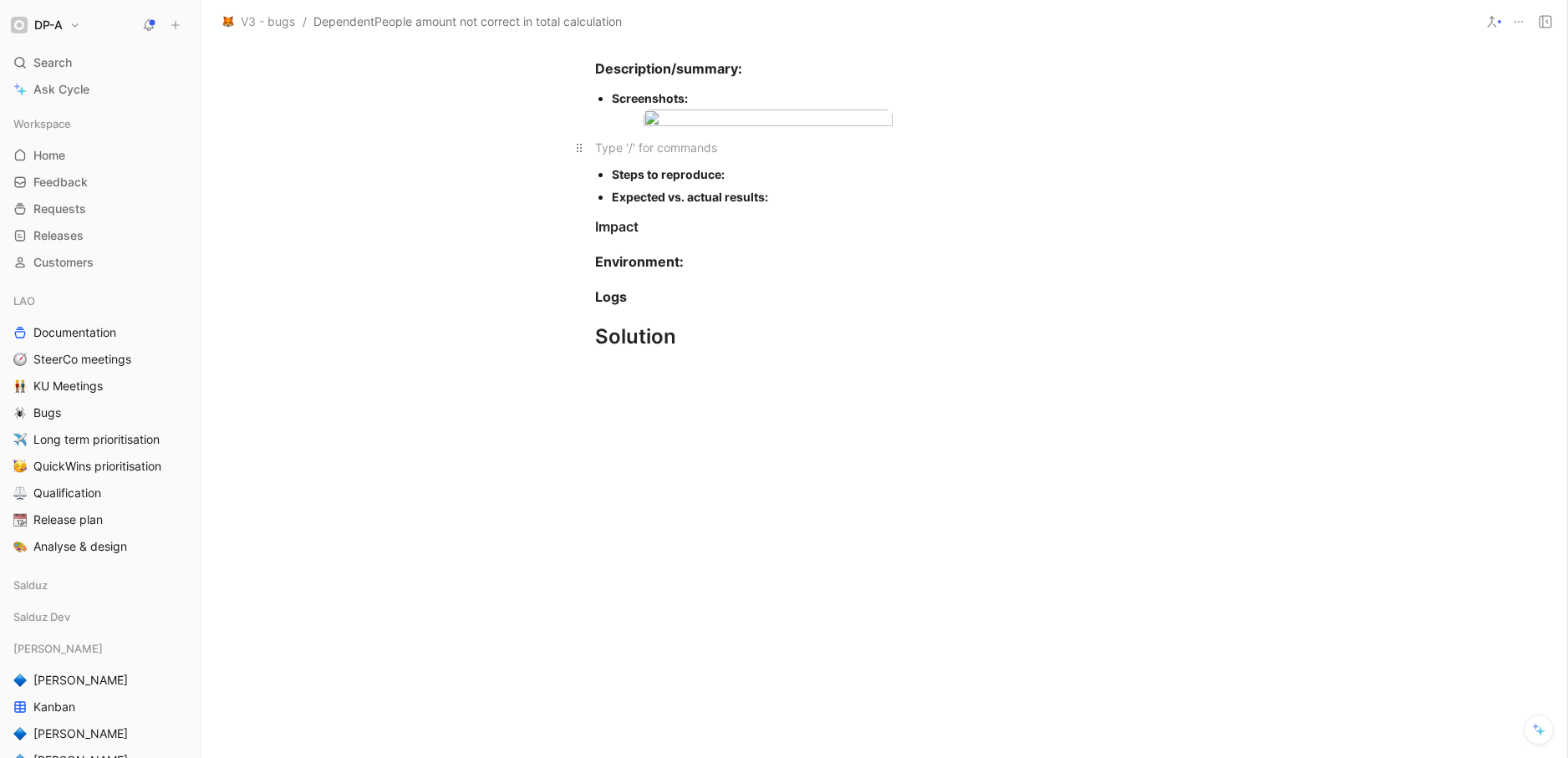 click at bounding box center (884, 147) 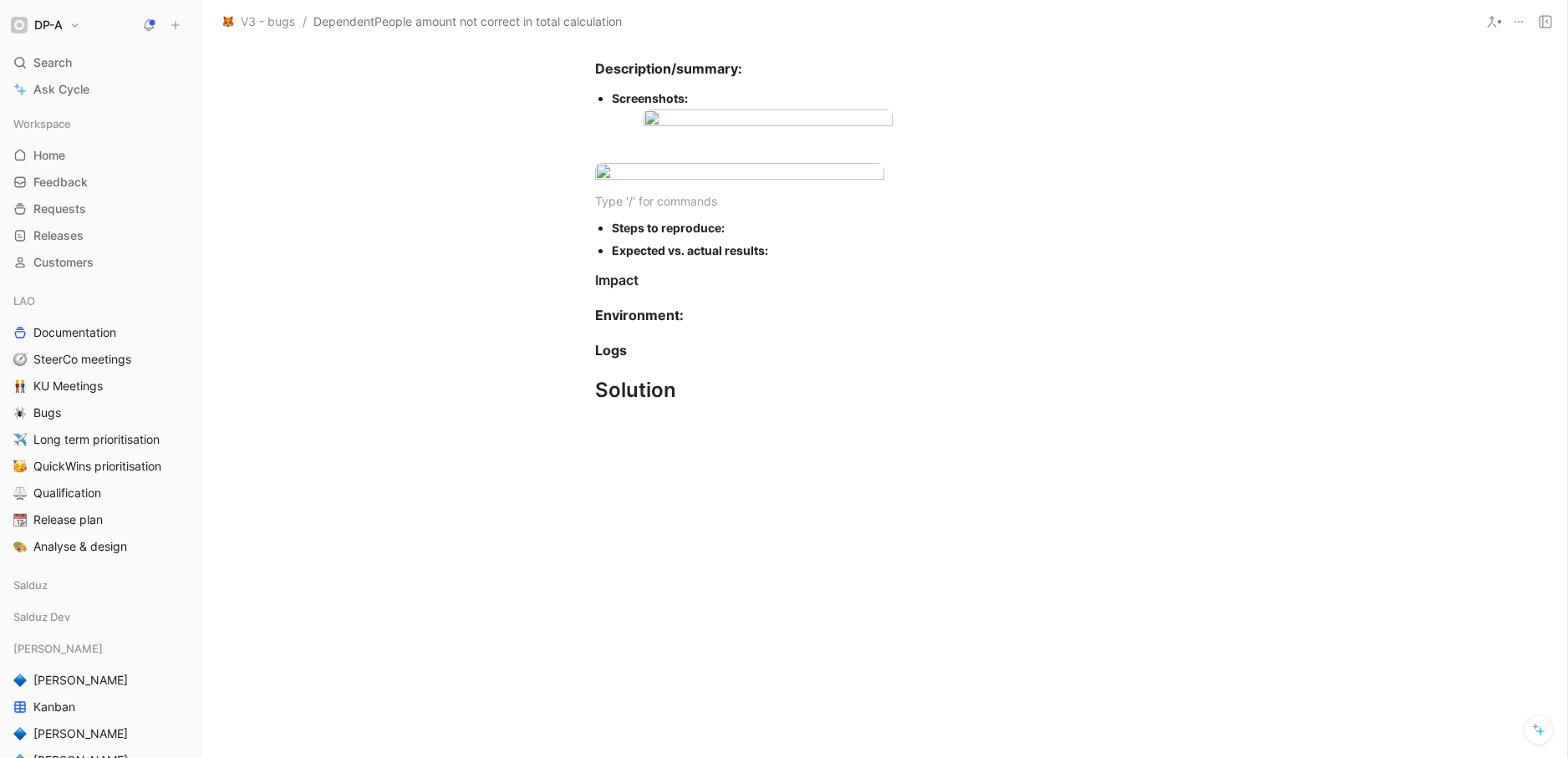 click on "Steps to reproduce:" at bounding box center (893, 227) 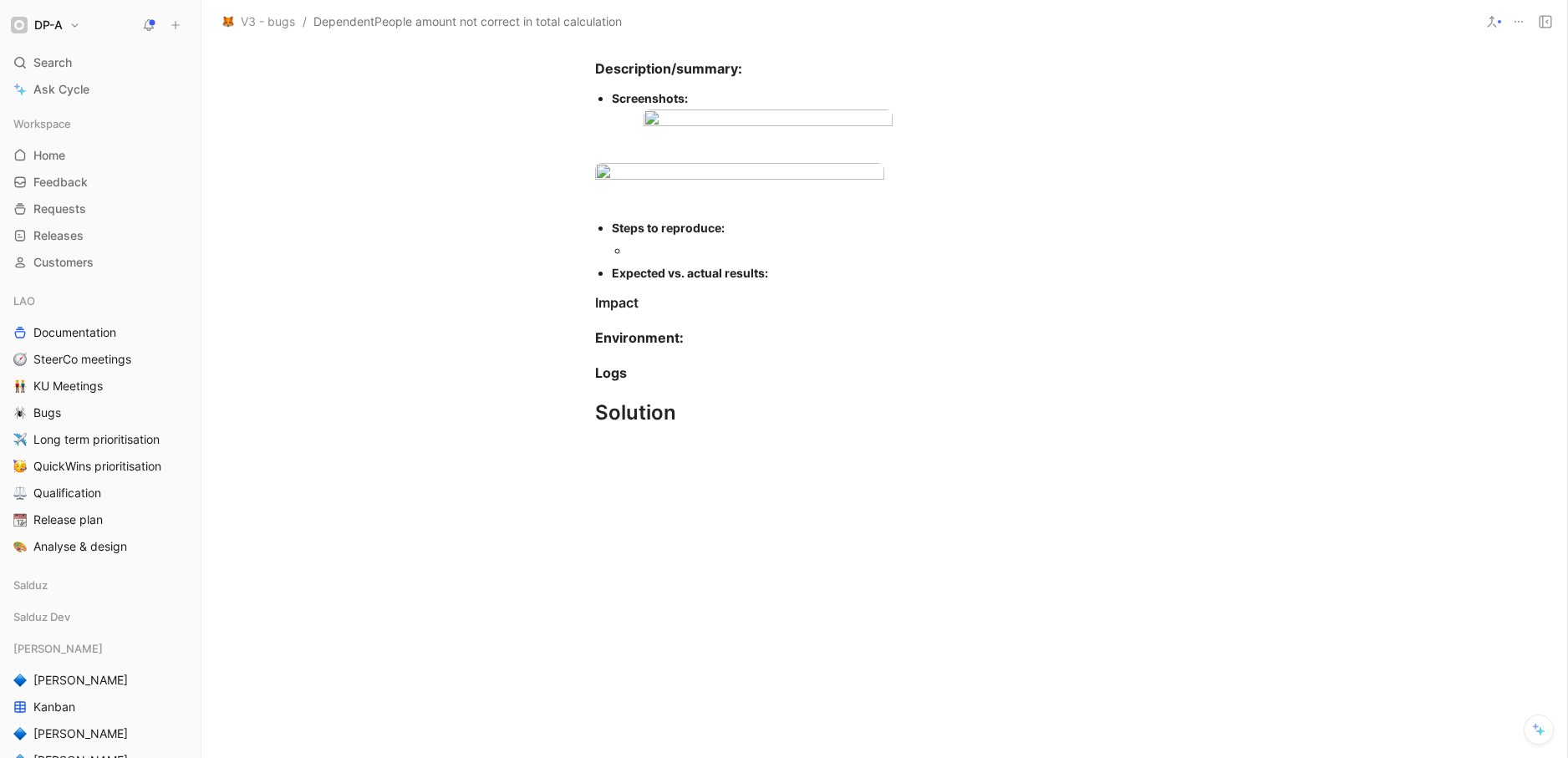 type 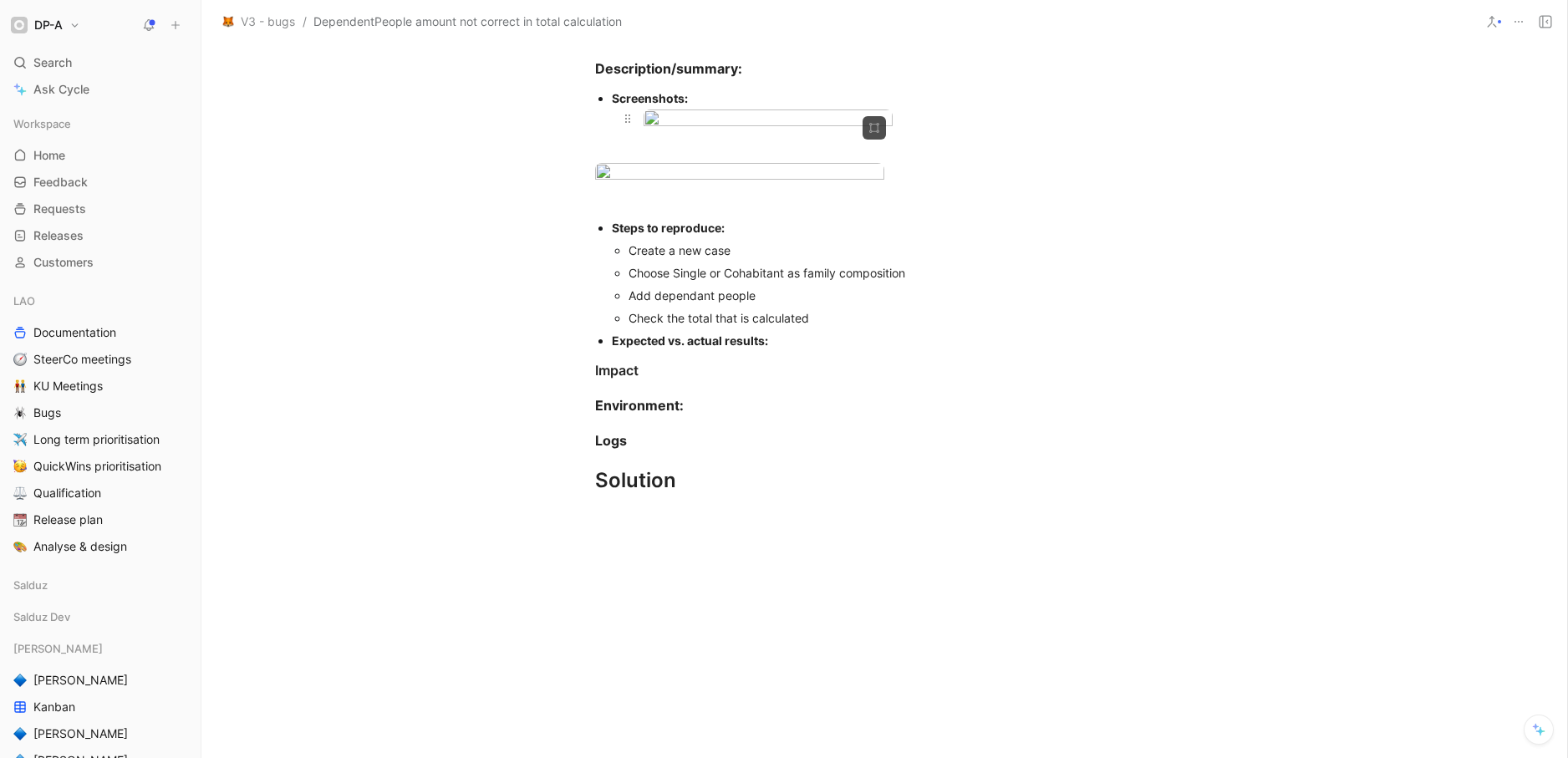 click on "DP-A Search ⌘ K Ask Cycle Workspace Home G then H Feedback G then F Requests G then R Releases G then L Customers LAO Documentation SteerCo meetings KU Meetings Bugs Long term prioritisation QuickWins prioritisation Qualification Release plan Analyse & design Salduz Salduz Dev LAO Dev Khaled's Kanban Joran's Nicolas' Fabian's Benoît's Archives LAO Other Insights Discovery Prioritisation
To pick up a draggable item, press the space bar.
While dragging, use the arrow keys to move the item.
Press space again to drop the item in its new position, or press escape to cancel.
AI queries 1/50 · 4 days left Introducing Changelog Enable now Help center Invite member V3 - bugs / DependentPeople amount not correct in total calculation Comment Add cover Add release note Write DependentPeople amount not correct in total calculation Add assignee DPA-1783 Bug To do LAO November 24 🍁 Quotes No recommendation No quote yet Quotes let you connect feedback to product delivery workflows Content" at bounding box center (784, 379) 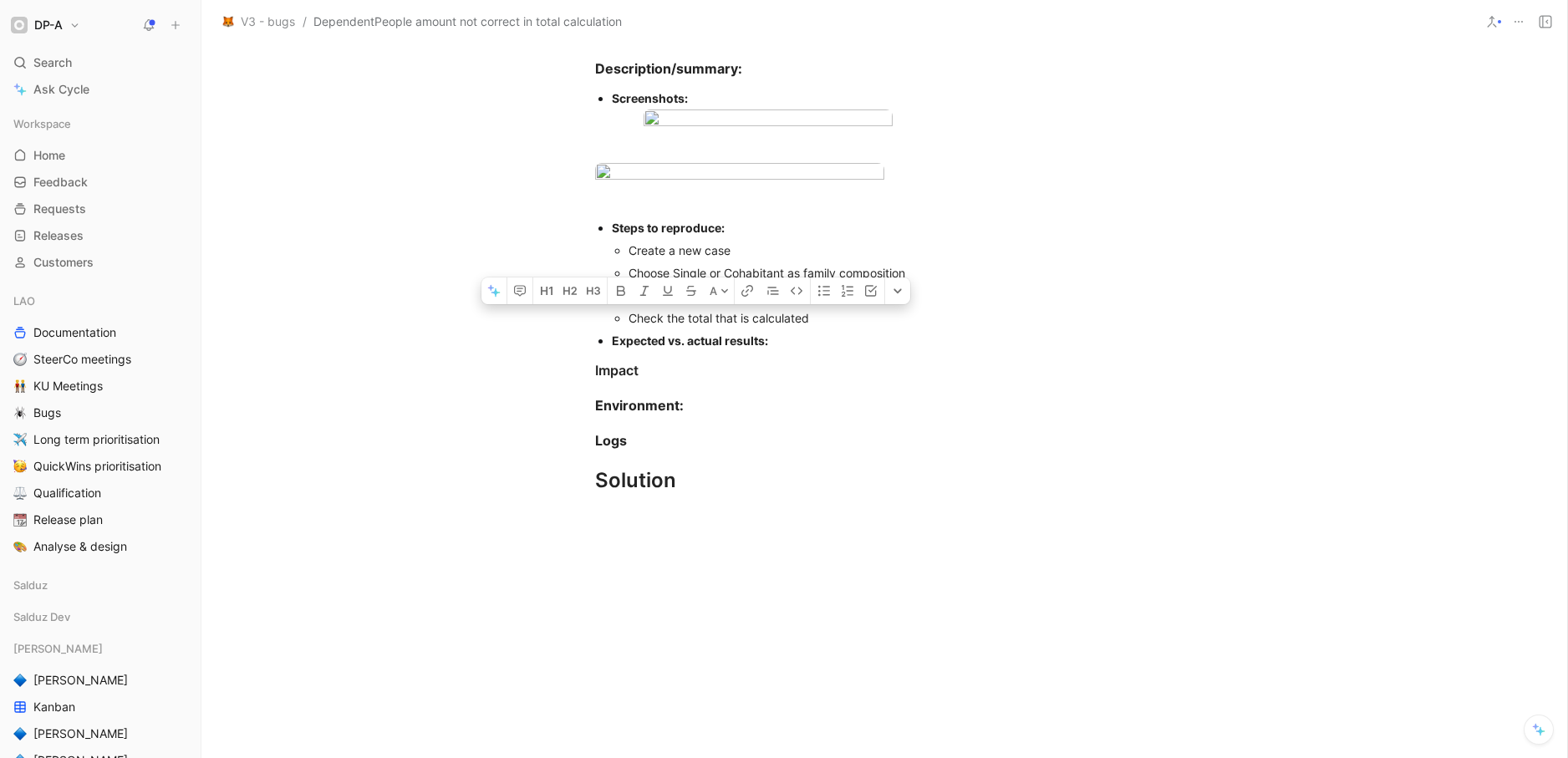 drag, startPoint x: 684, startPoint y: 426, endPoint x: 708, endPoint y: 431, distance: 24.515301 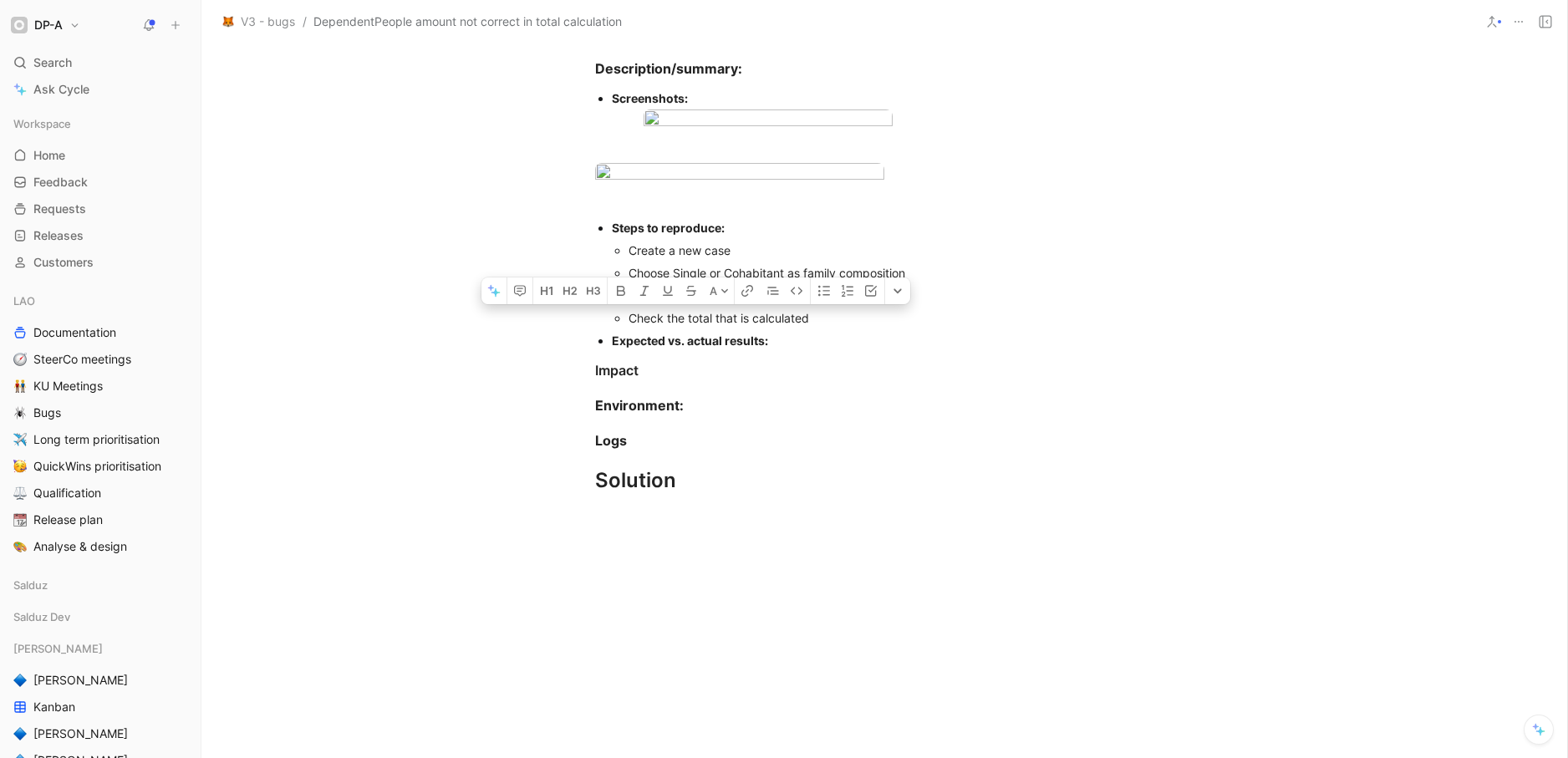 click on "Check the total that is calculated" at bounding box center [901, 318] 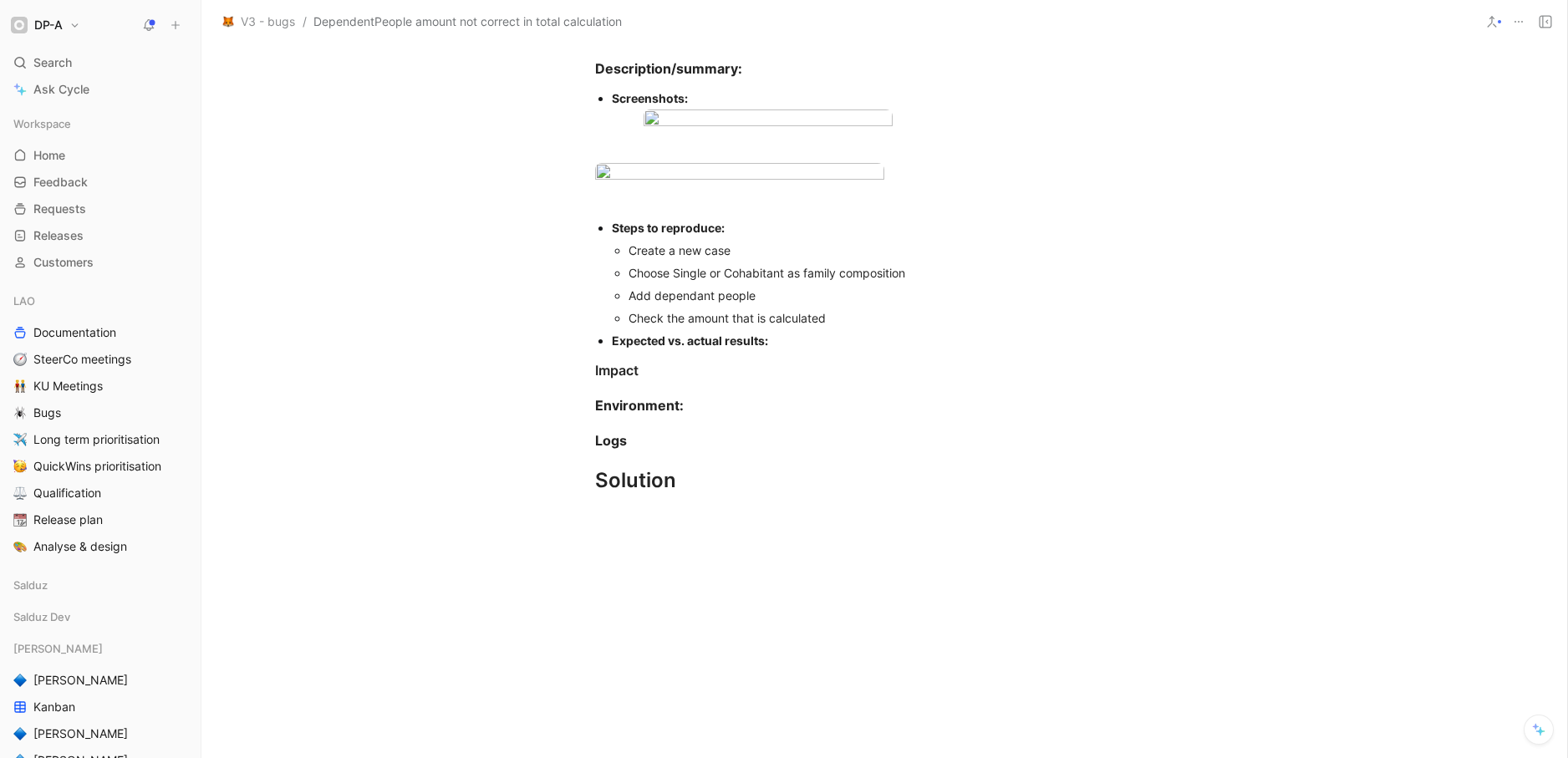 click on "Check the amount that is calculated" at bounding box center [901, 318] 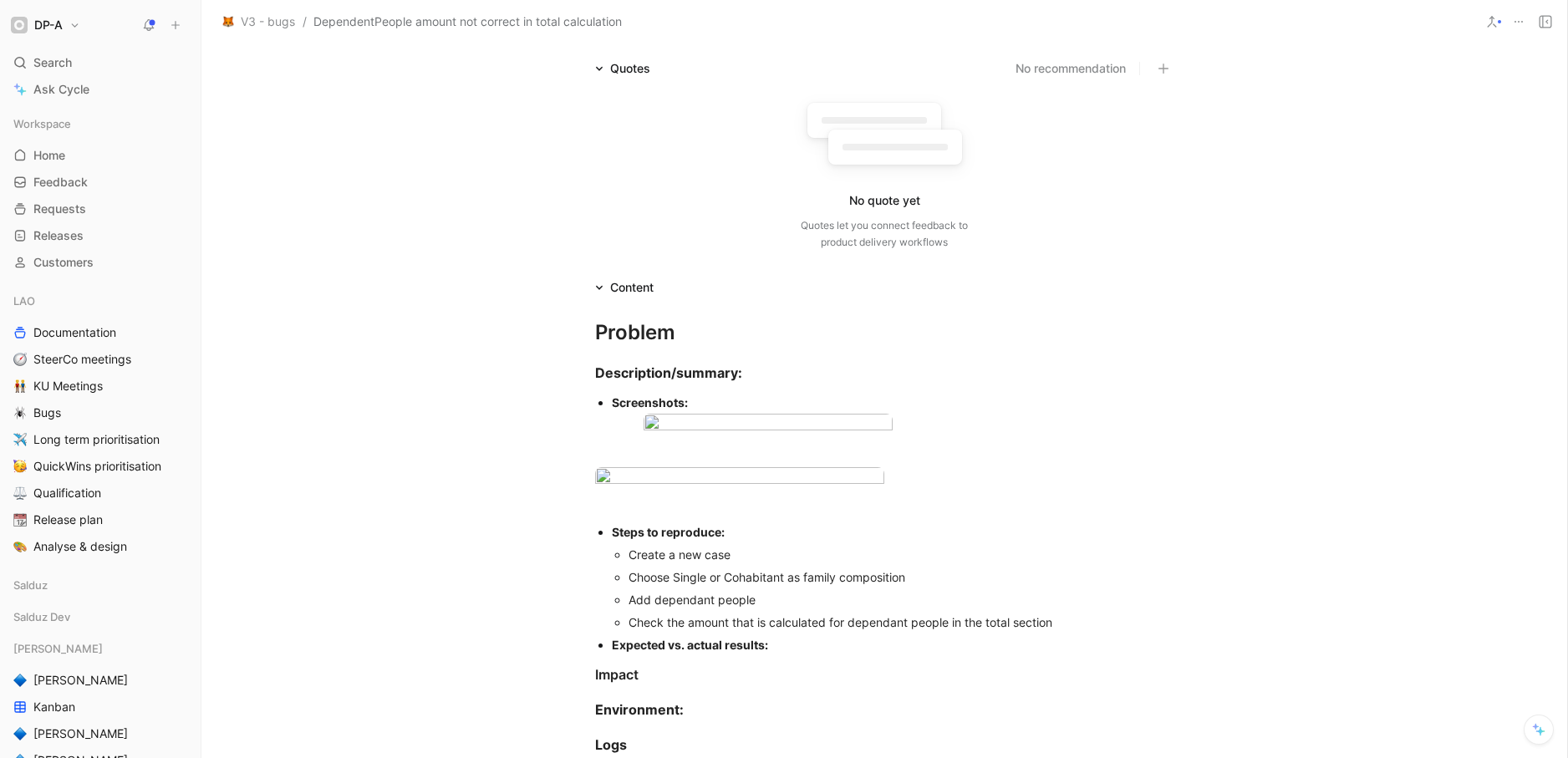 scroll, scrollTop: 0, scrollLeft: 0, axis: both 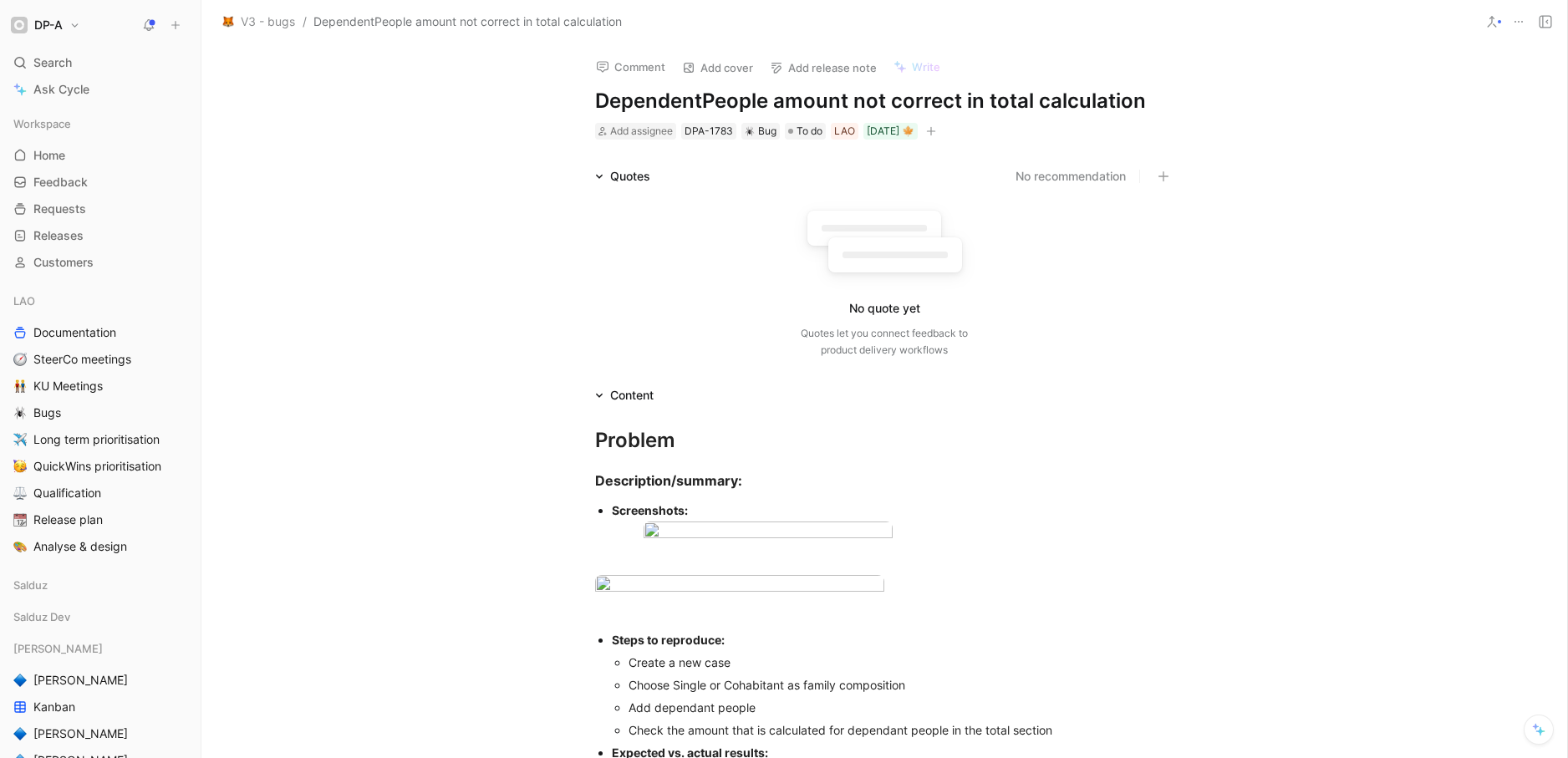 click on "Add assignee DPA-1783 Bug To do LAO November 24 🍁" at bounding box center (884, 131) 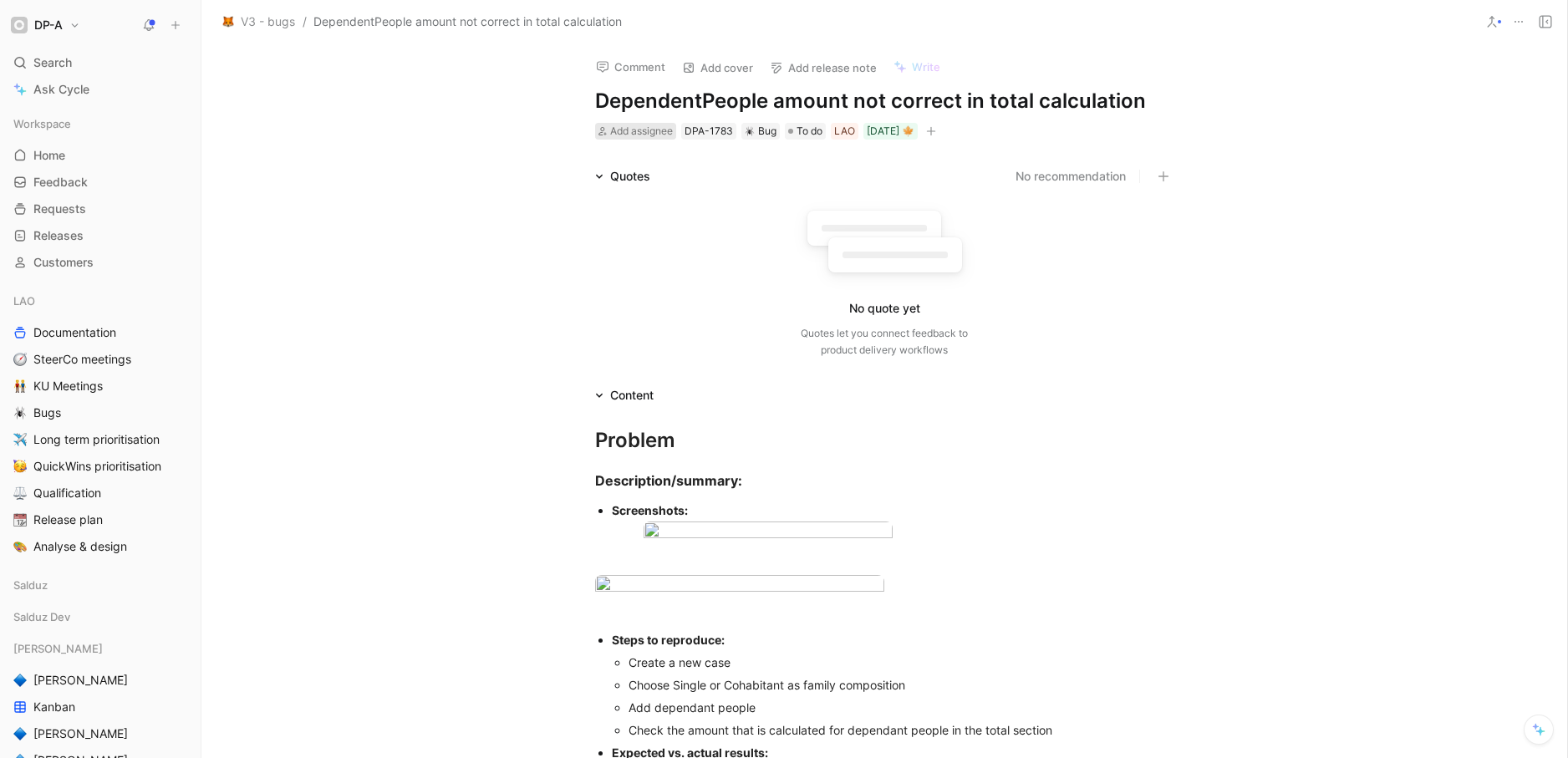 click on "Add assignee" at bounding box center (641, 130) 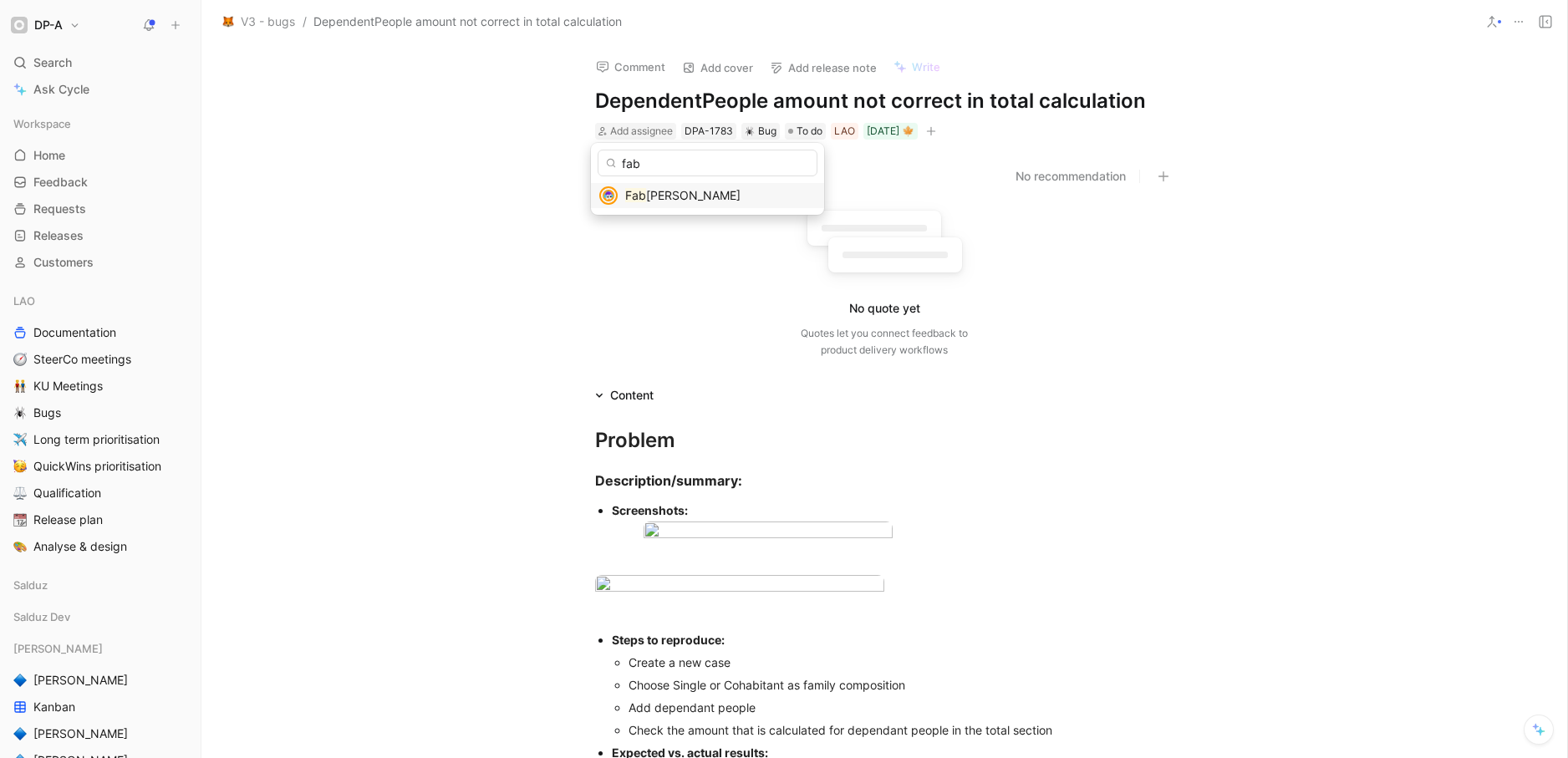 type on "fab" 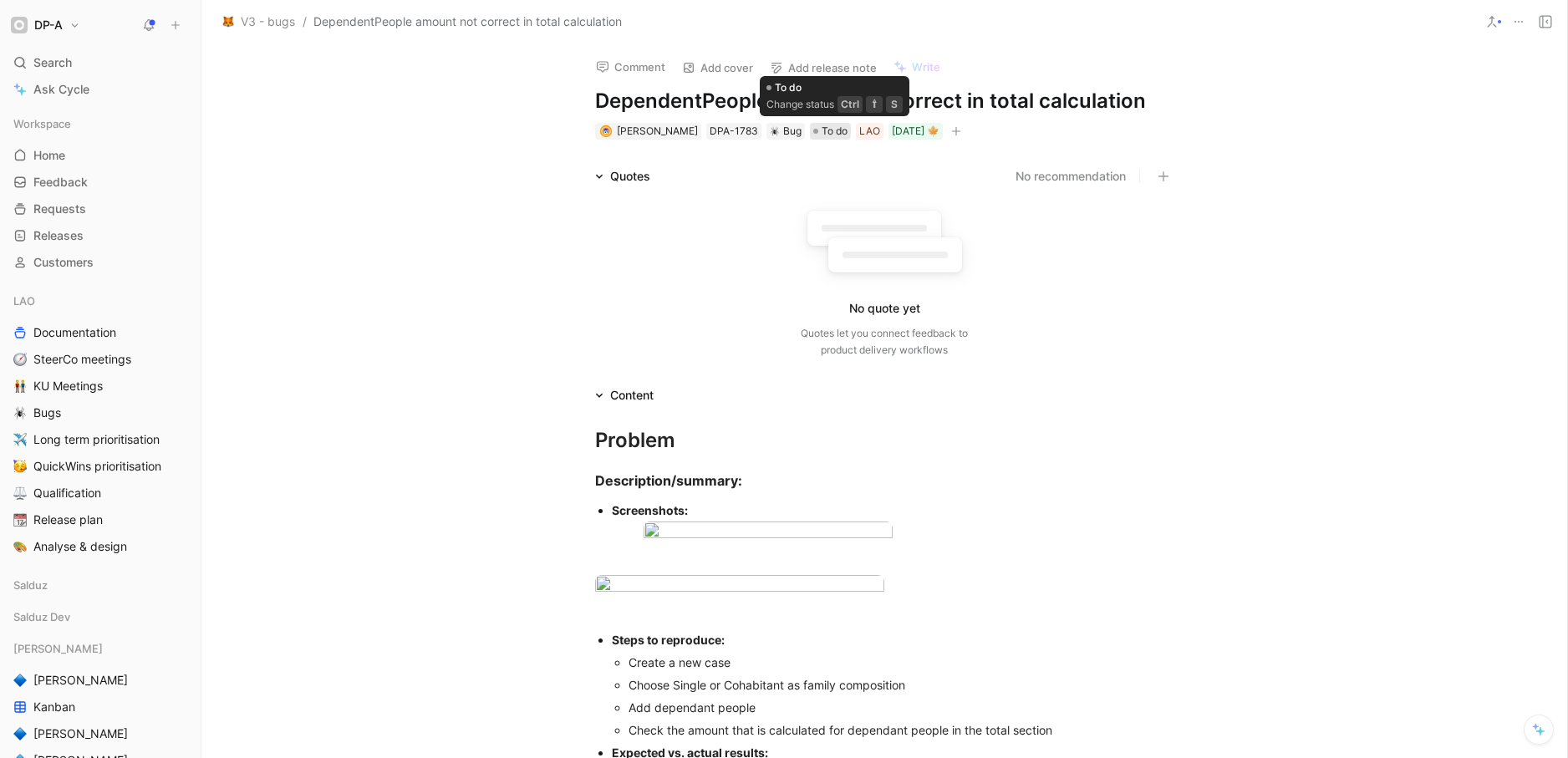 click on "To do" at bounding box center (834, 131) 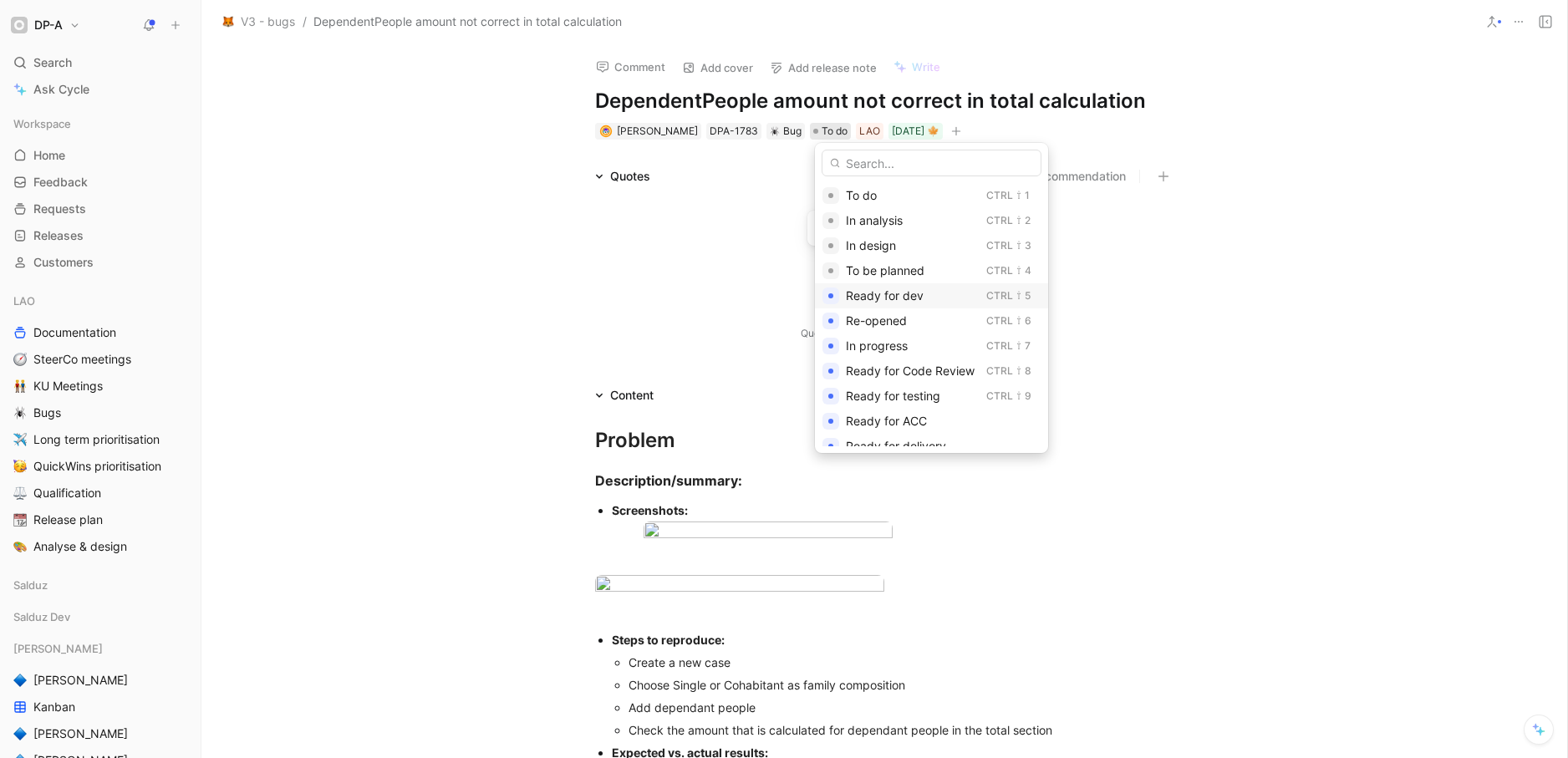click on "Ready for dev" at bounding box center (884, 295) 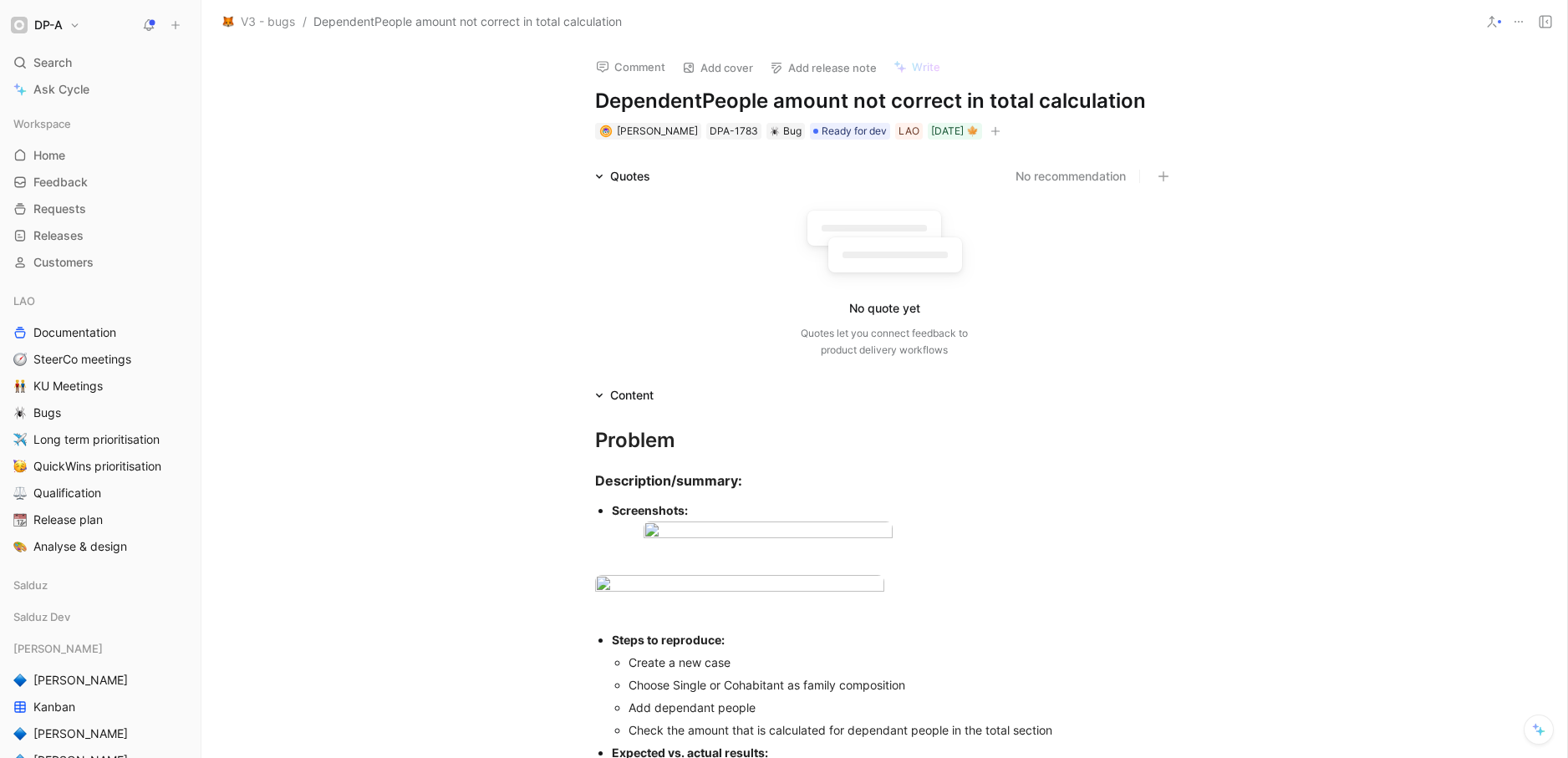 click on "Comment Add cover Add release note Write DependentPeople amount not correct in total calculation Fabian Schoonbroodt DPA-1783 Bug Ready for dev LAO November 24 🍁 Quotes No recommendation No quote yet Quotes let you connect feedback to product delivery workflows Content Problem Description/summary:   Screenshots:   Steps to reproduce:   Create a new case Choose Single or Cohabitant as family composition Add dependant people Check the amount that is calculated for dependant people in the total section Expected vs. actual results:   Impact Environment:   Logs Solution" at bounding box center (884, 400) 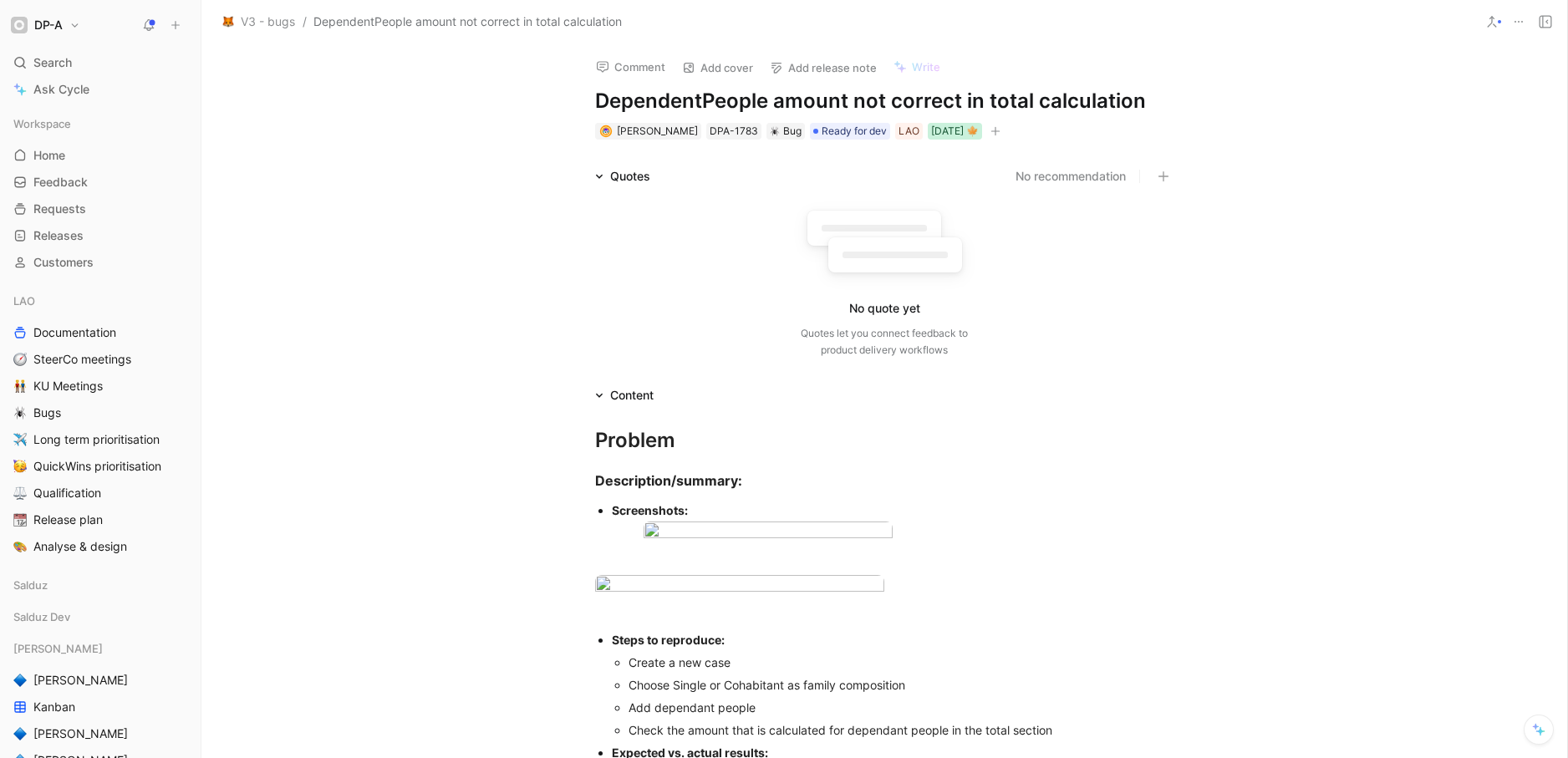 click on "November 24 🍁" at bounding box center [955, 131] 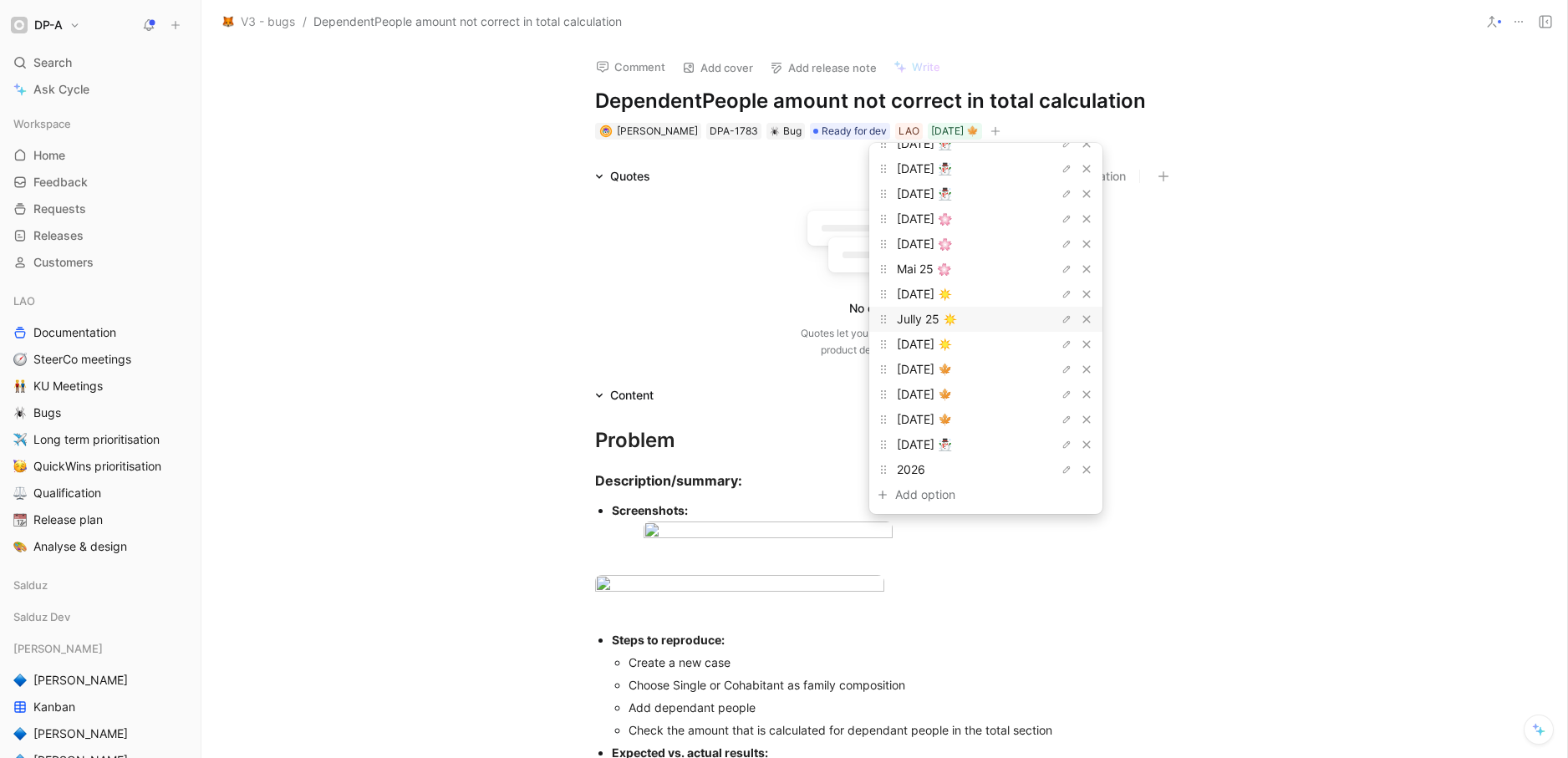 scroll, scrollTop: 548, scrollLeft: 0, axis: vertical 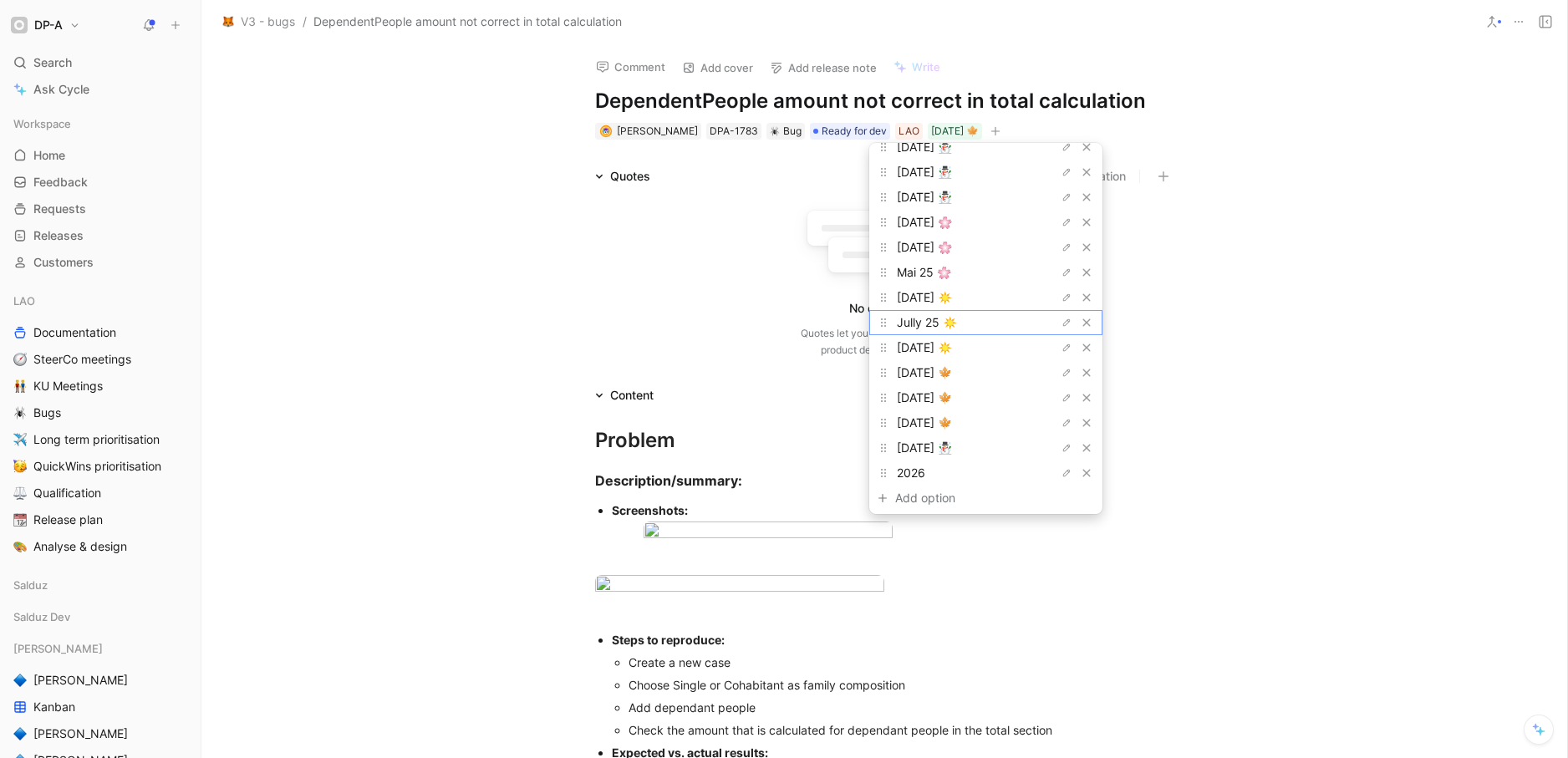 click on "Jully 25 ☀️" at bounding box center [927, 322] 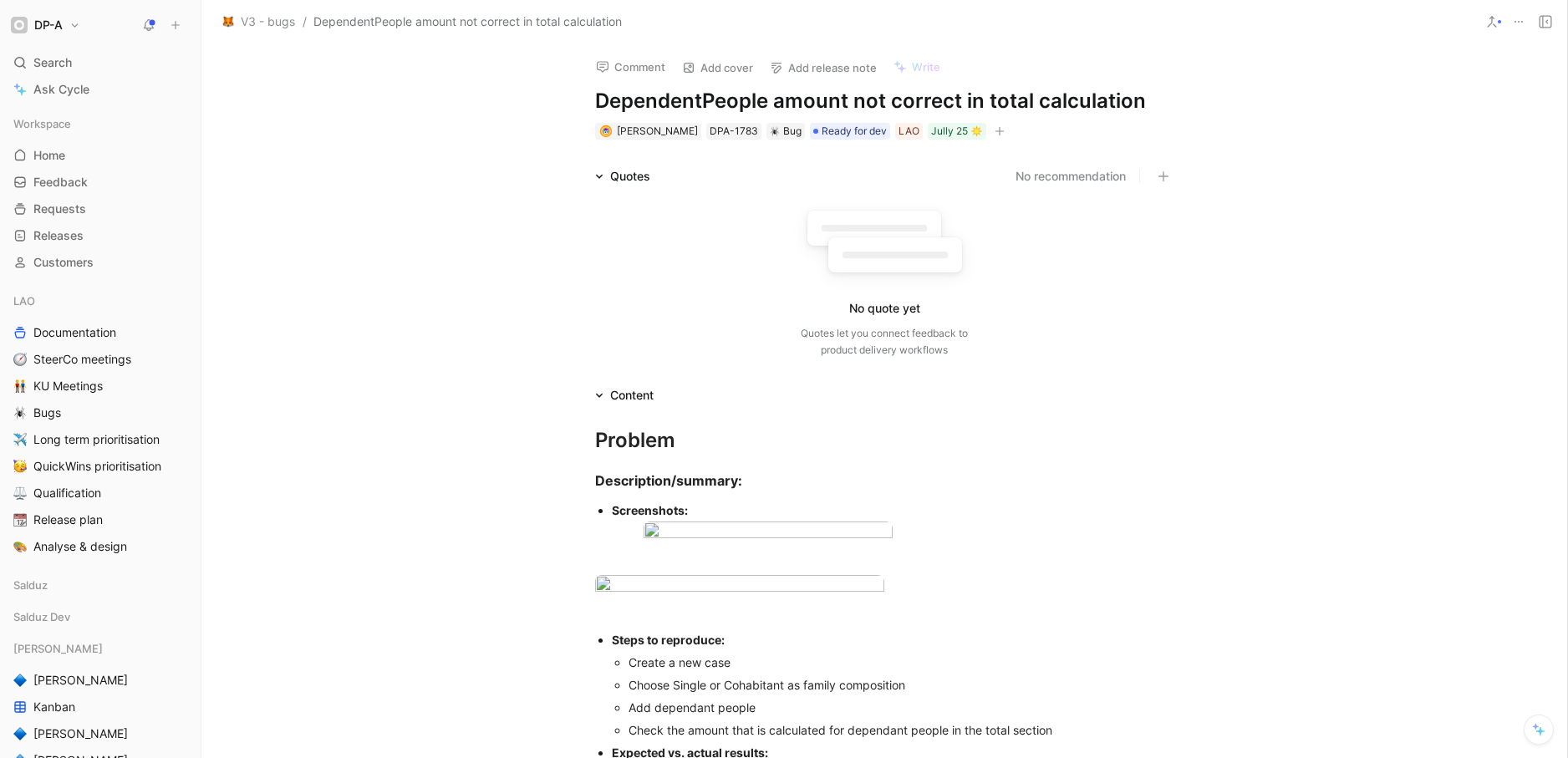 drag, startPoint x: 413, startPoint y: 111, endPoint x: 318, endPoint y: 53, distance: 111.30588 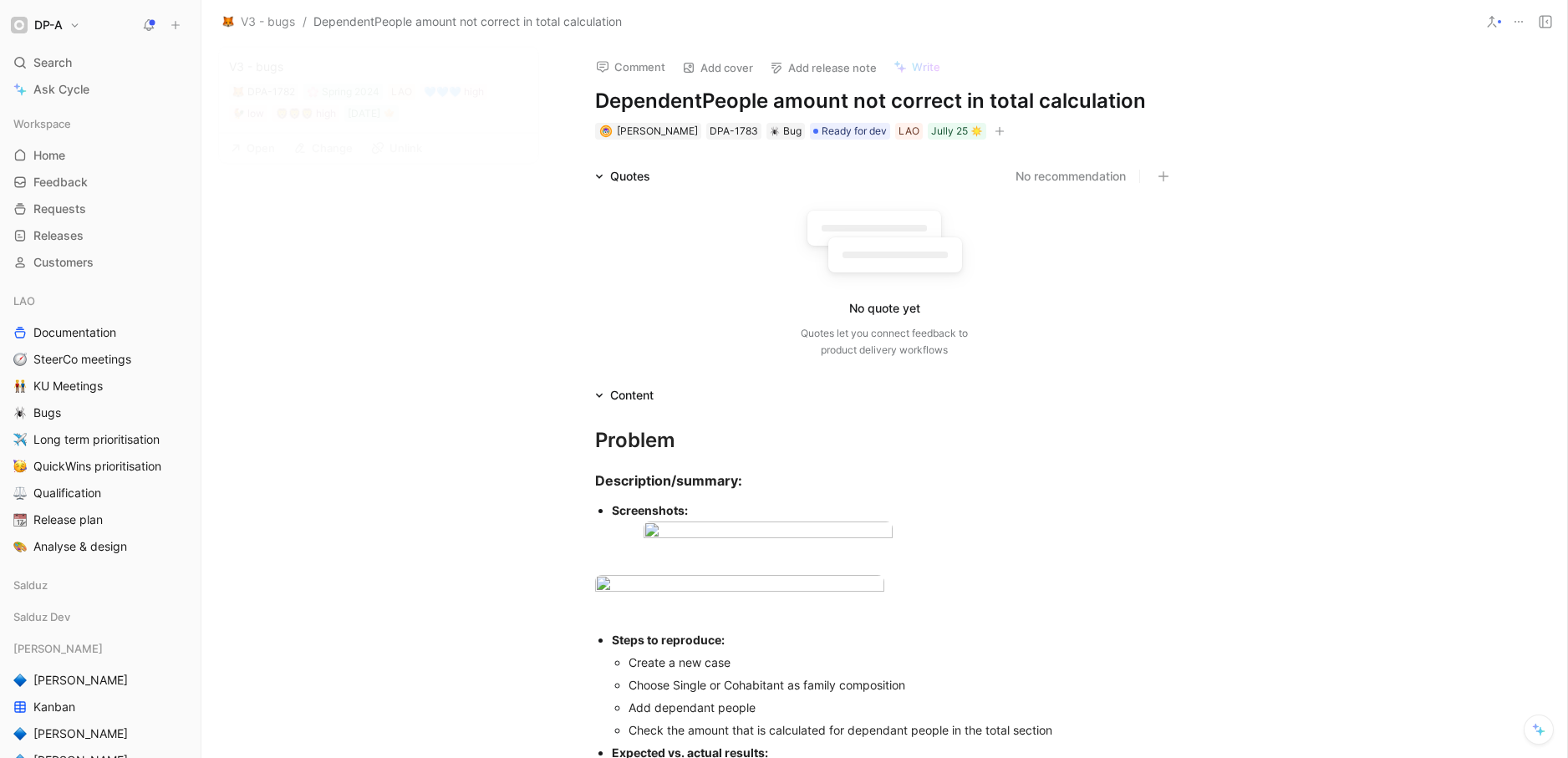 click on "V3 - bugs" at bounding box center (267, 22) 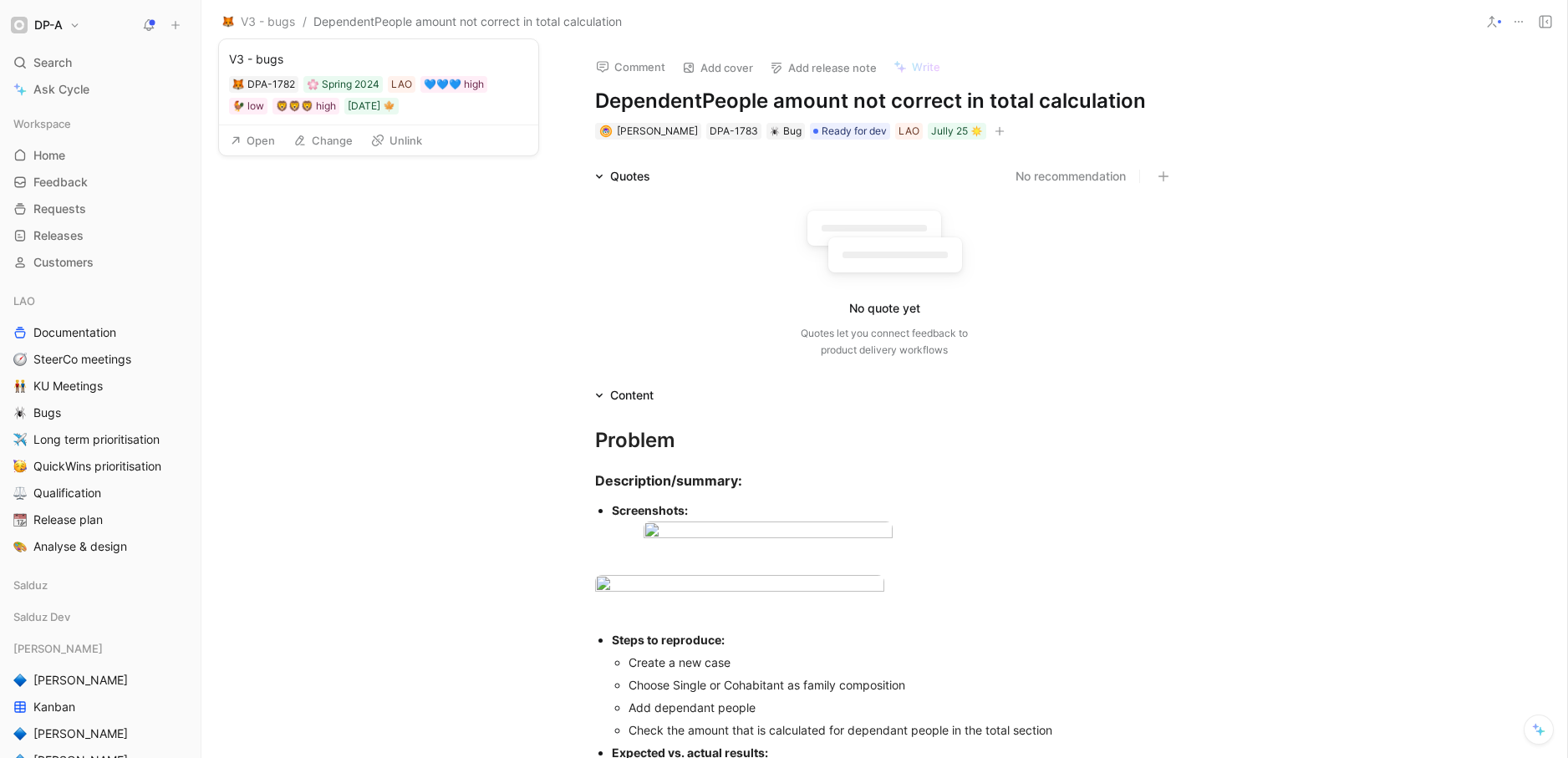 click on "Open" at bounding box center (252, 140) 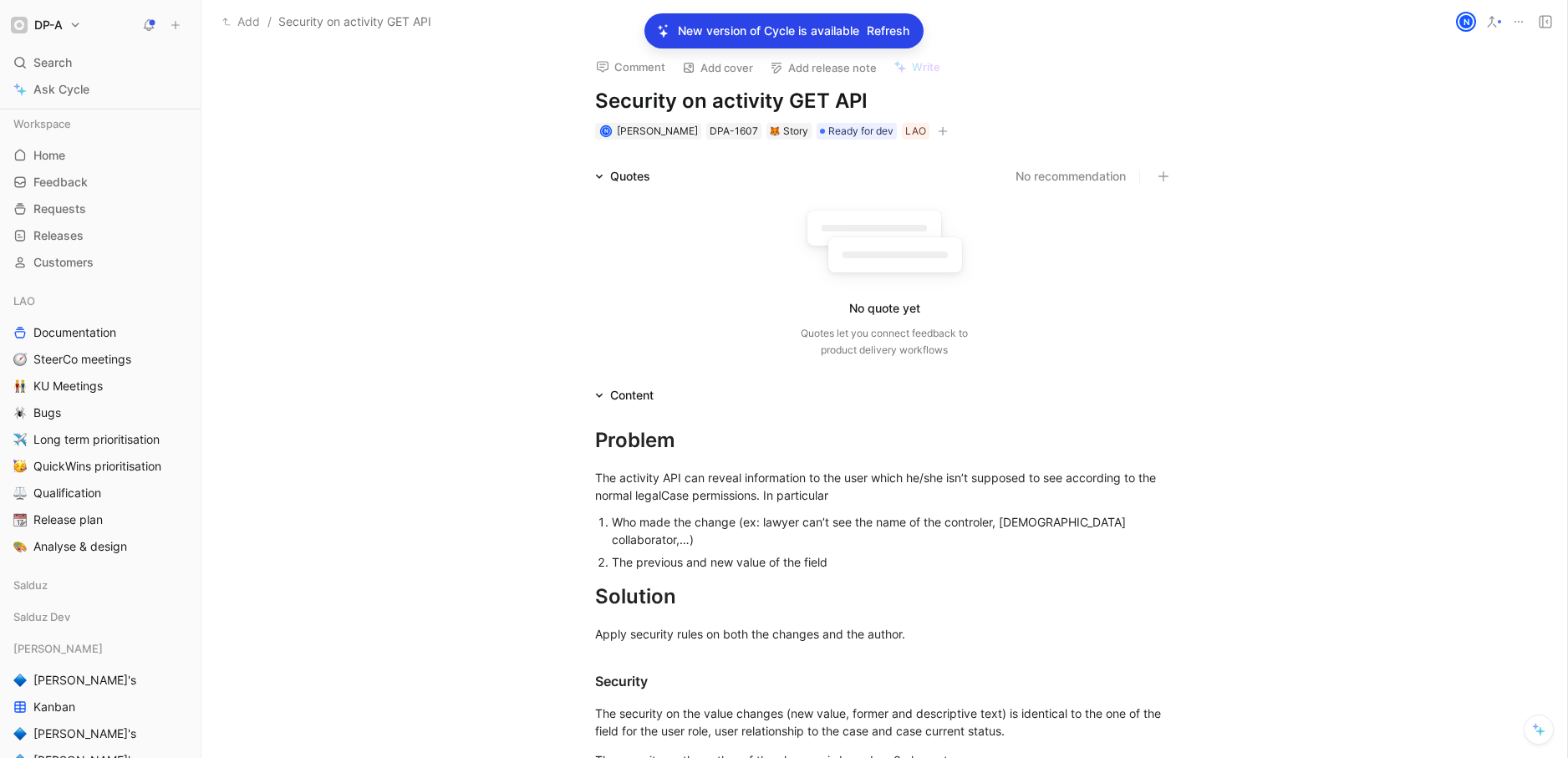 scroll, scrollTop: 0, scrollLeft: 0, axis: both 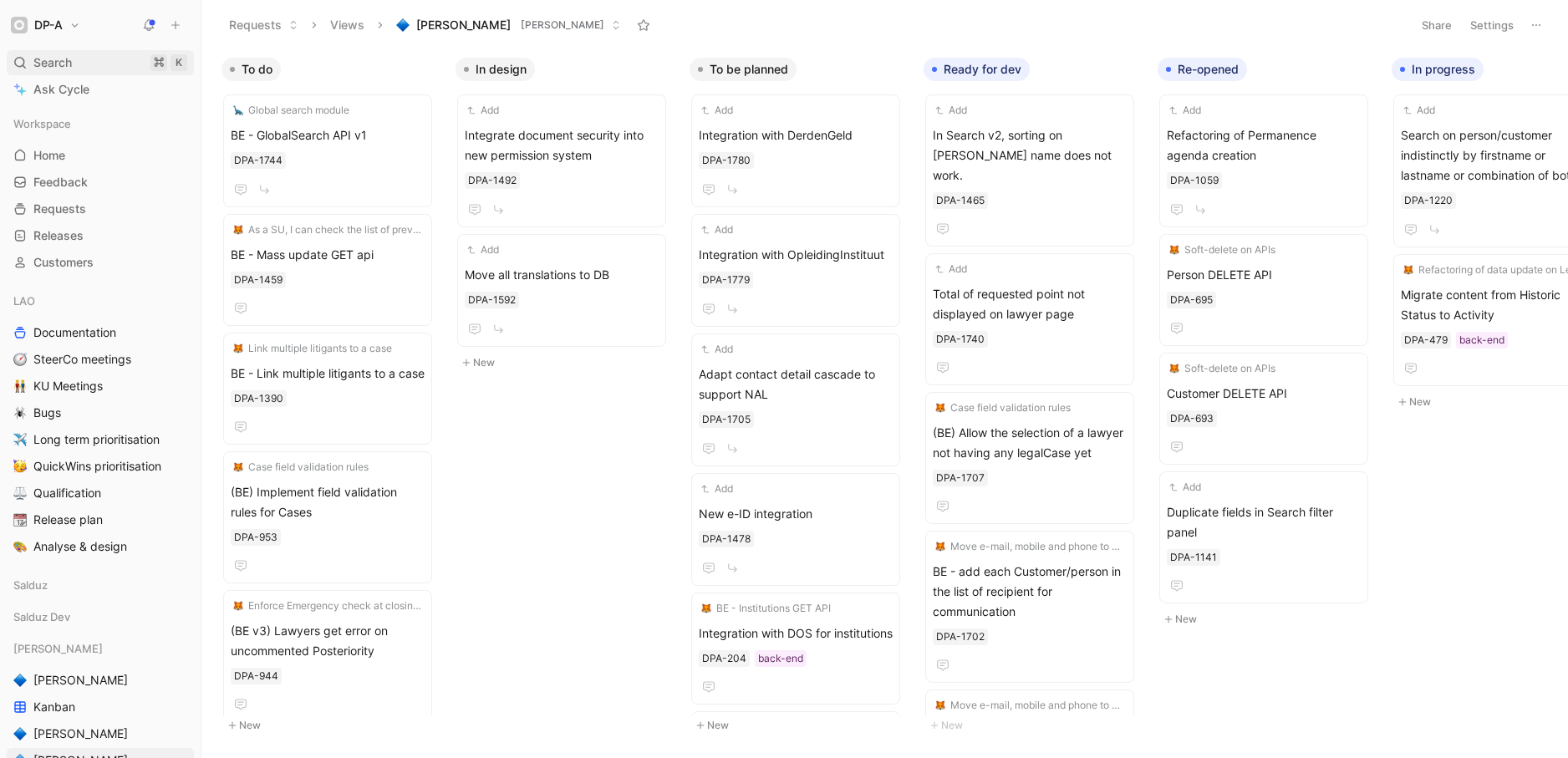 click on "Search" at bounding box center [53, 63] 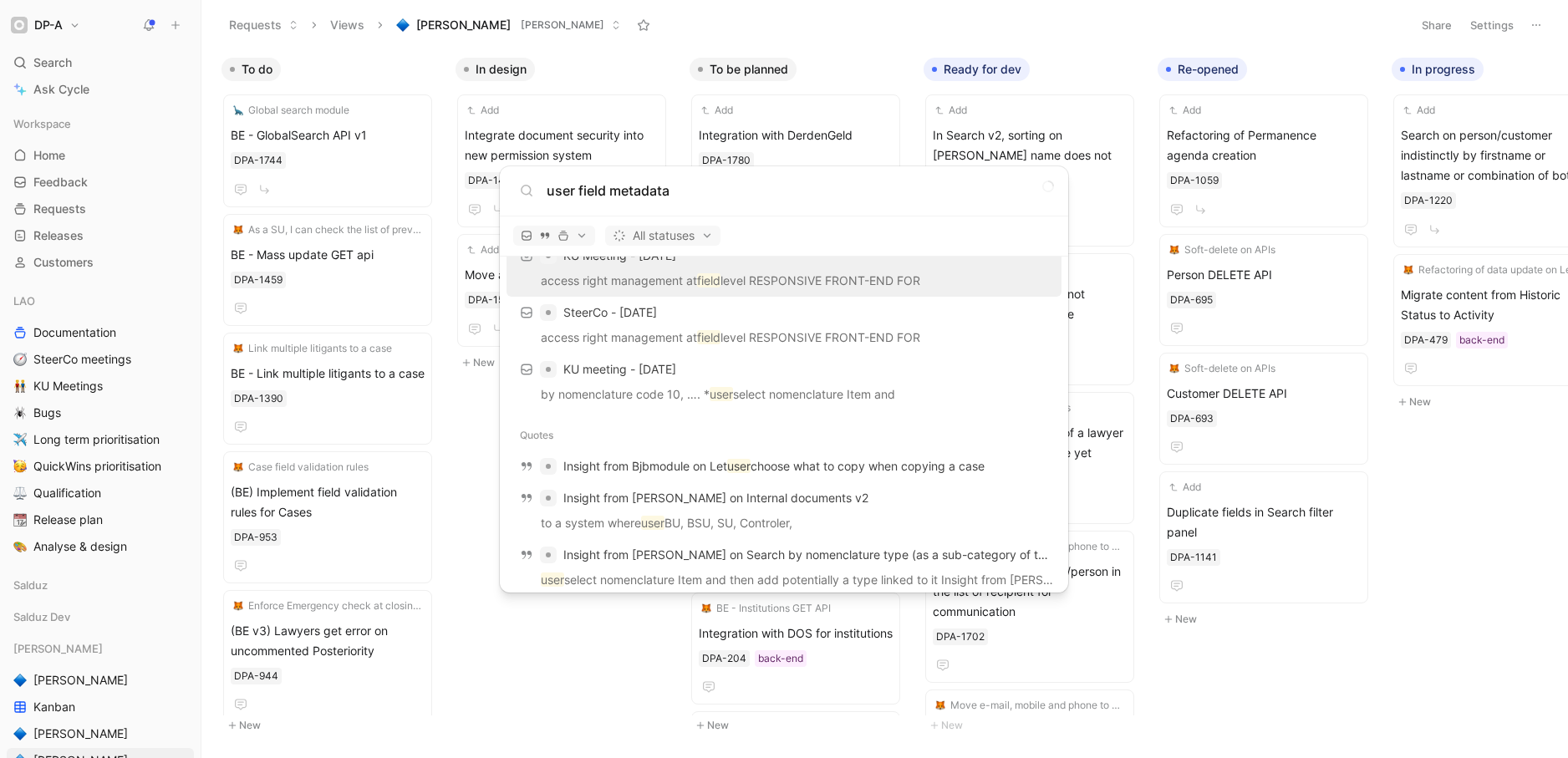 scroll, scrollTop: 1071, scrollLeft: 0, axis: vertical 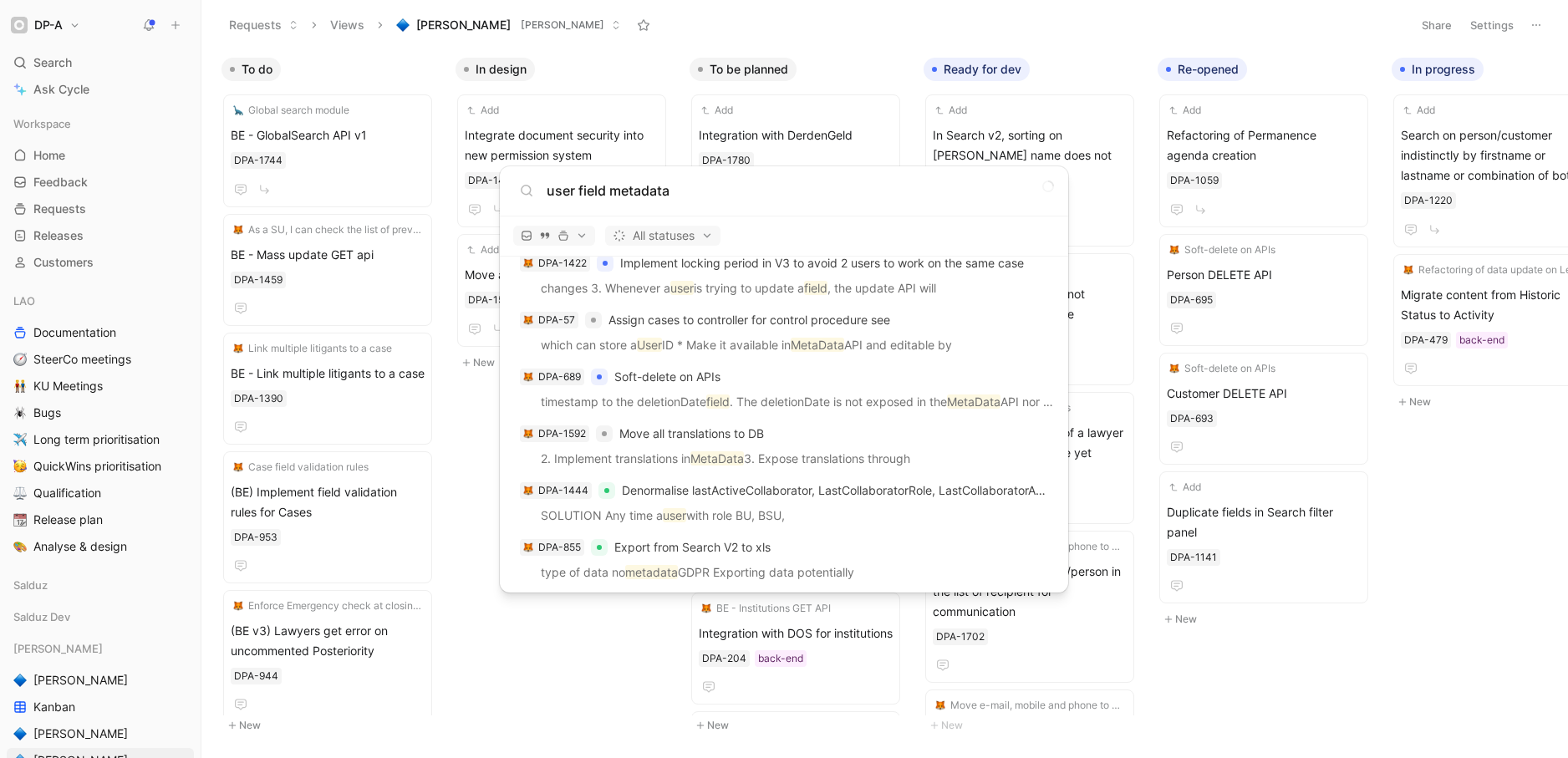 type on "user field metadata" 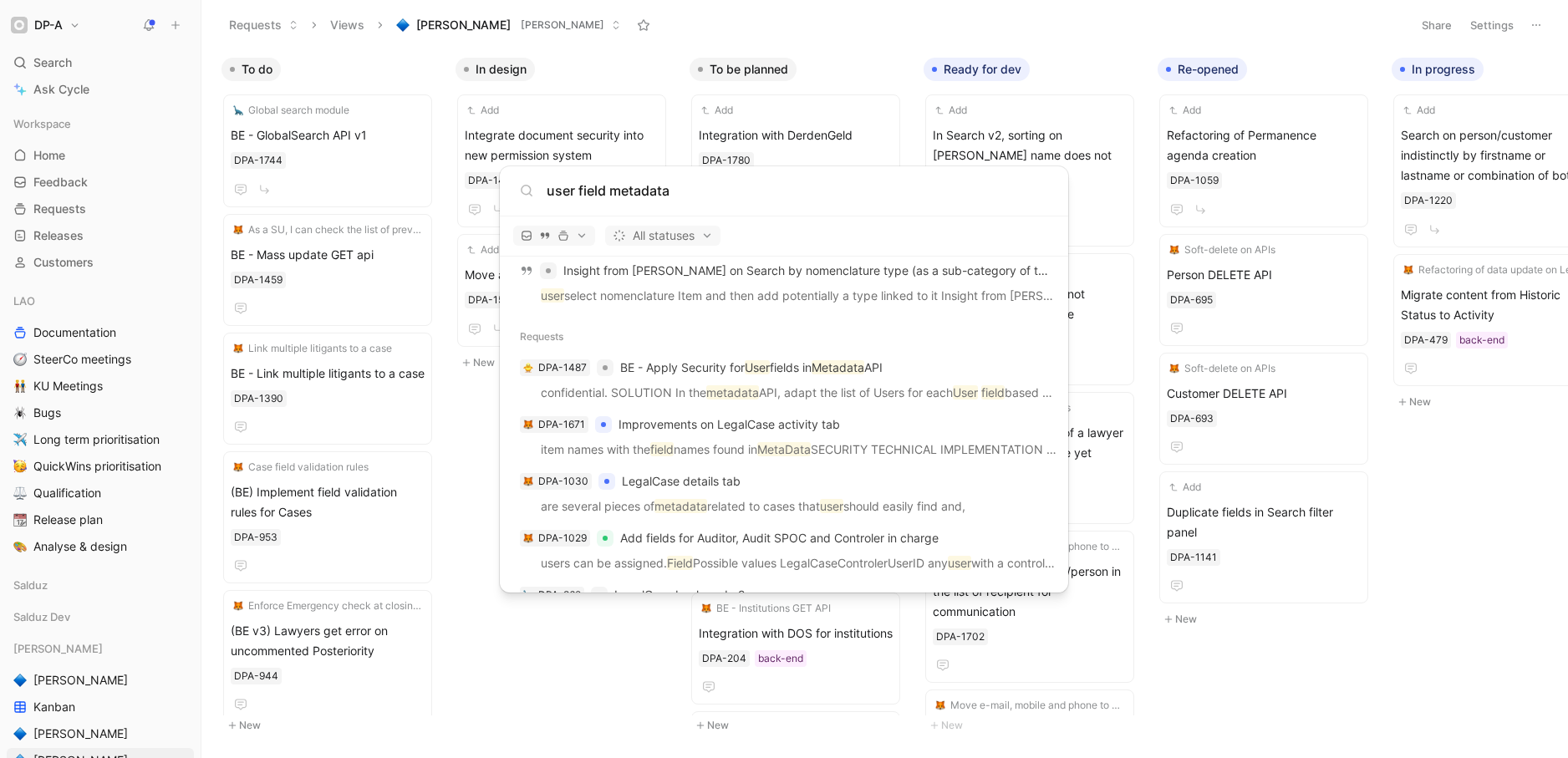 scroll, scrollTop: 674, scrollLeft: 0, axis: vertical 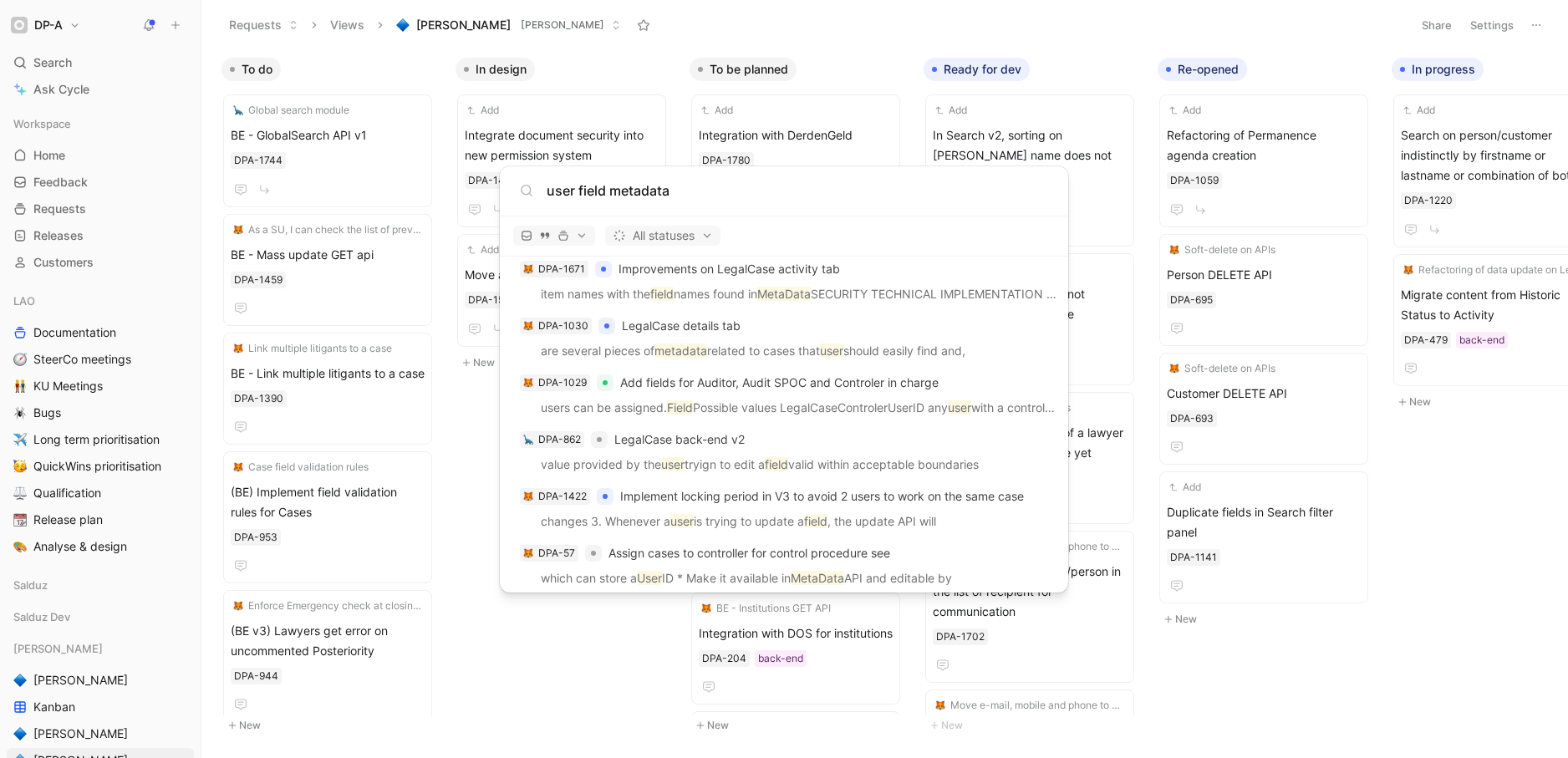 click on "DP-A Search ⌘ K Ask Cycle Workspace Home G then H Feedback G then F Requests G then R Releases G then L Customers LAO Documentation SteerCo meetings KU Meetings Bugs Long term prioritisation QuickWins prioritisation Qualification Release plan Analyse & design Salduz Salduz Dev LAO Dev Khaled's Kanban Joran's Nicolas' Fabian's Benoît's Archives LAO Other Insights Discovery Prioritisation
To pick up a draggable item, press the space bar.
While dragging, use the arrow keys to move the item.
Press space again to drop the item in its new position, or press escape to cancel.
AI queries 1/50 · 4 days left Introducing Changelog Enable now Help center Invite member Requests Views Nicolas' LAO Dev Share Settings To do Global search module BE - GlobalSearch API v1 DPA-1744 As a SU, I can check the list of previous mass update request and their status BE - Mass update GET api DPA-1459 Link multiple litigants to a case BE - Link multiple litigants to a case DPA-1390 DPA-953 DPA-944 DPA-930" at bounding box center (784, 379) 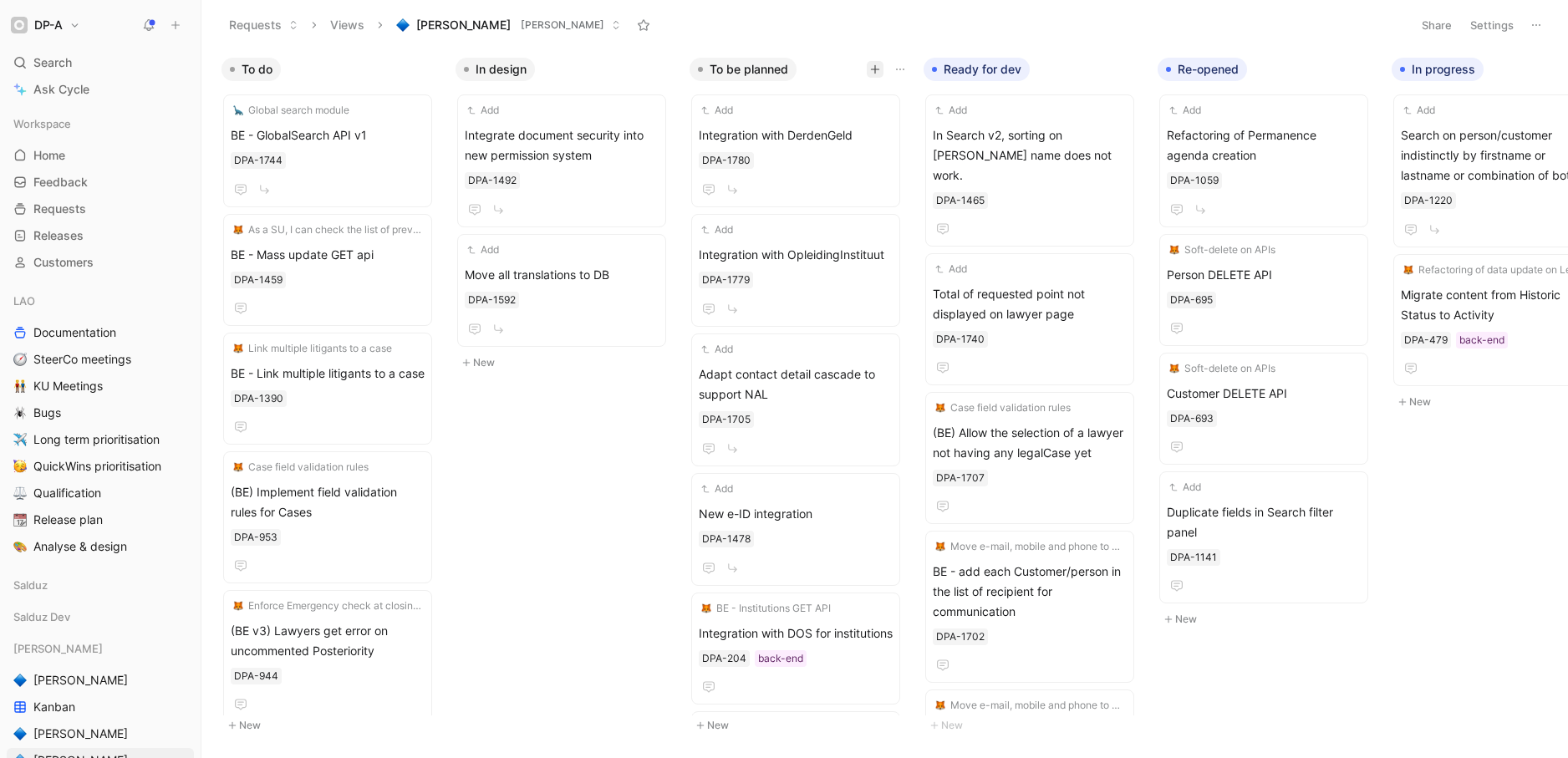 click 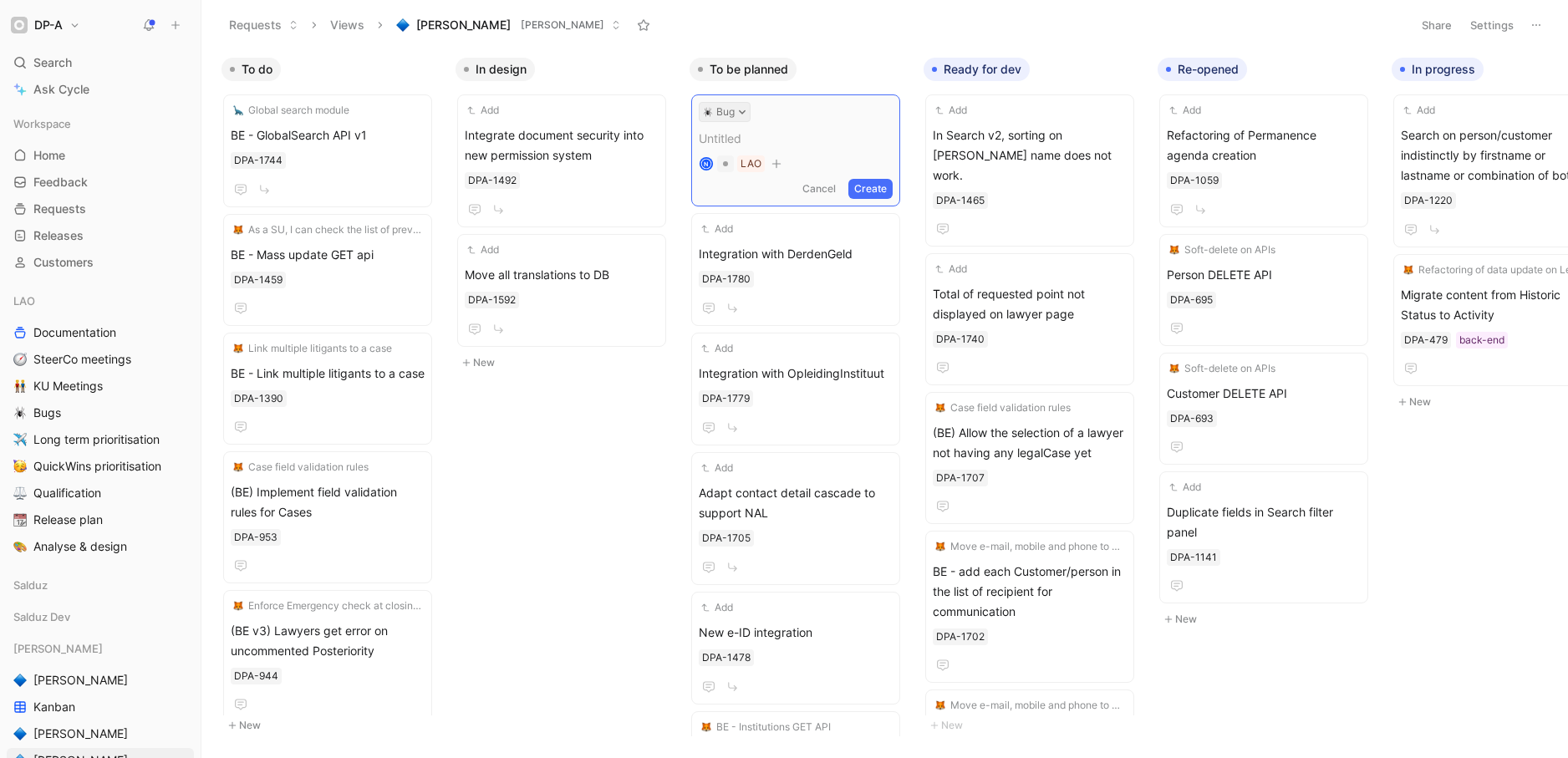 click 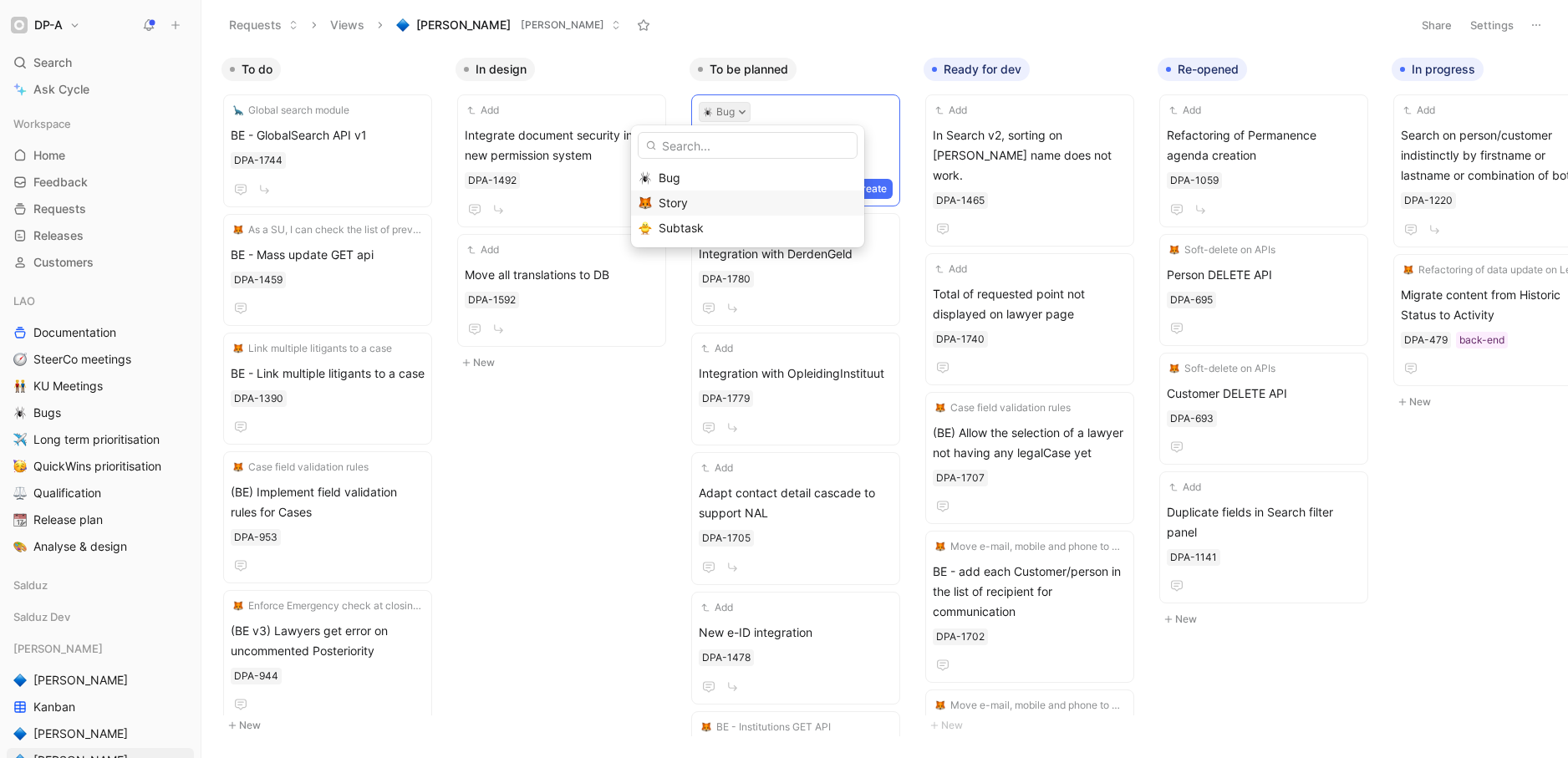 click on "Story" at bounding box center [757, 203] 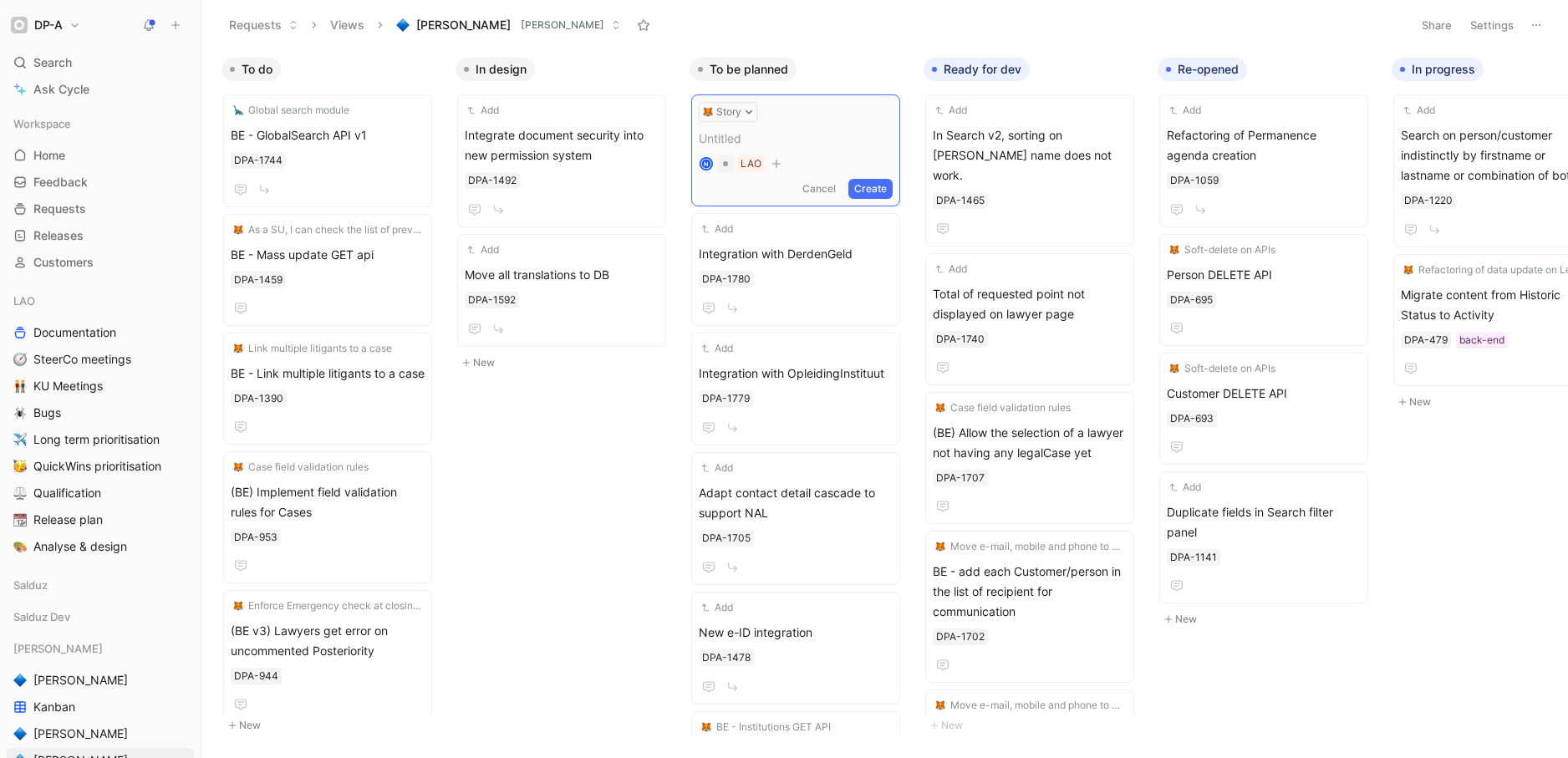 type 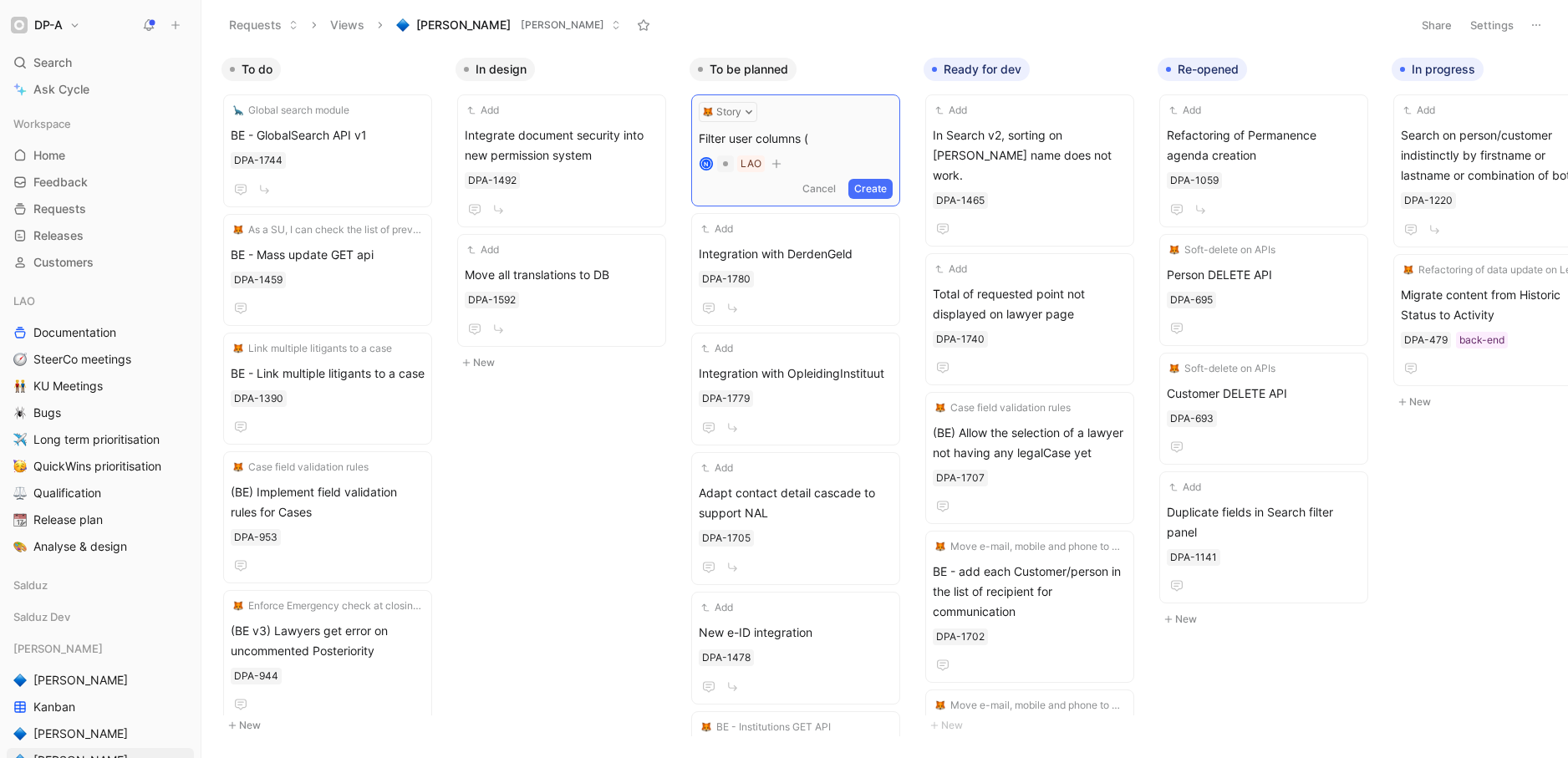 click on "Filter user columns (" at bounding box center (796, 139) 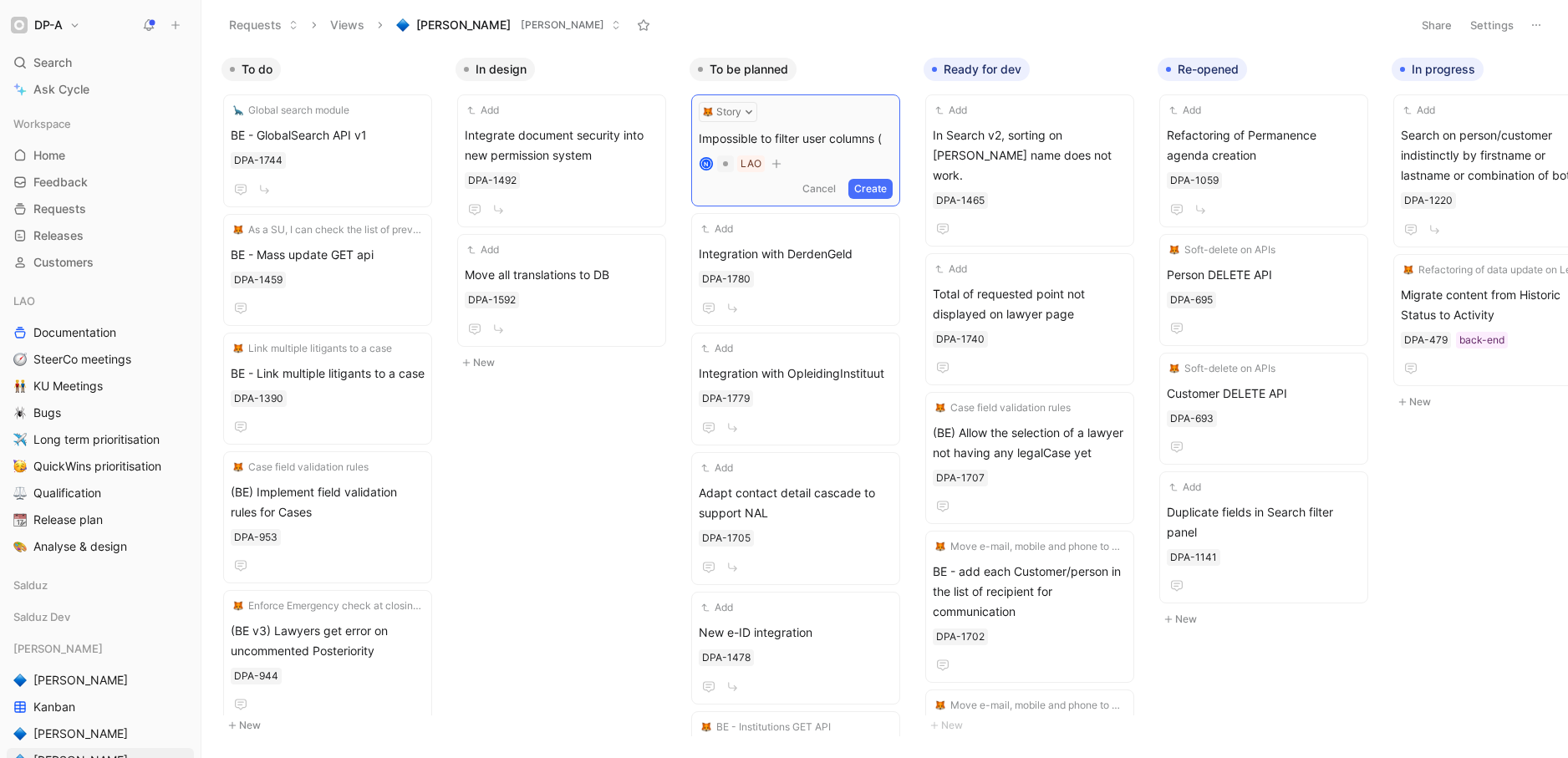 click on "Impossible to filter user columns (" at bounding box center [796, 139] 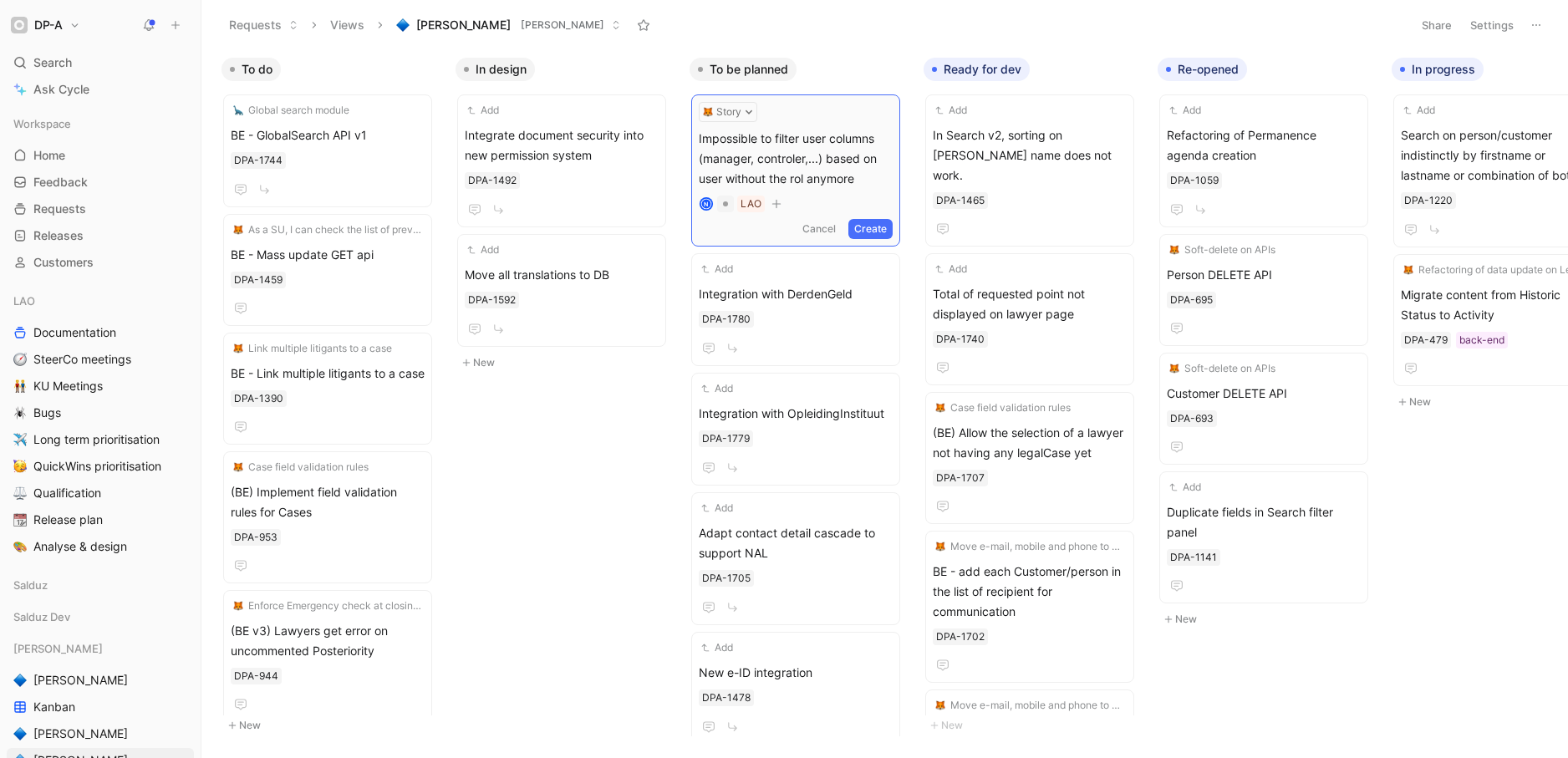 click on "Create" at bounding box center [870, 229] 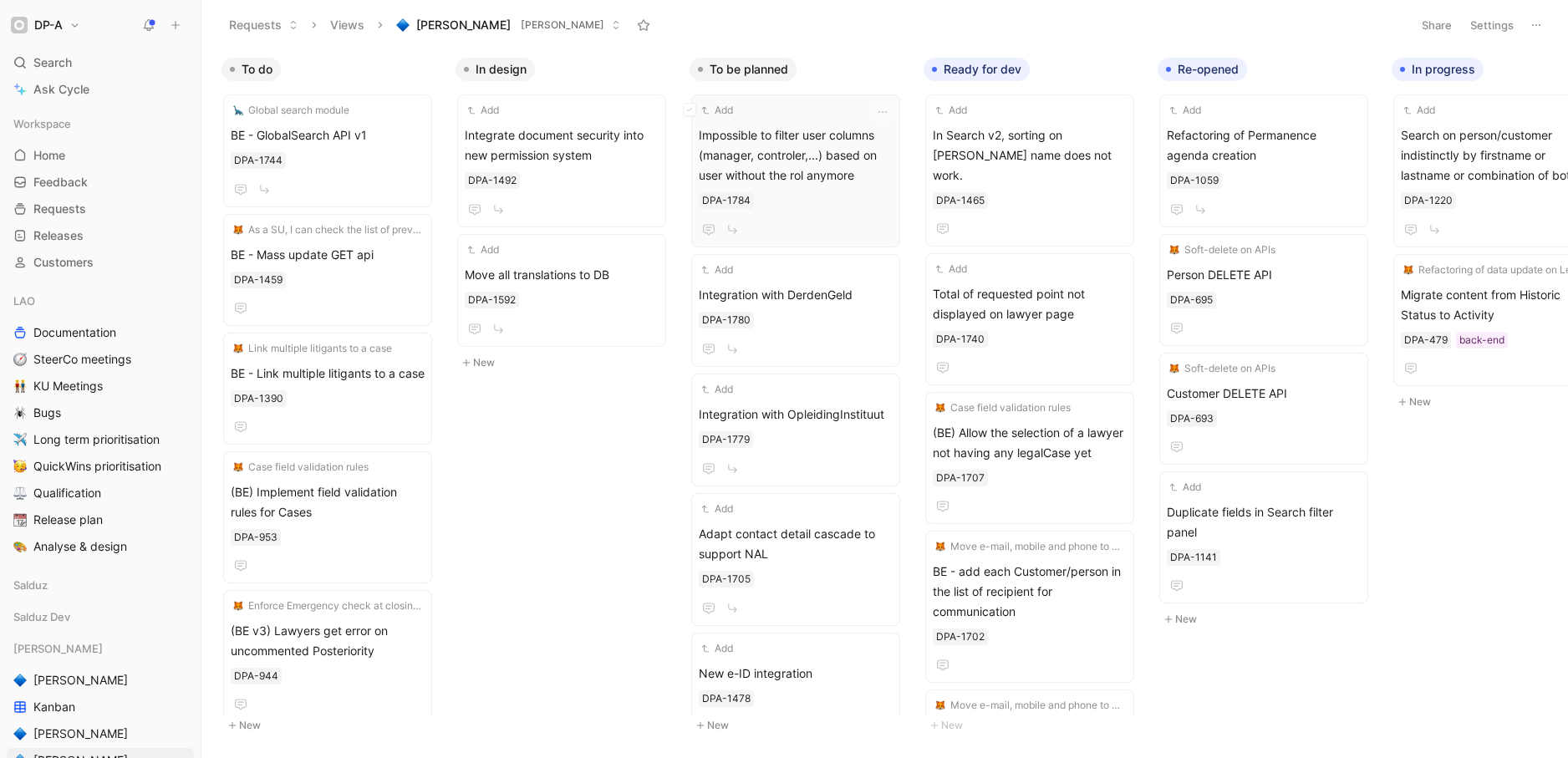 click on "Impossible to filter user columns (manager, controler,...) based on user without the rol anymore" at bounding box center (796, 155) 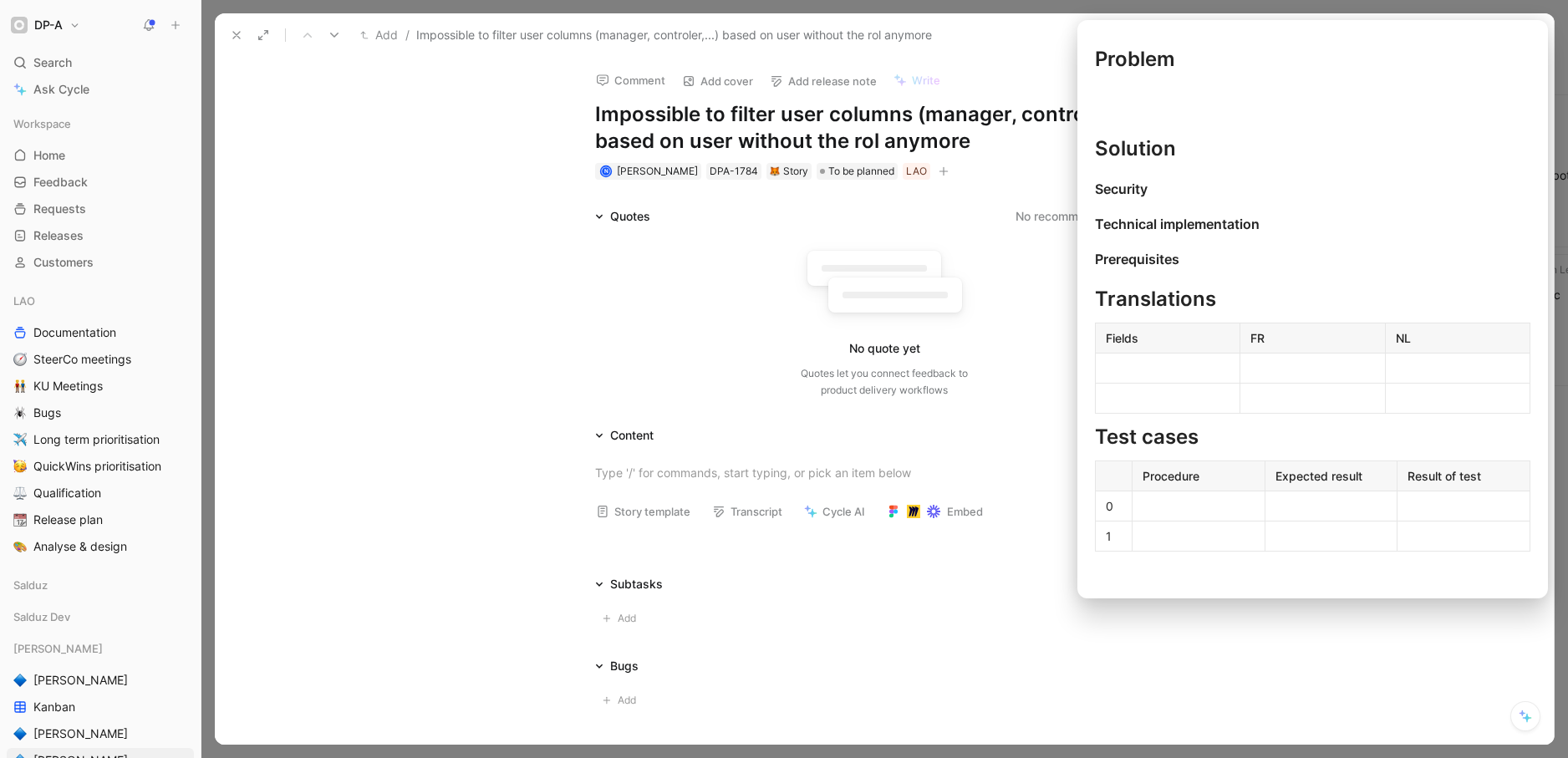click on "Story template" at bounding box center [643, 511] 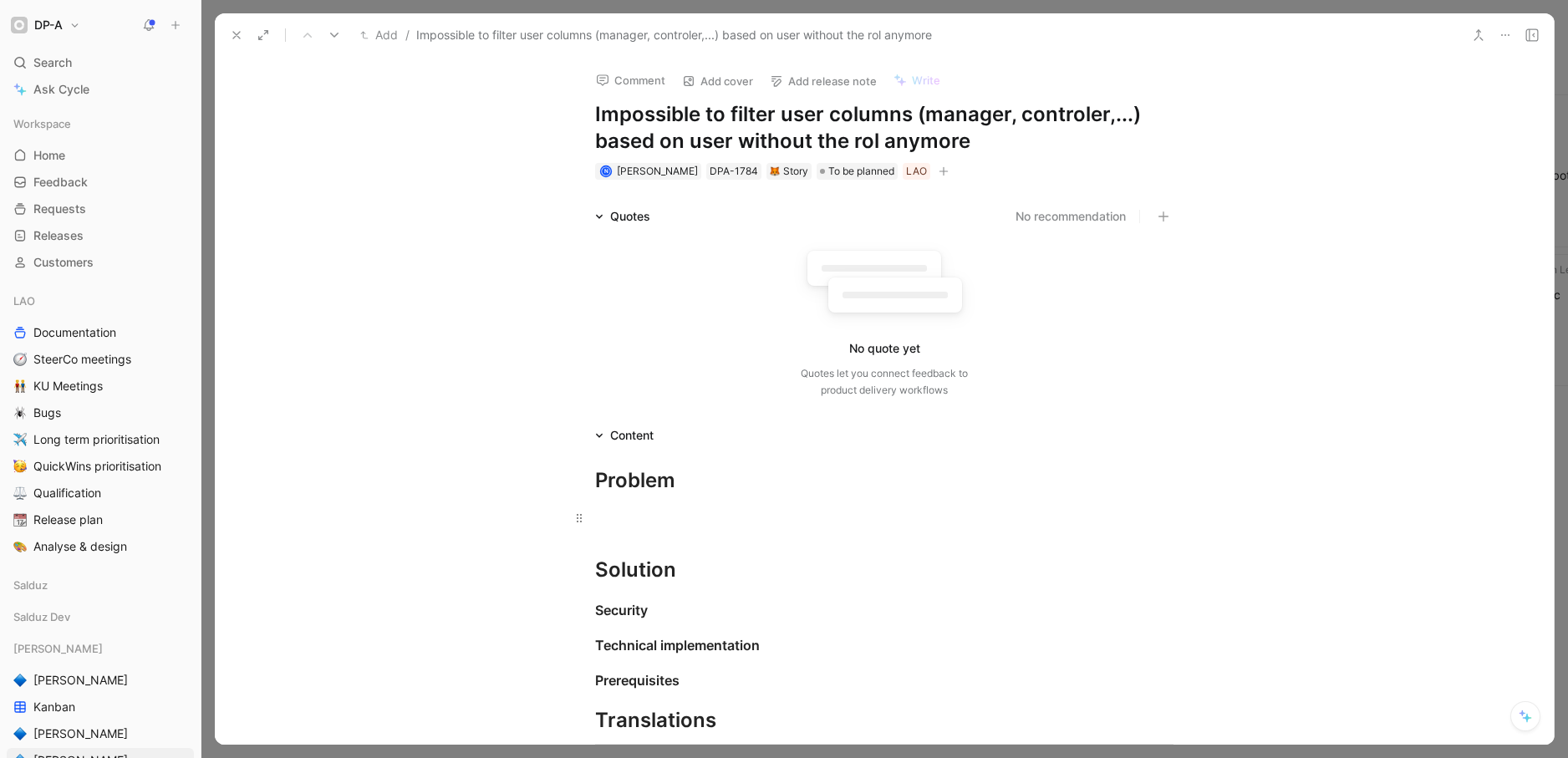 click at bounding box center [884, 517] 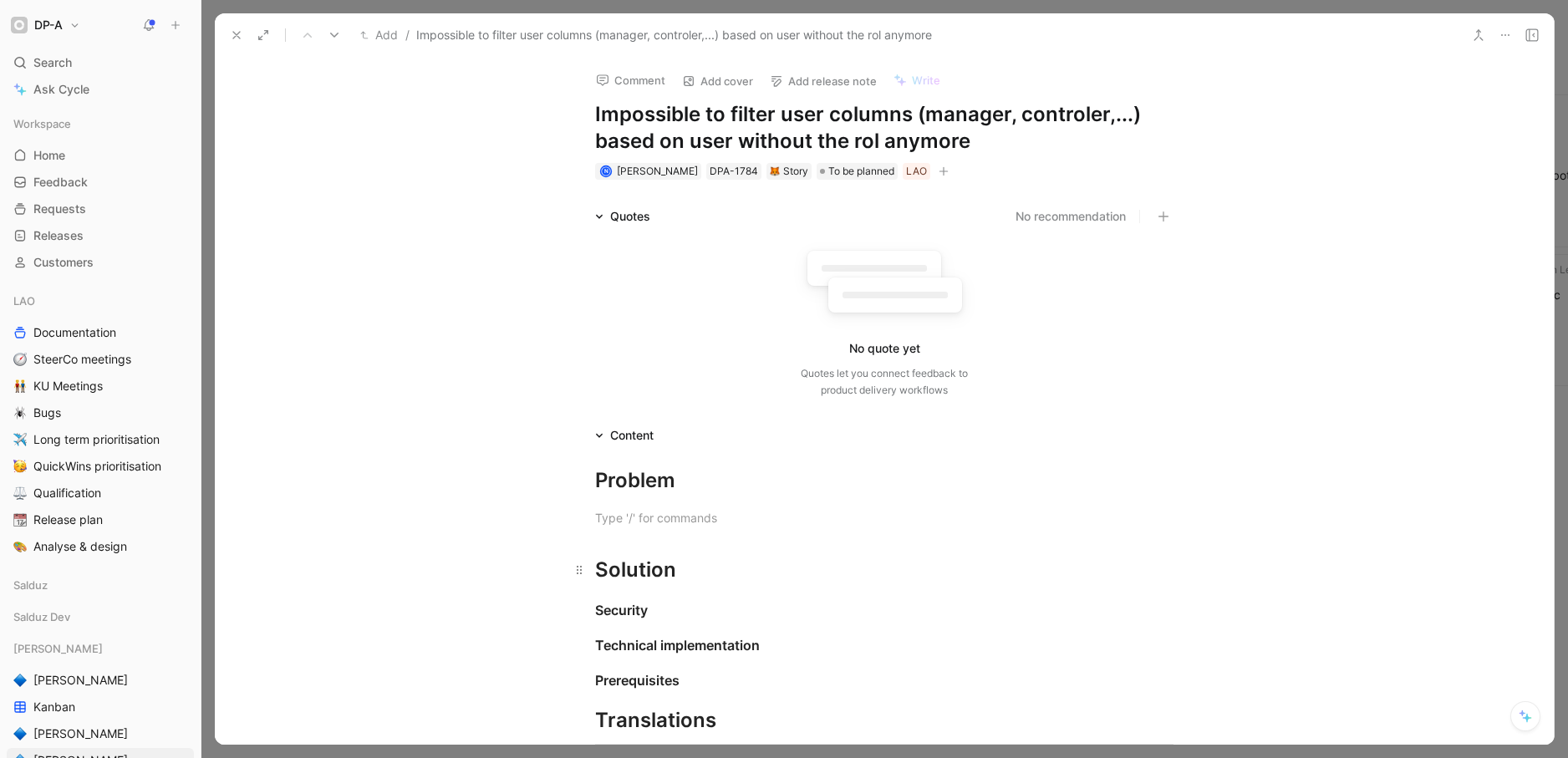 type 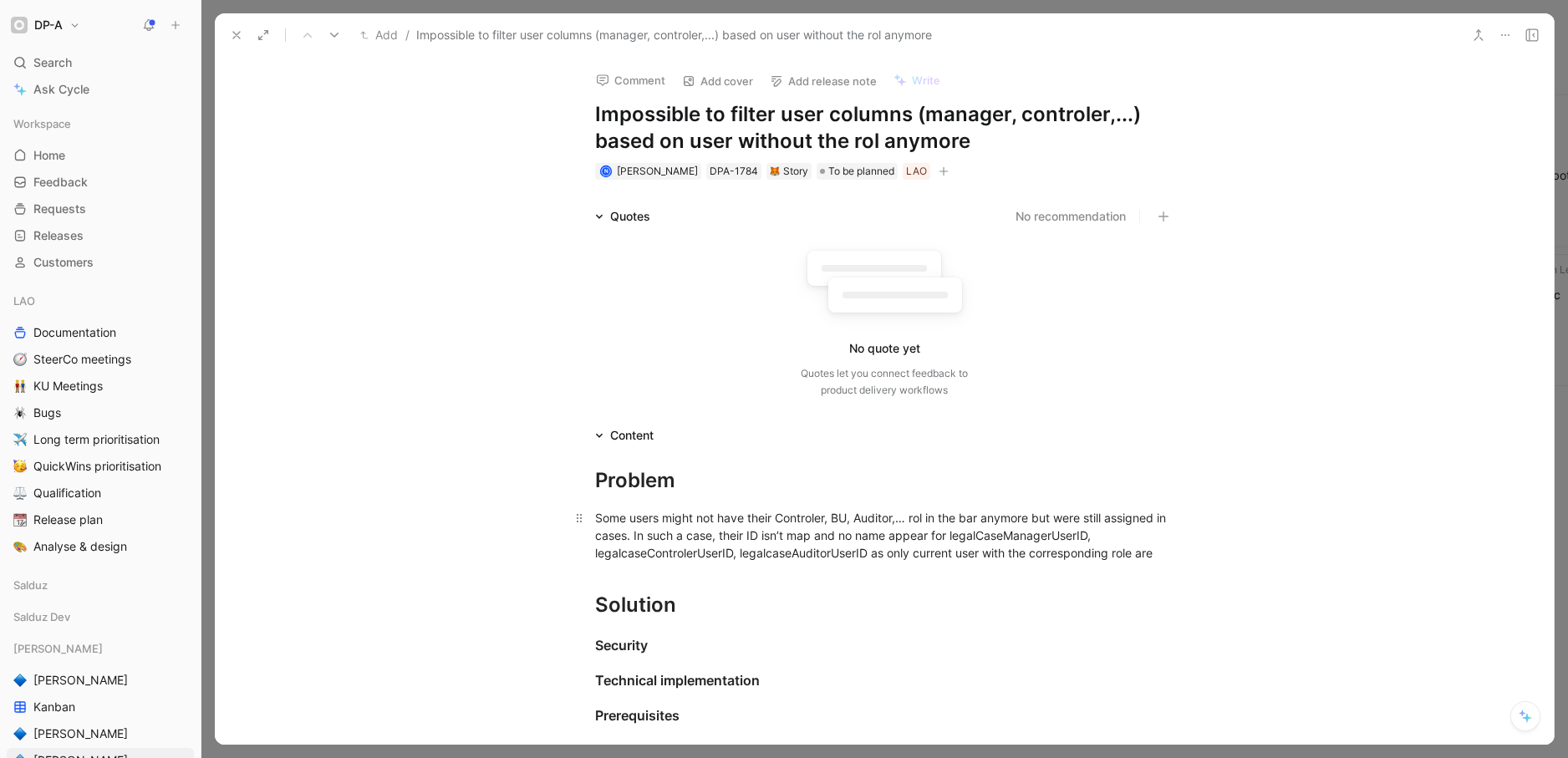 click on "Some users might not have their Controler, BU, Auditor,… rol in the bar anymore but were still assigned in cases. In such a case, their ID isn’t map and no name appear for legalCaseManagerUserID, legalcaseControlerUserID, legalcaseAuditorUserID as only current user with the corresponding role are" at bounding box center [884, 535] 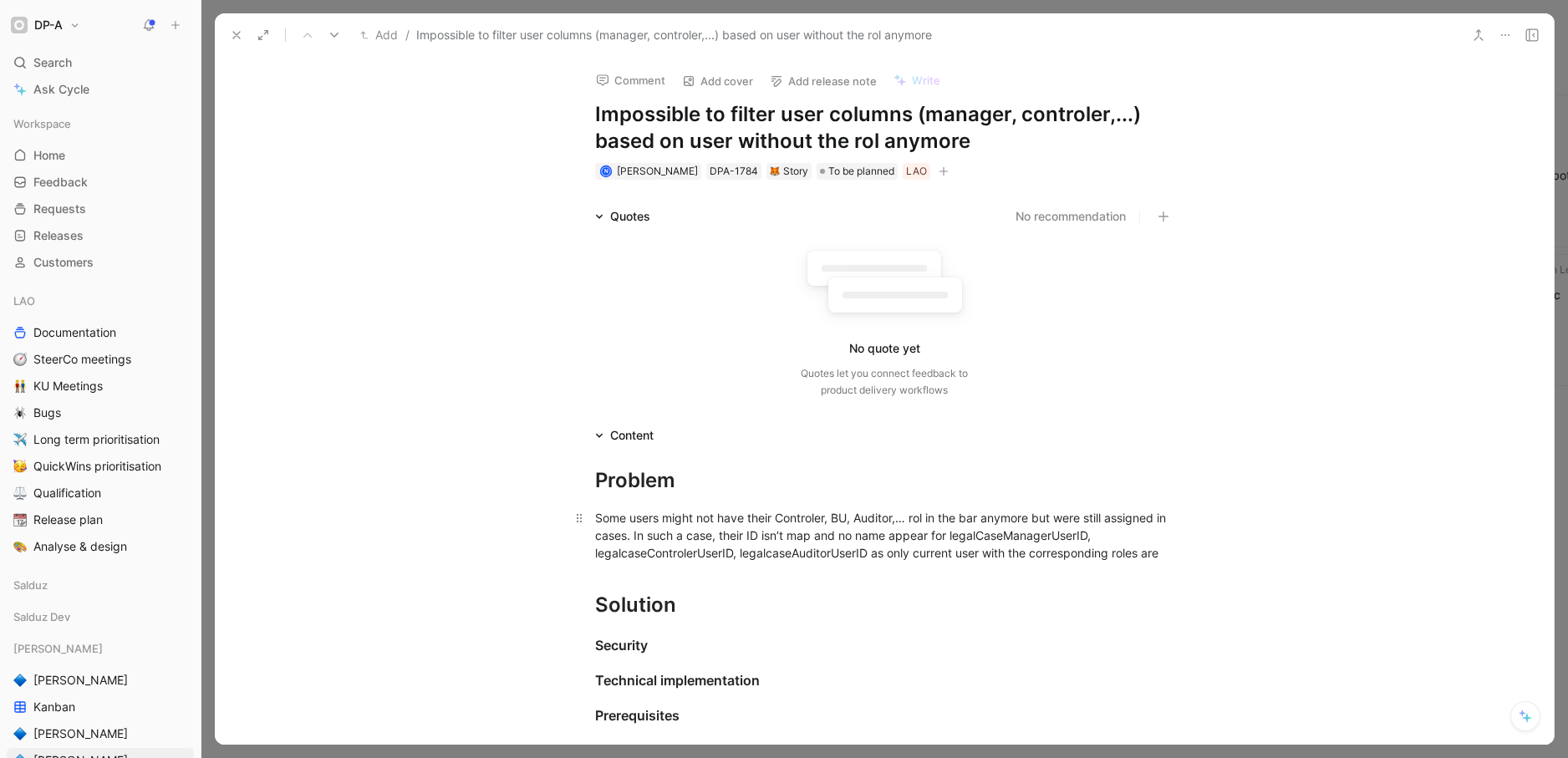 click on "Some users might not have their Controler, BU, Auditor,… rol in the bar anymore but were still assigned in cases. In such a case, their ID isn’t map and no name appear for legalCaseManagerUserID, legalcaseControlerUserID, legalcaseAuditorUserID as only current user with the corresponding roles are" at bounding box center (884, 535) 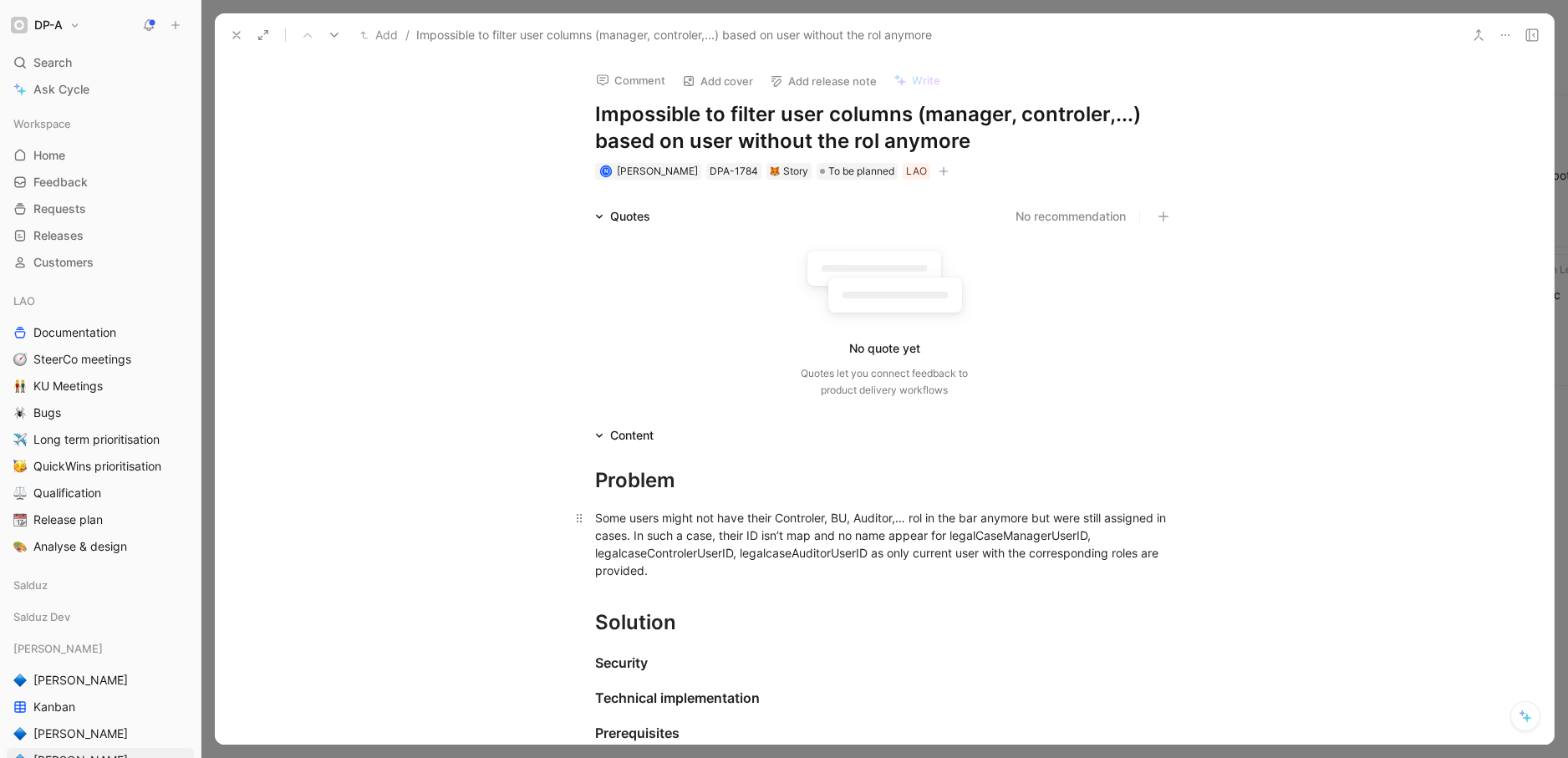 click on "Some users might not have their Controler, BU, Auditor,… rol in the bar anymore but were still assigned in cases. In such a case, their ID isn’t map and no name appear for legalCaseManagerUserID, legalcaseControlerUserID, legalcaseAuditorUserID as only current user with the corresponding roles are provided." at bounding box center (884, 544) 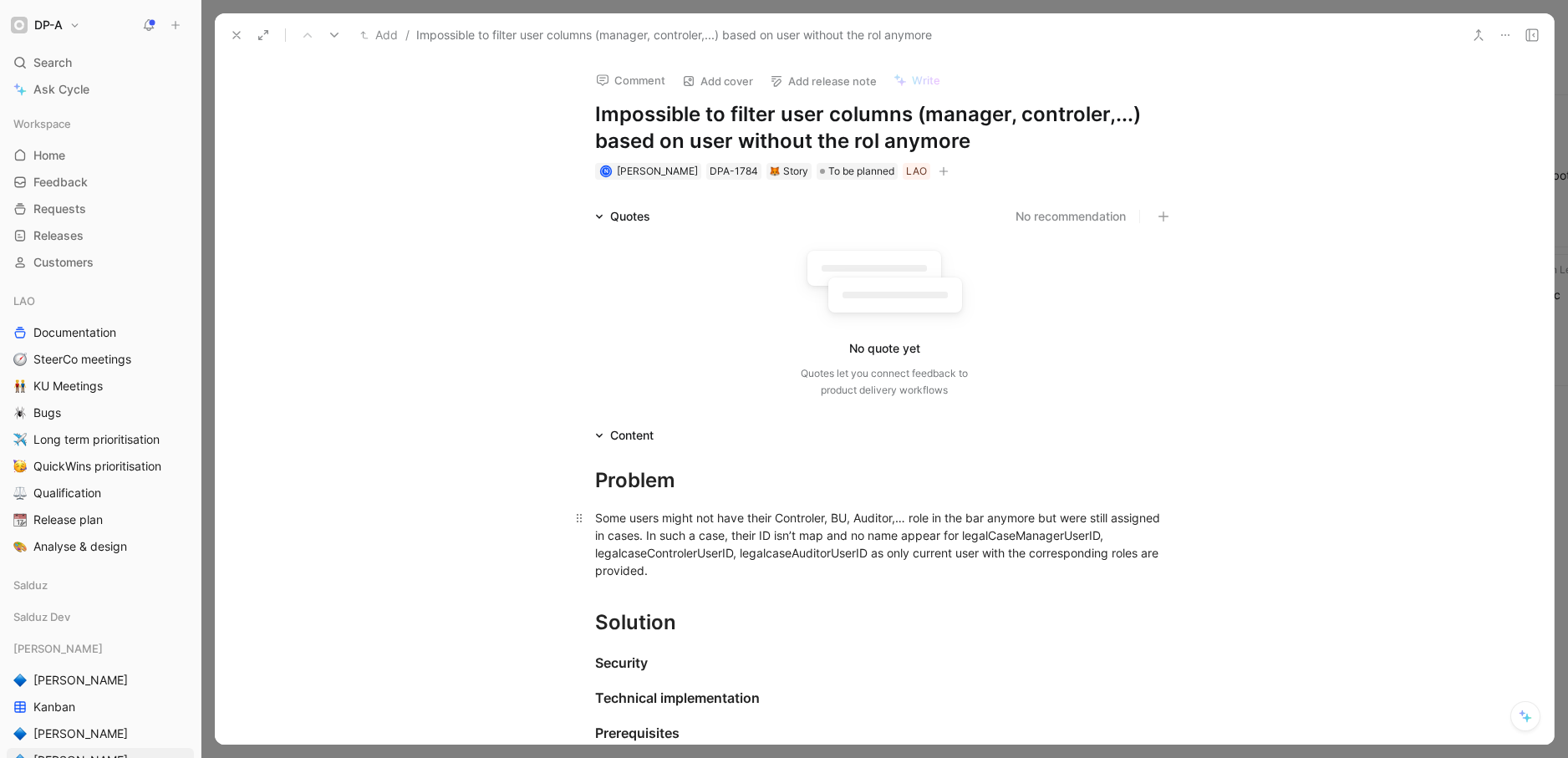 click on "Some users might not have their Controler, BU, Auditor,… role in the bar anymore but were still assigned in cases. In such a case, their ID isn’t map and no name appear for legalCaseManagerUserID, legalcaseControlerUserID, legalcaseAuditorUserID as only current user with the corresponding roles are provided." at bounding box center [884, 544] 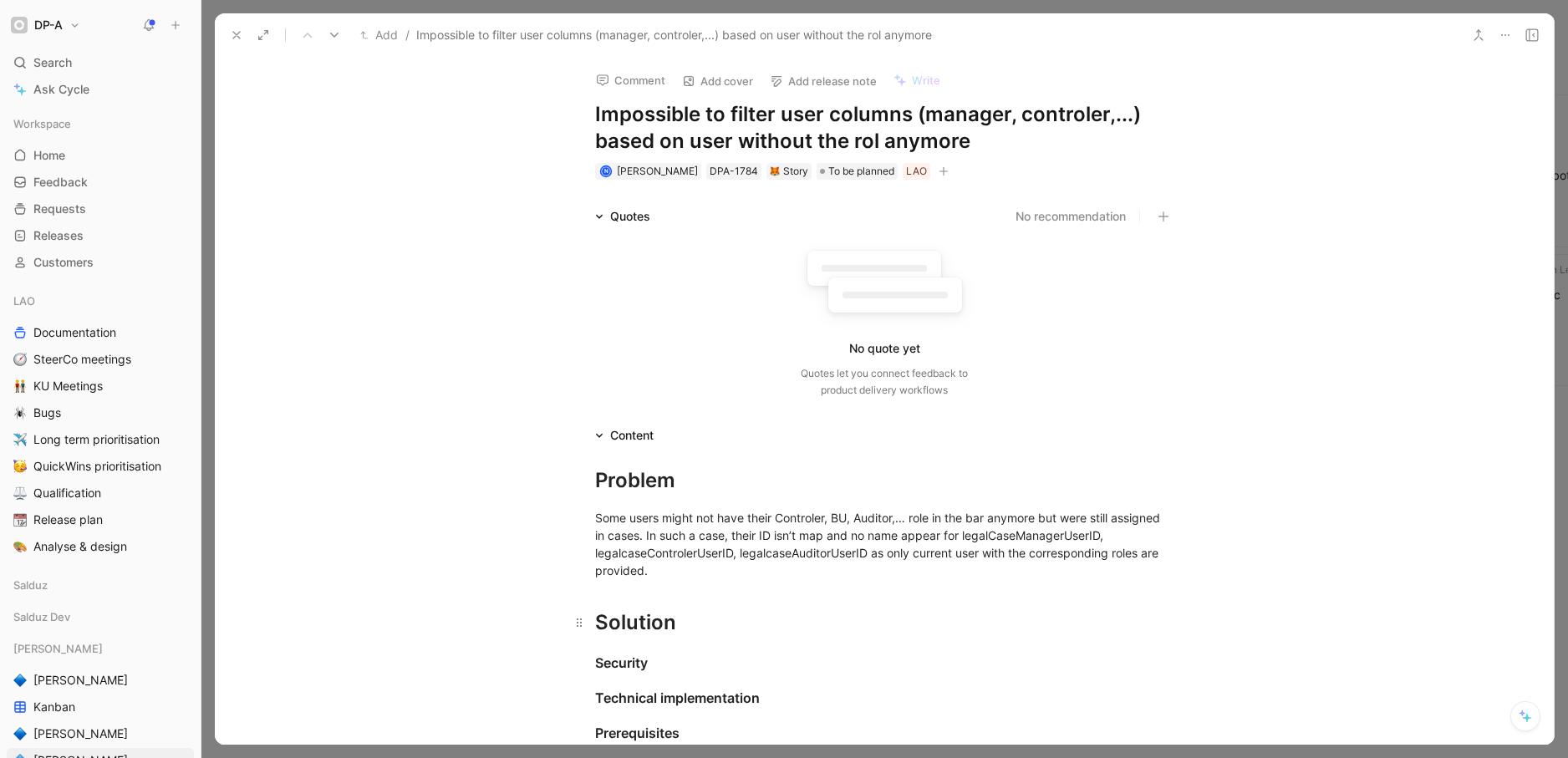 click on "Solution" at bounding box center [884, 623] 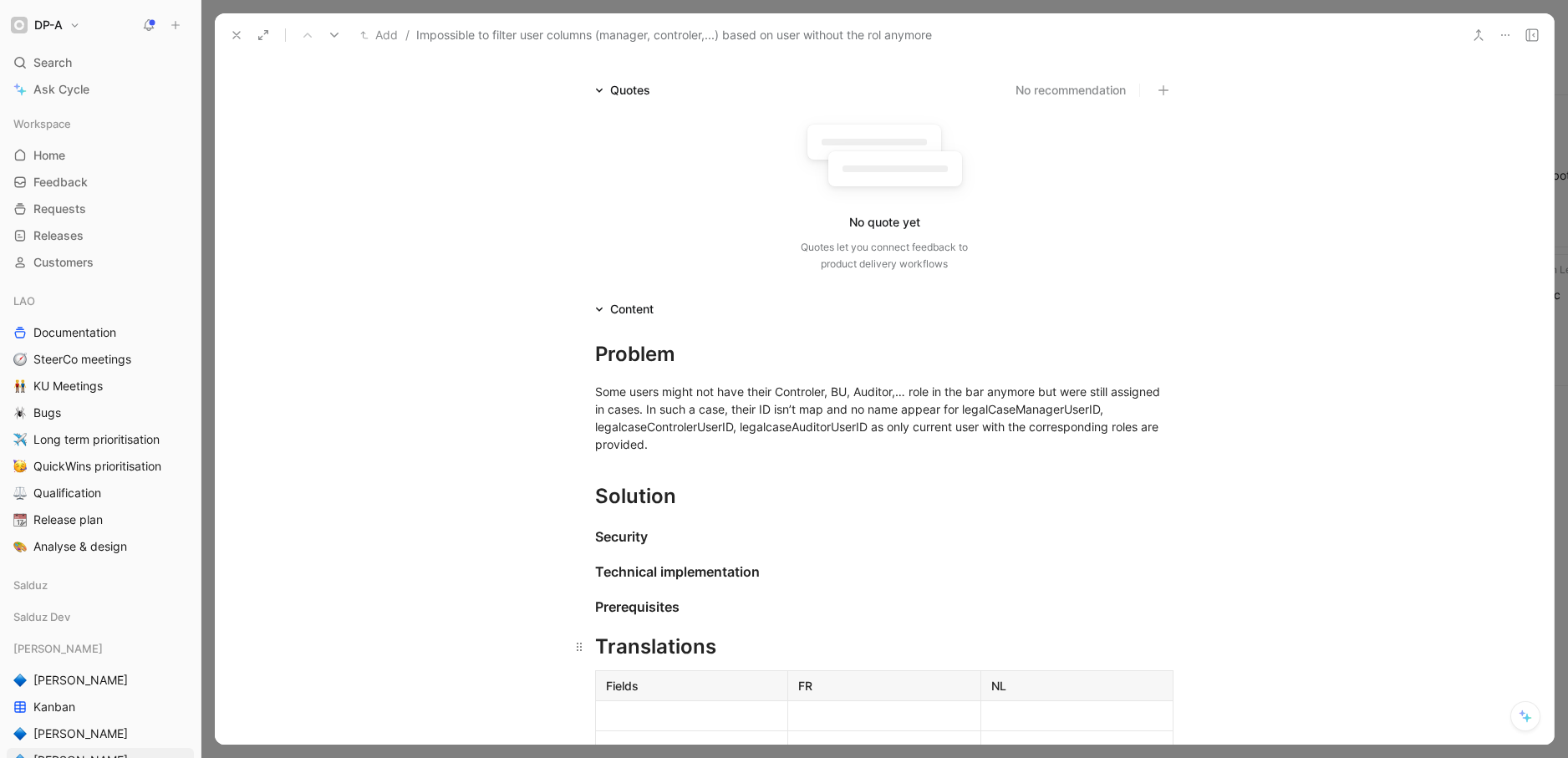 scroll, scrollTop: 141, scrollLeft: 0, axis: vertical 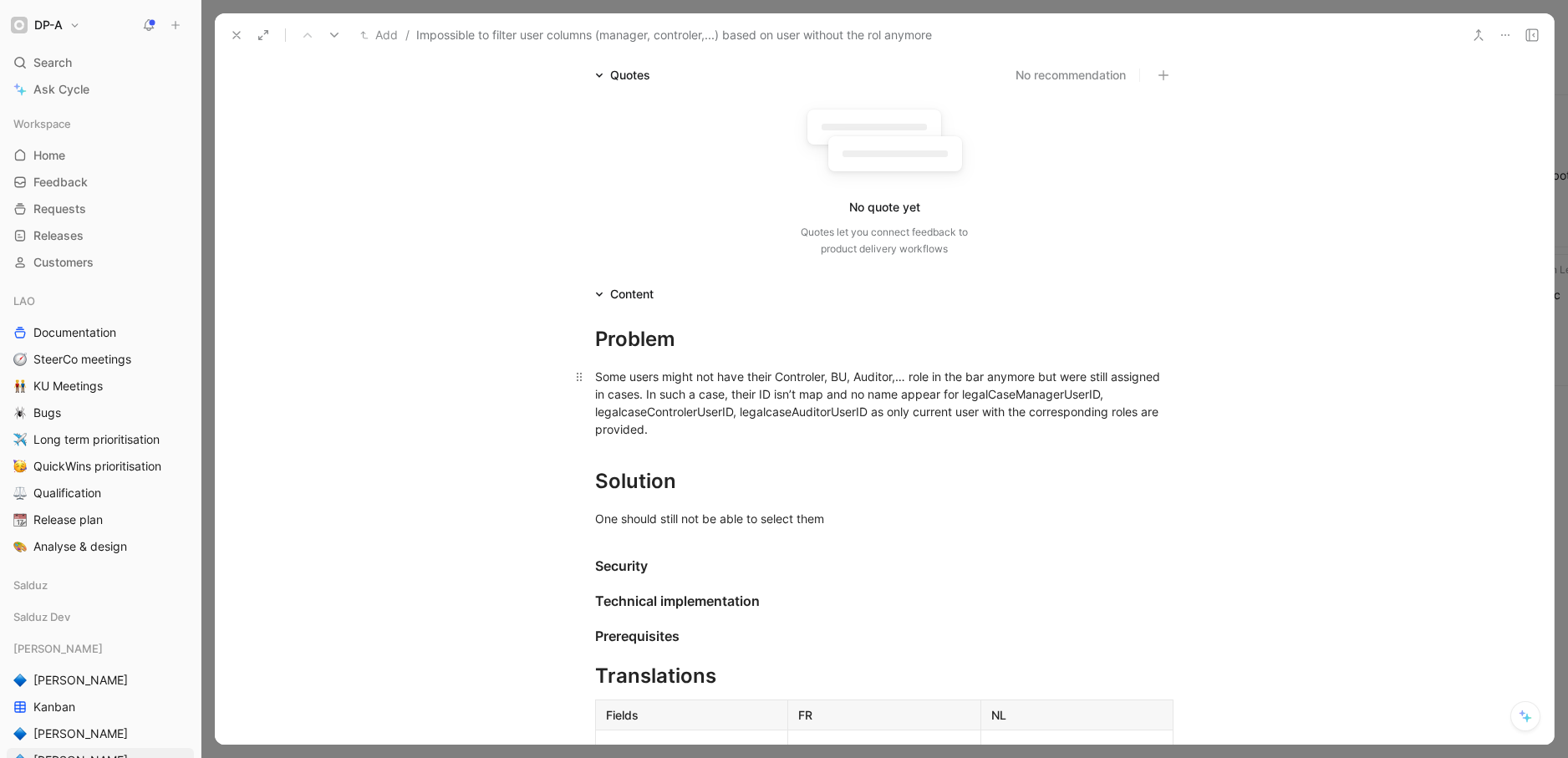 click on "Some users might not have their Controler, BU, Auditor,… role in the bar anymore but were still assigned in cases. In such a case, their ID isn’t map and no name appear for legalCaseManagerUserID, legalcaseControlerUserID, legalcaseAuditorUserID as only current user with the corresponding roles are provided." at bounding box center [884, 403] 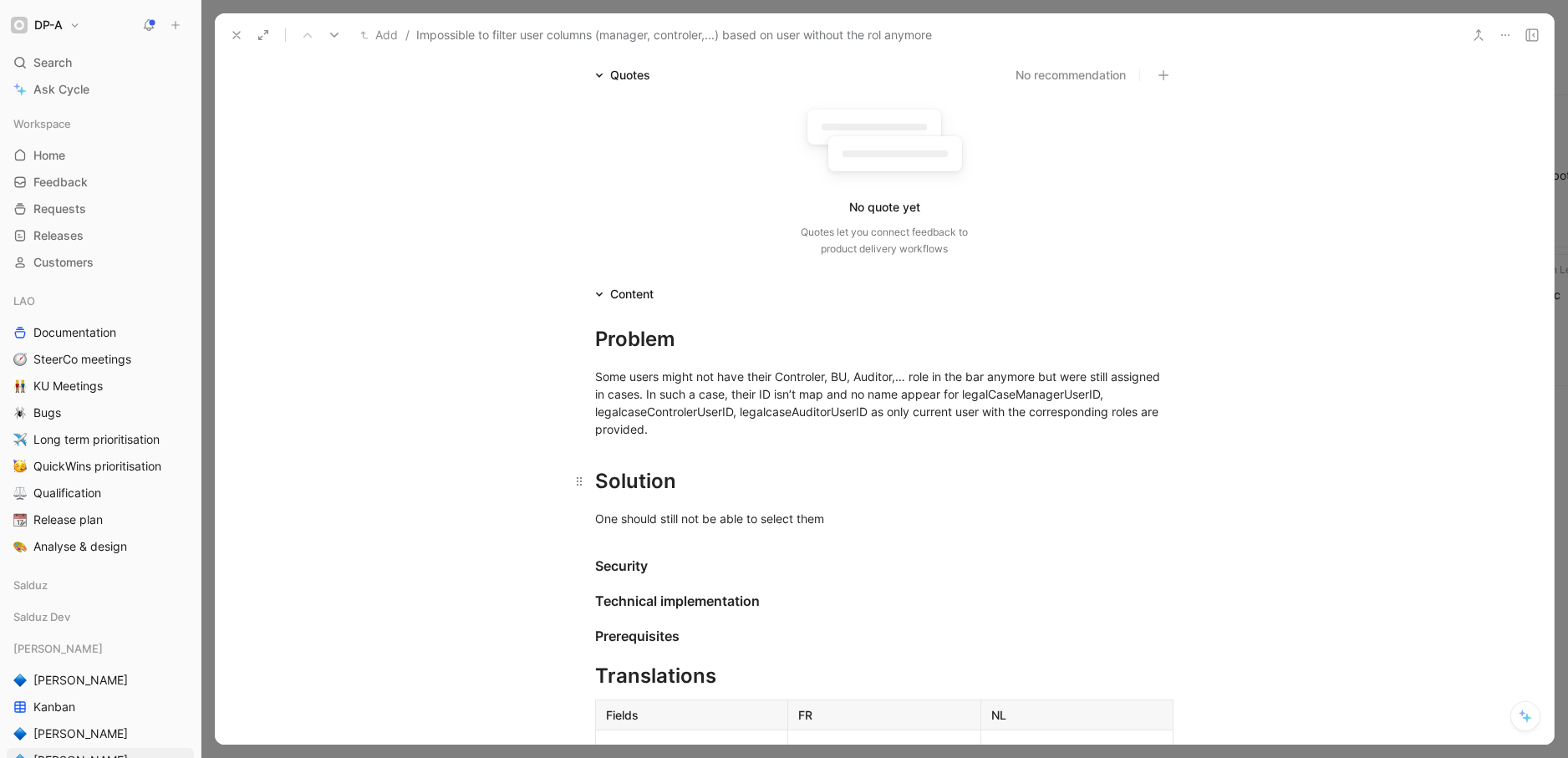 click on "Solution" at bounding box center (884, 481) 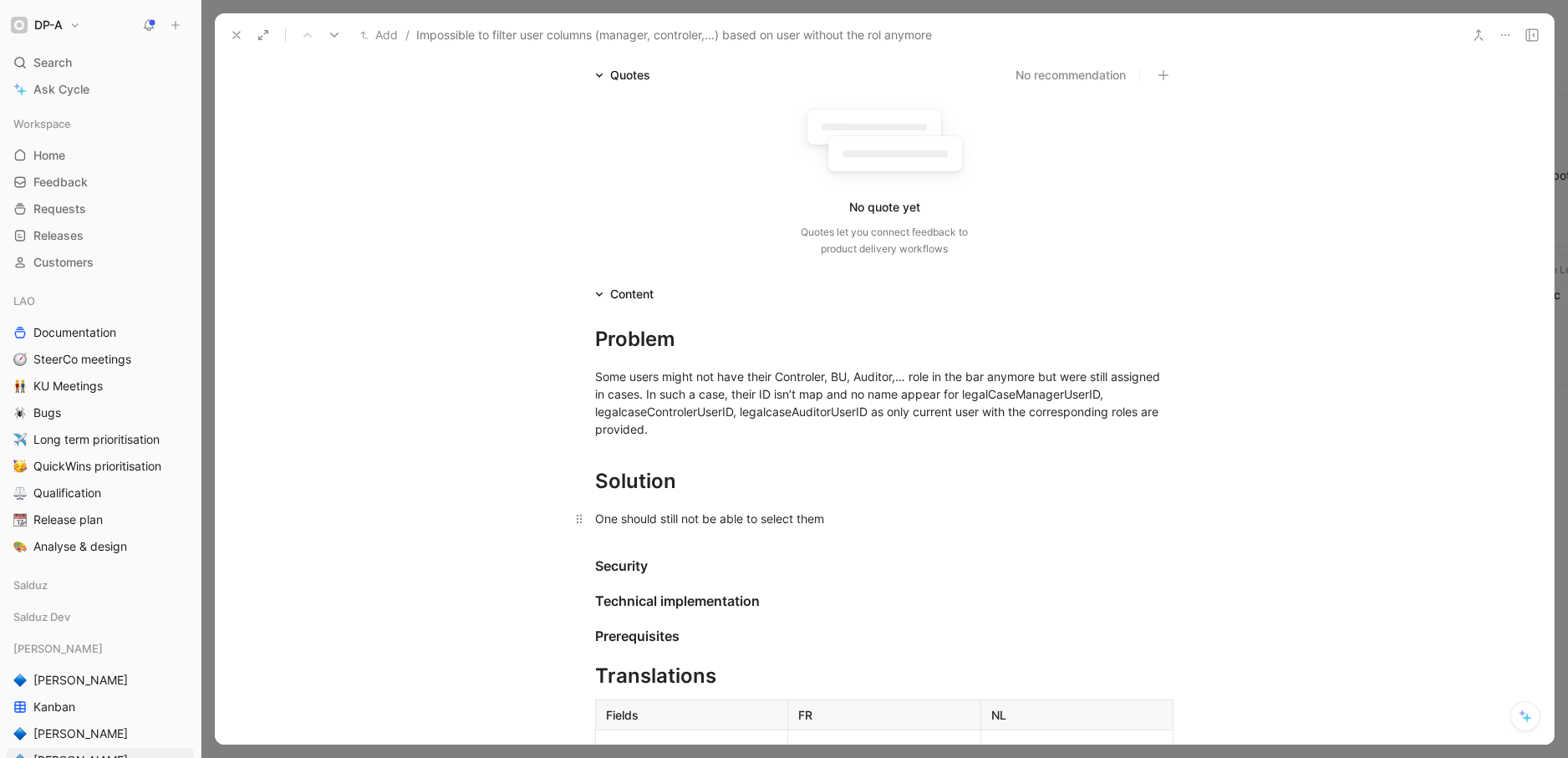 click on "One should still not be able to select them" at bounding box center [884, 518] 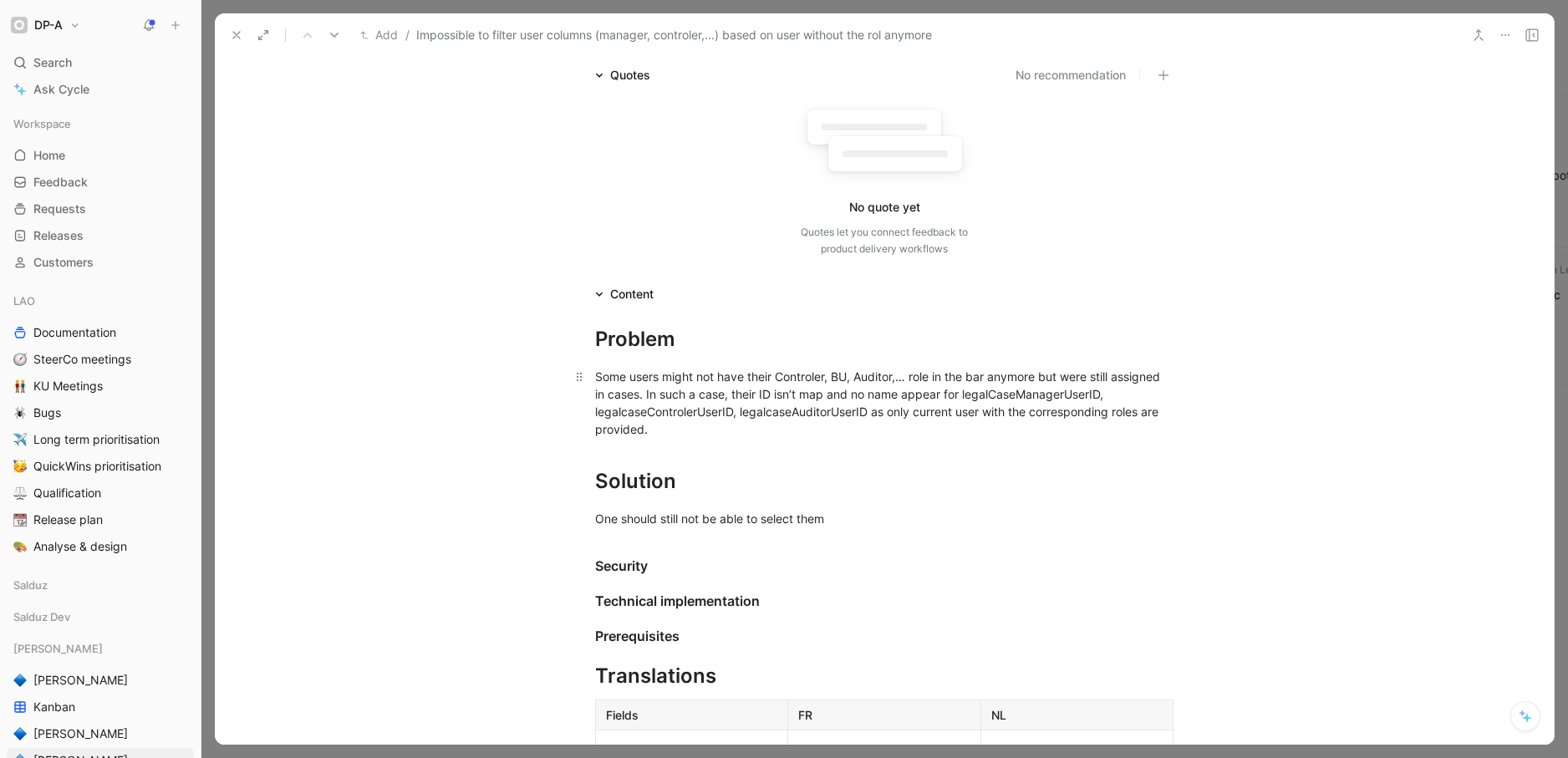click on "Some users might not have their Controler, BU, Auditor,… role in the bar anymore but were still assigned in cases. In such a case, their ID isn’t map and no name appear for legalCaseManagerUserID, legalcaseControlerUserID, legalcaseAuditorUserID as only current user with the corresponding roles are provided." at bounding box center [884, 403] 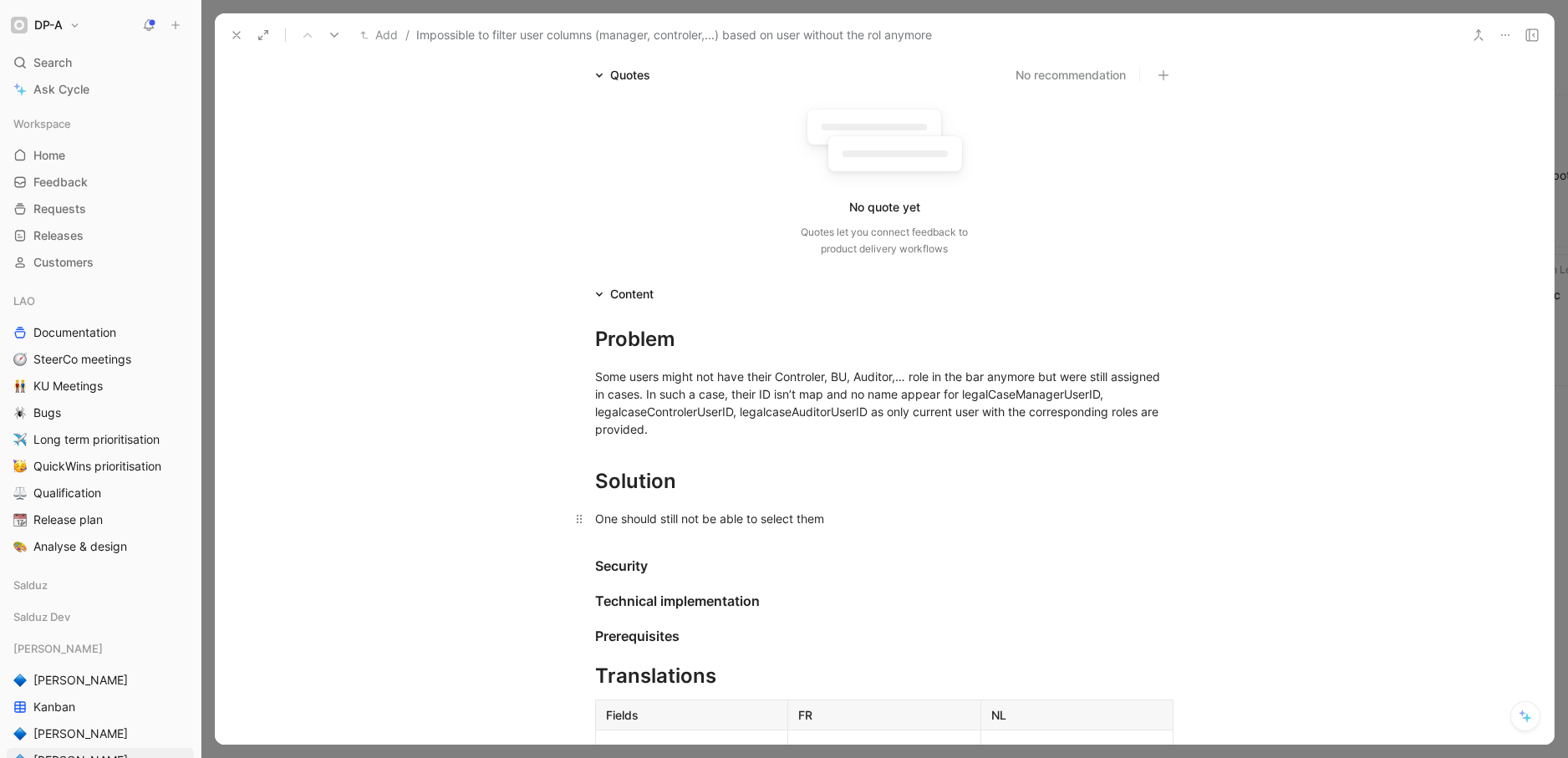click on "One should still not be able to select them" at bounding box center (884, 518) 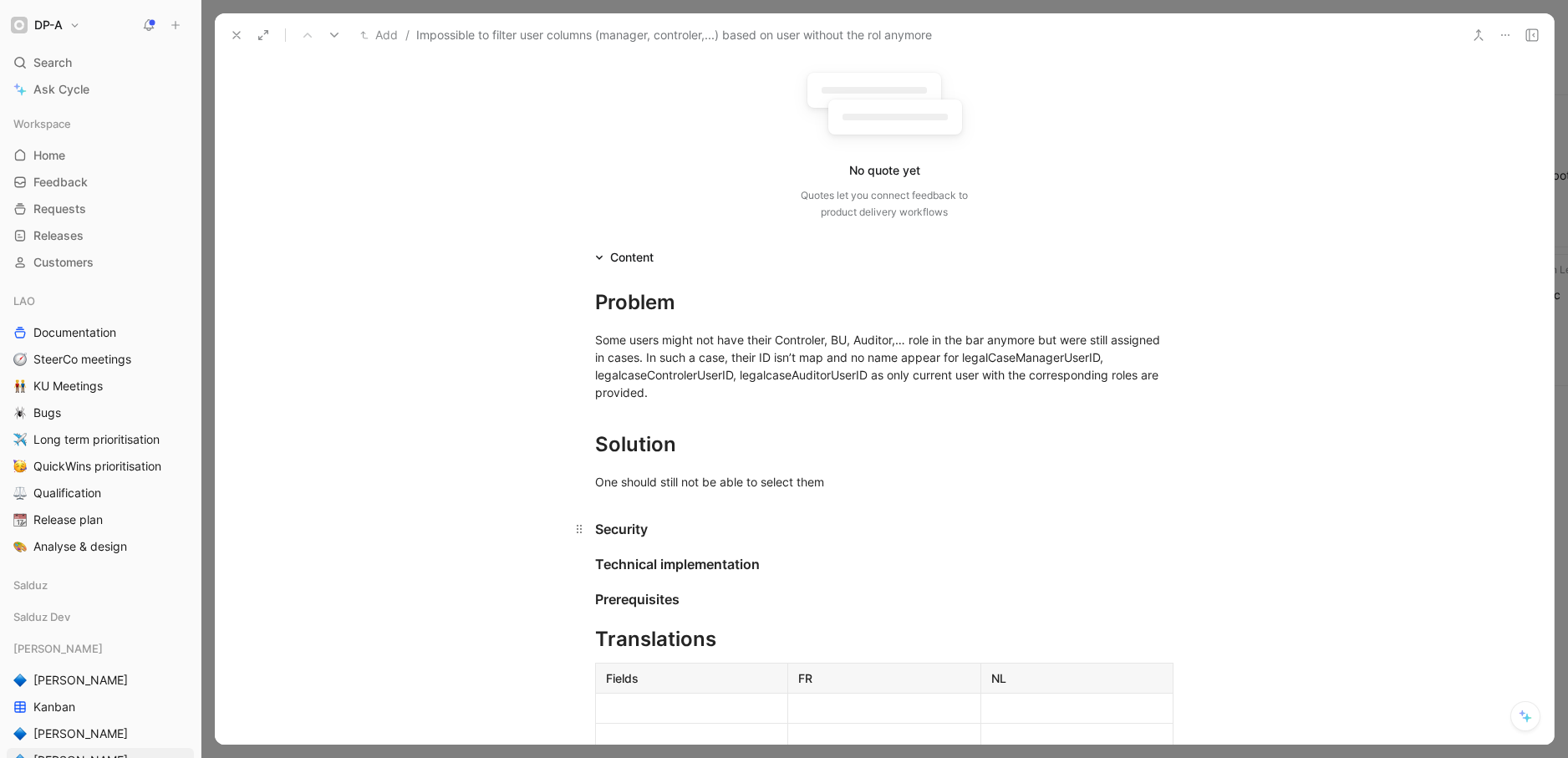 scroll, scrollTop: 206, scrollLeft: 0, axis: vertical 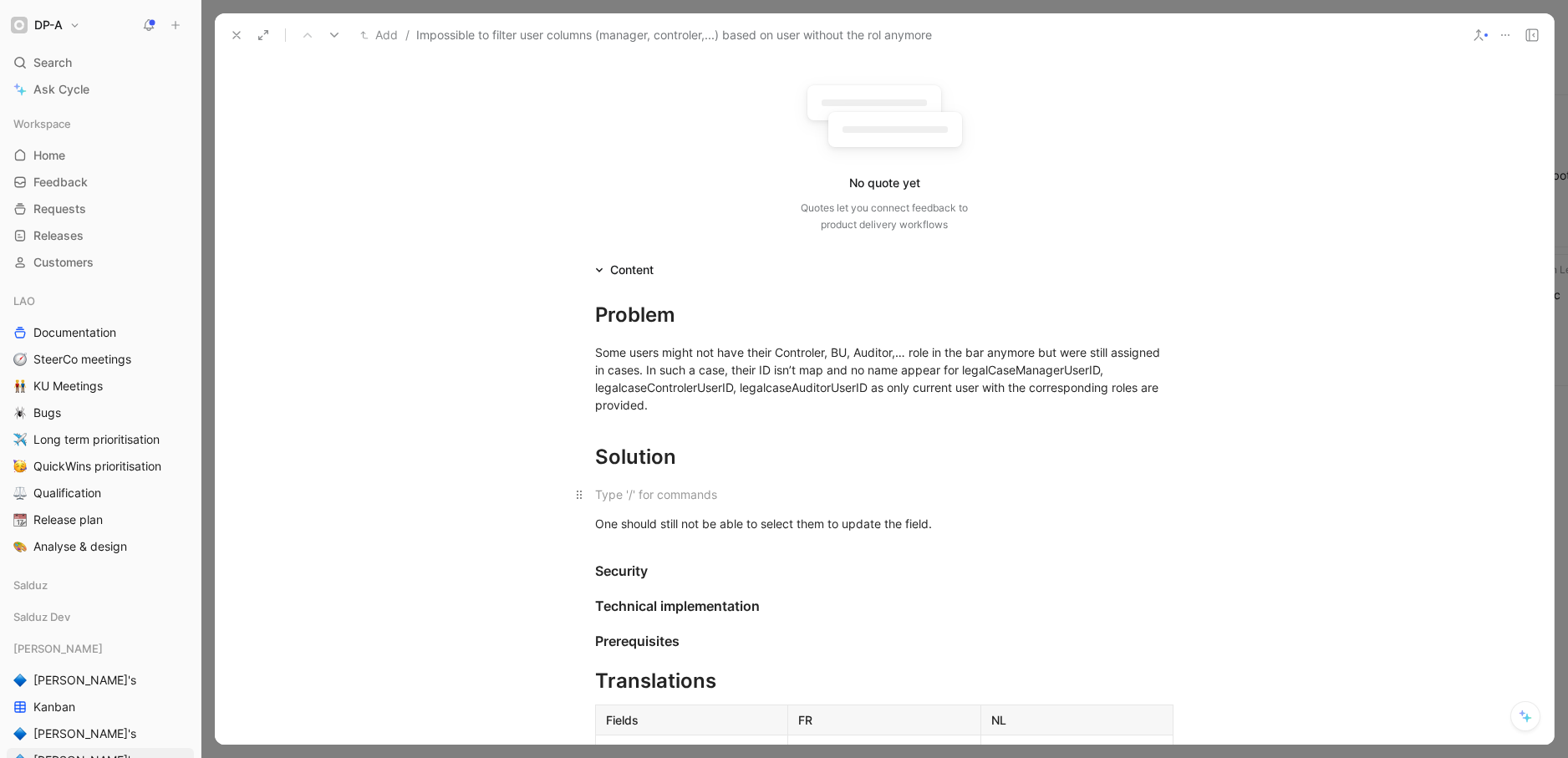 type 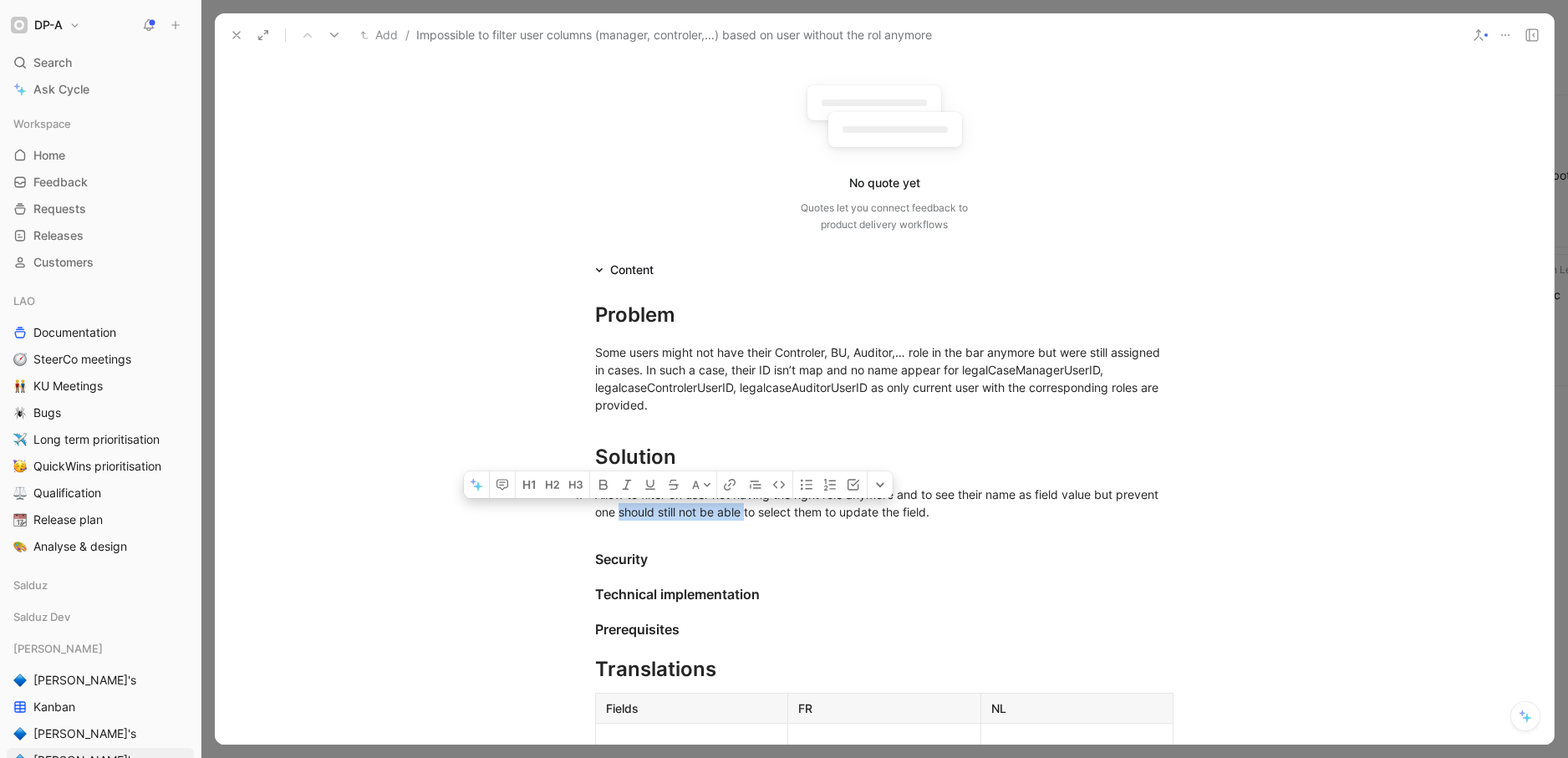 drag, startPoint x: 615, startPoint y: 515, endPoint x: 742, endPoint y: 518, distance: 127.03543 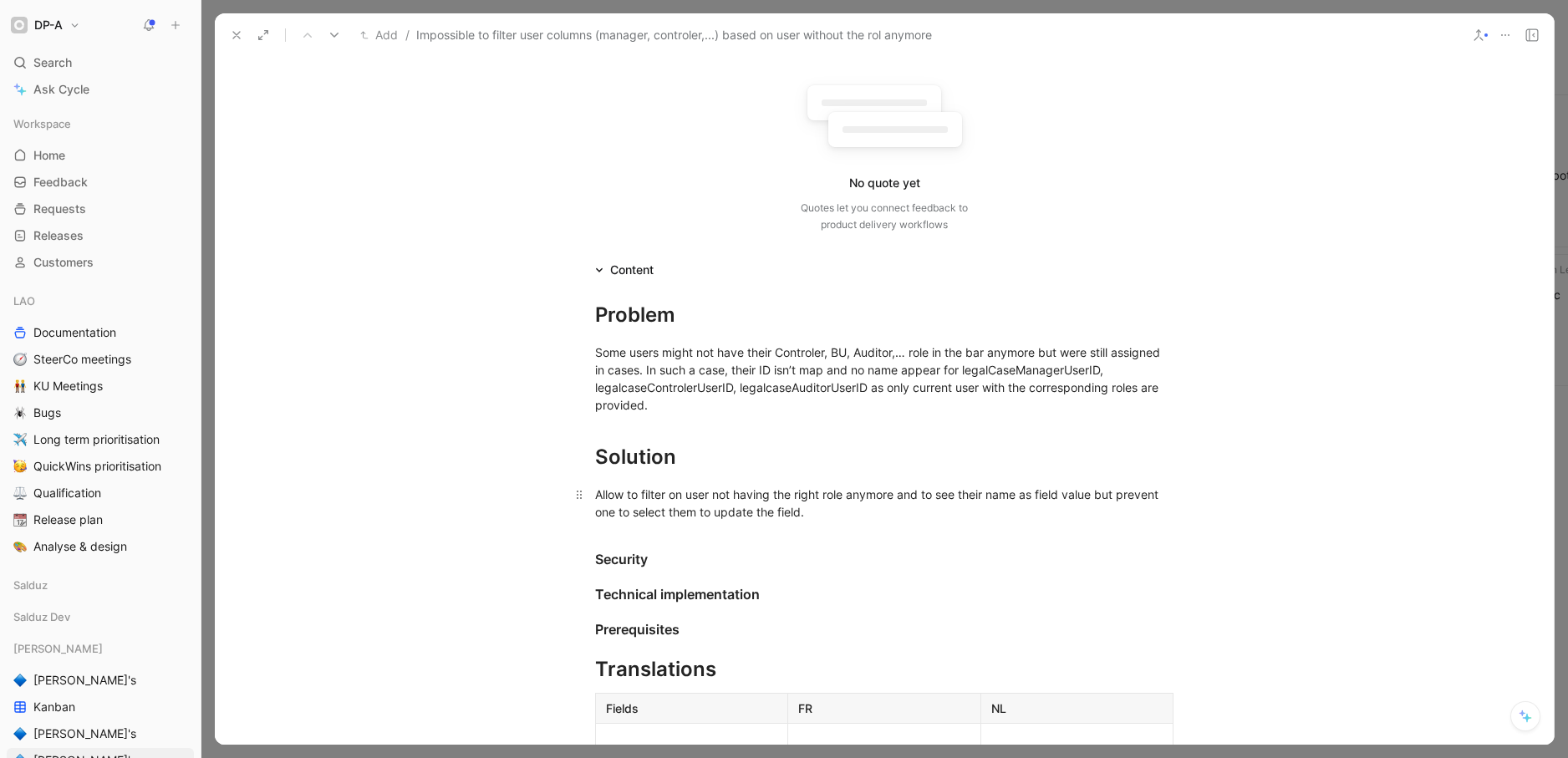 click on "Allow to filter on user not having the right role anymore and to see their name as field value but prevent one to select them to update the field." at bounding box center (884, 503) 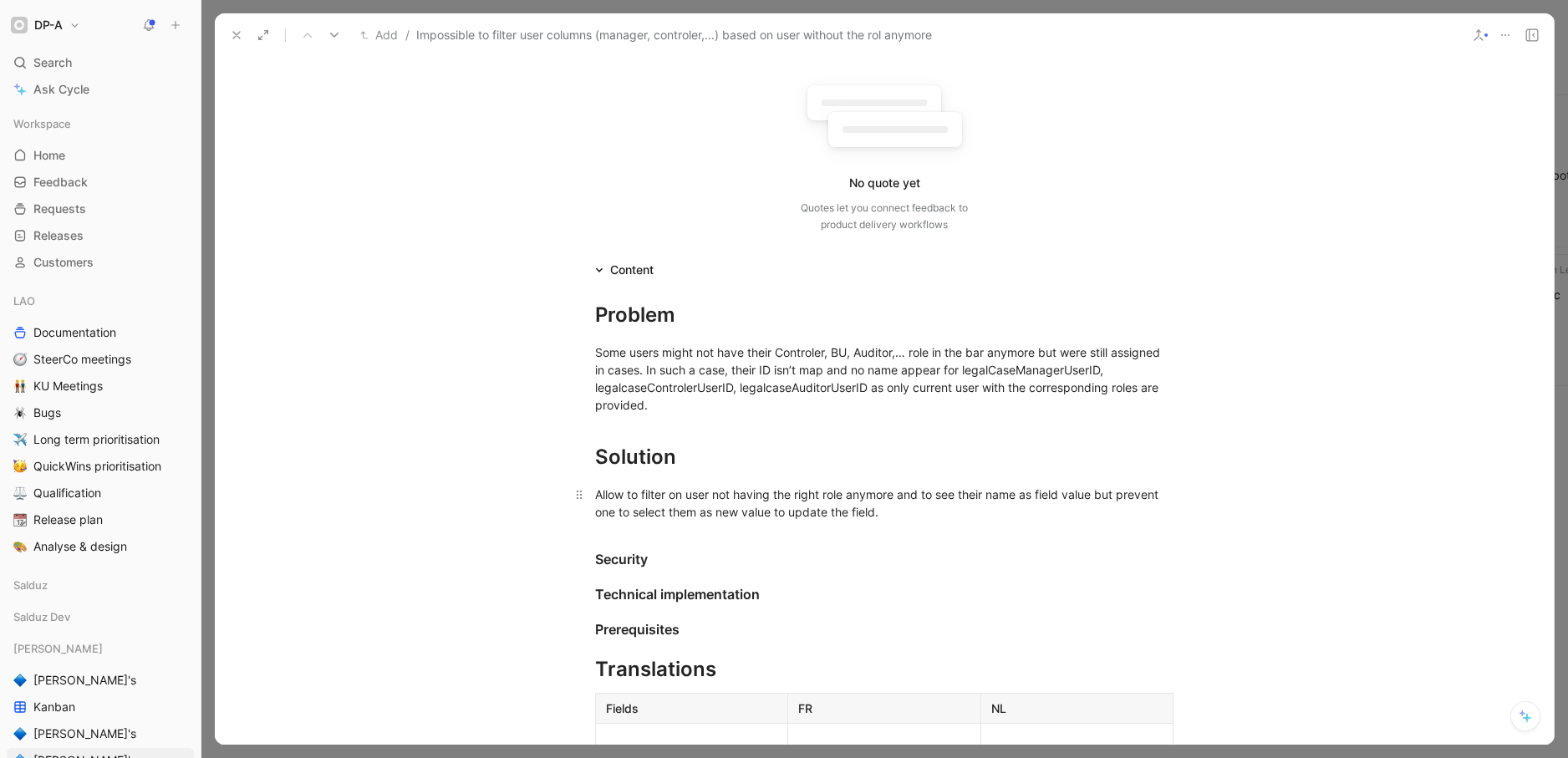 click on "Allow to filter on user not having the right role anymore and to see their name as field value but prevent one to select them as new value to update the field." at bounding box center [884, 503] 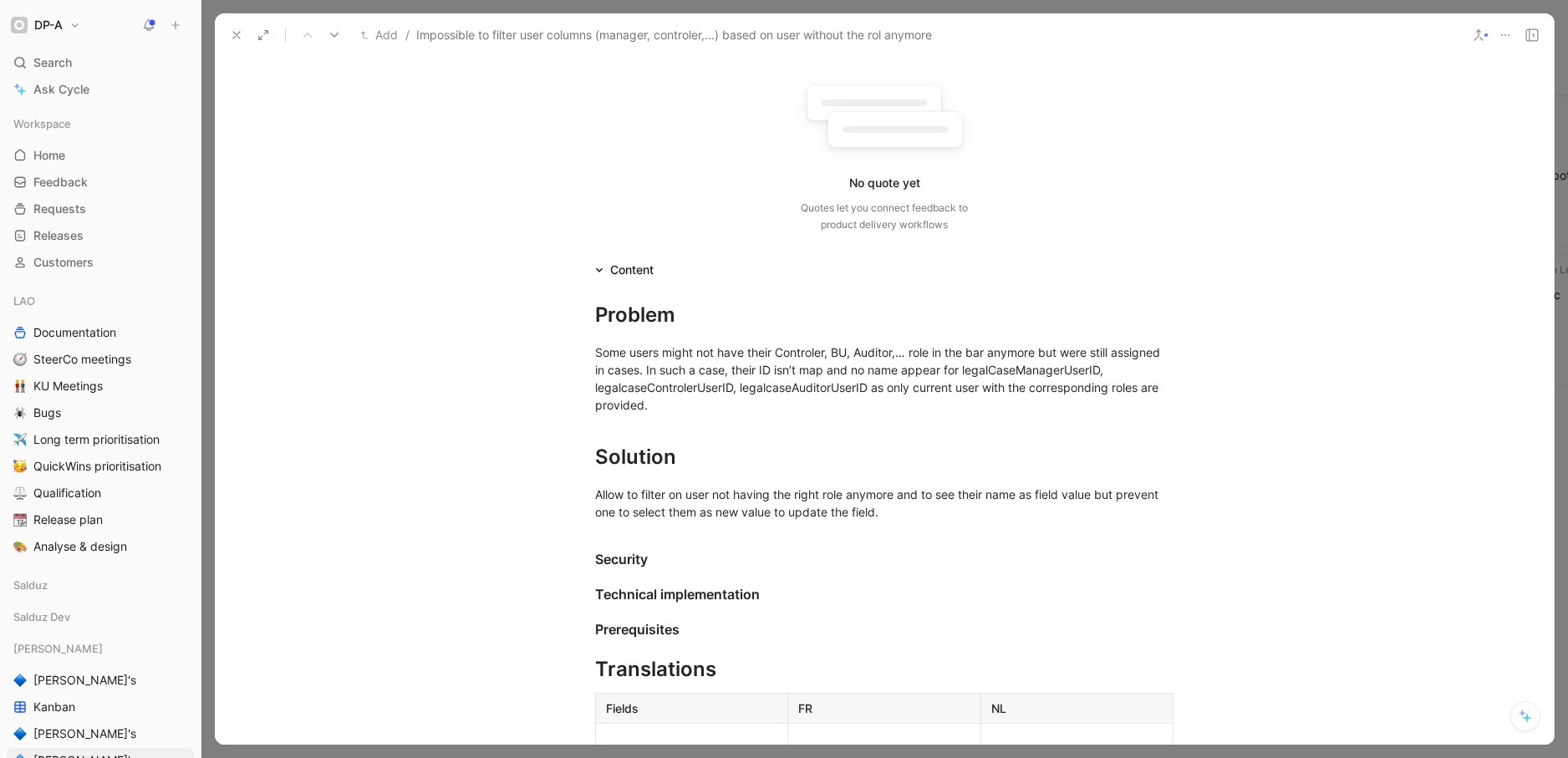 click on "Problem Some users might not have their Controler, BU, Auditor,… role in the bar anymore but were still assigned in cases. In such a case, their ID isn’t map and no name appear for legalCaseManagerUserID, legalcaseControlerUserID, legalcaseAuditorUserID as only current user with the corresponding roles are provided. Solution Allow to filter on user not having the right role anymore and to see their name as field value but prevent one to select them as new value to update the field. Security Technical implementation Prerequisites Translations Fields FR NL Test cases Procedure Expected result Result of test 0 1" at bounding box center [884, 622] 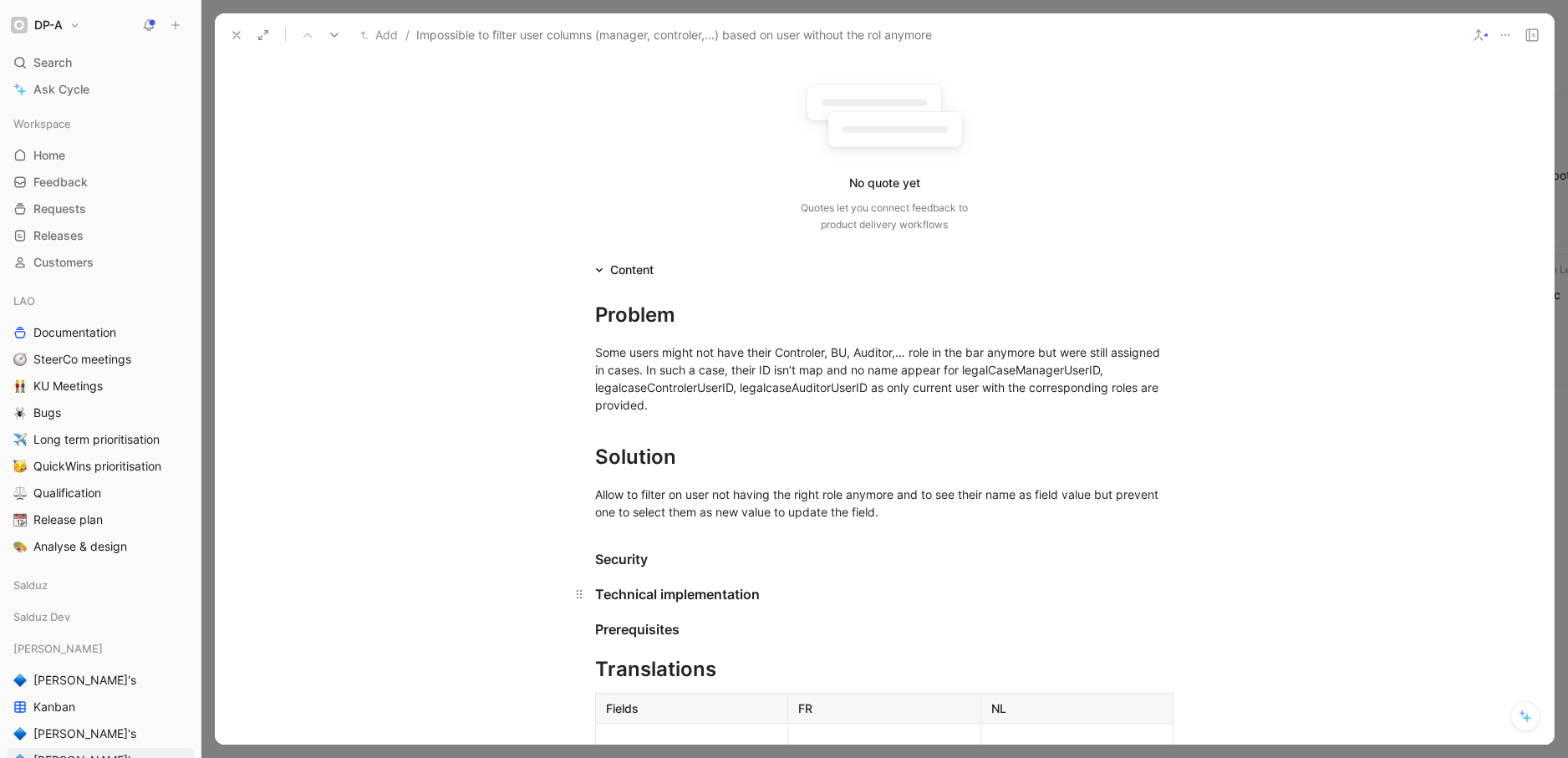 click on "Technical implementation" at bounding box center [884, 594] 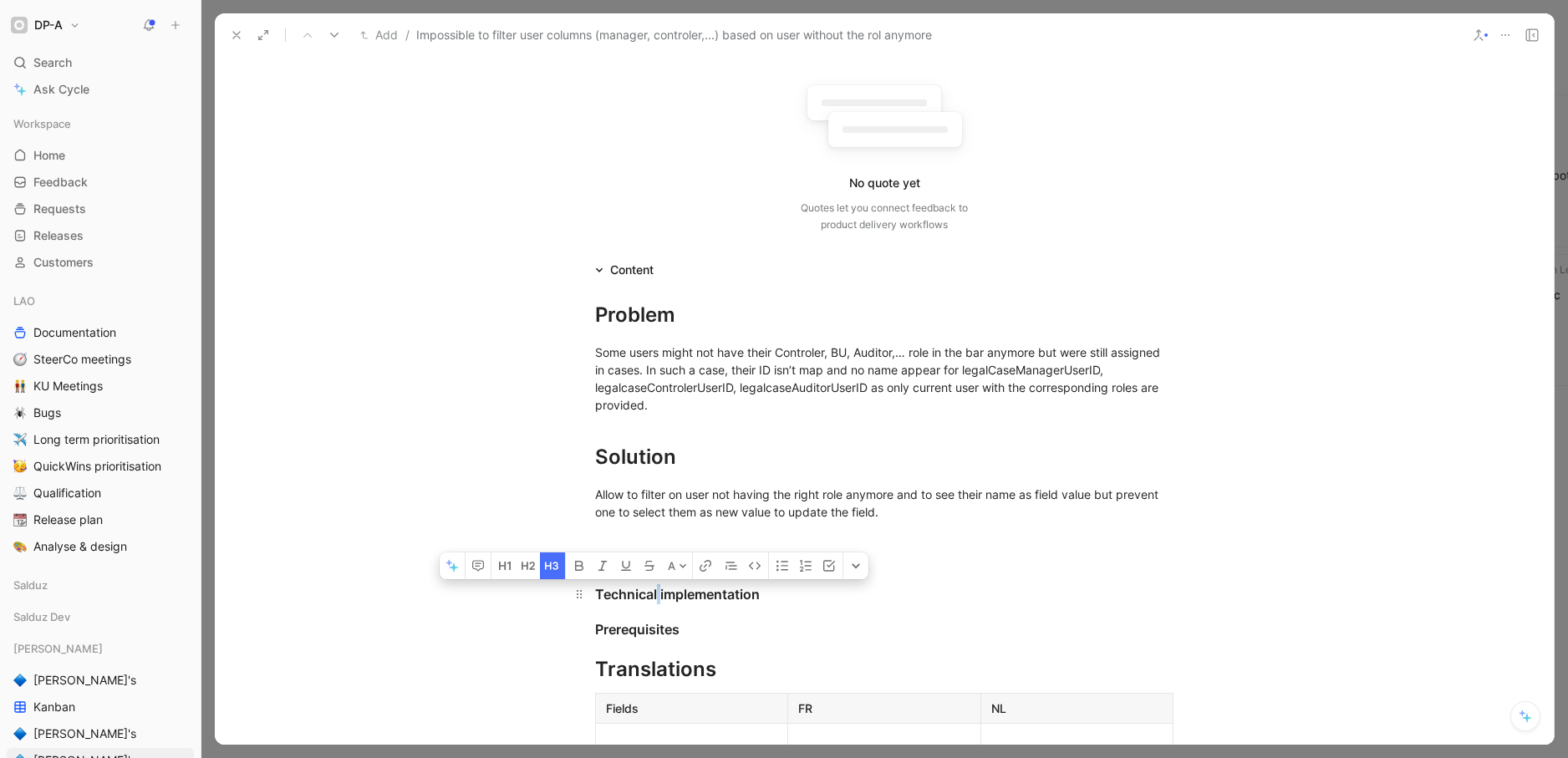 click on "Technical implementation" at bounding box center [884, 594] 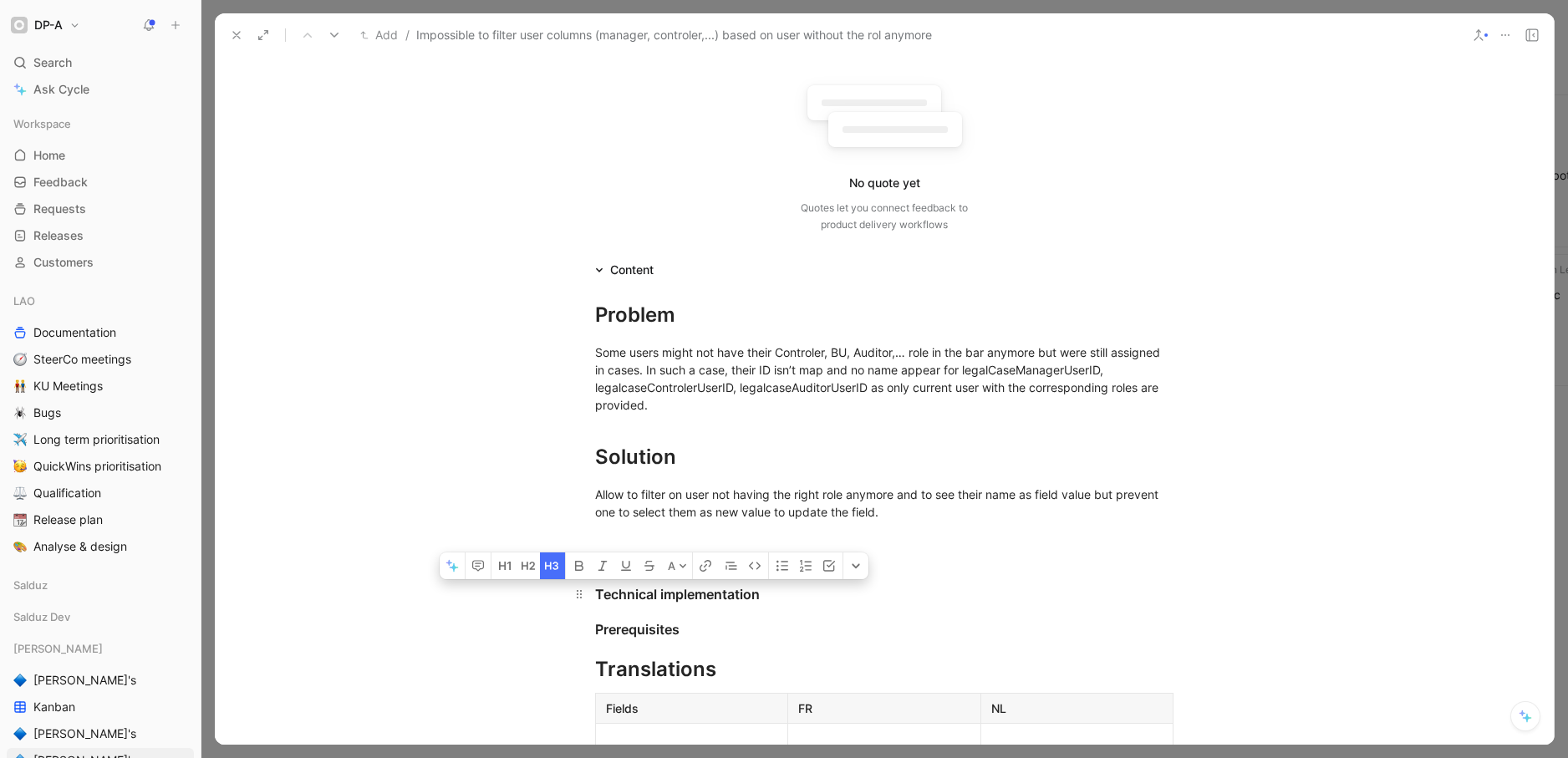 click on "Technical implementation" at bounding box center [884, 594] 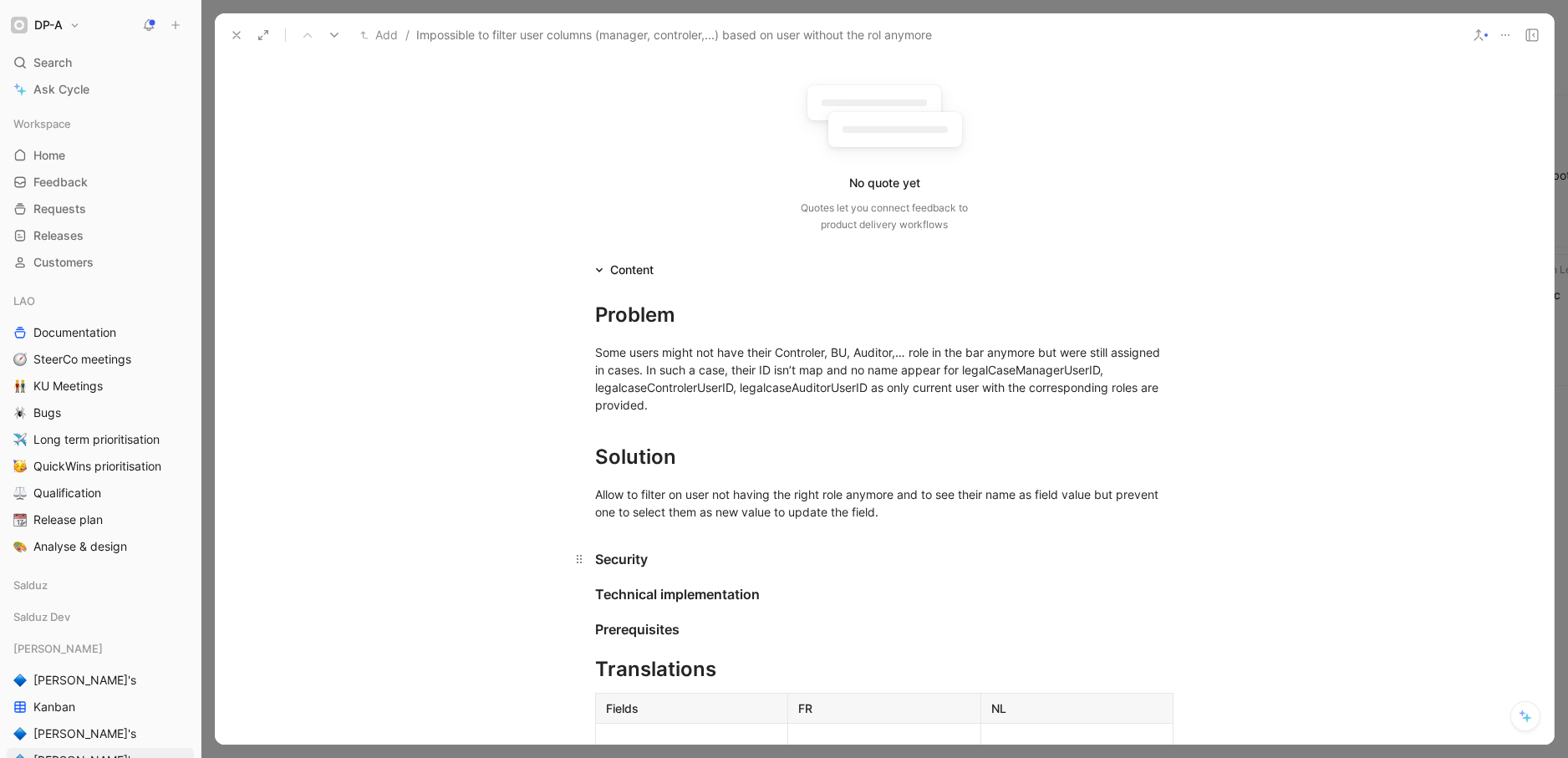 click on "Security" at bounding box center (884, 559) 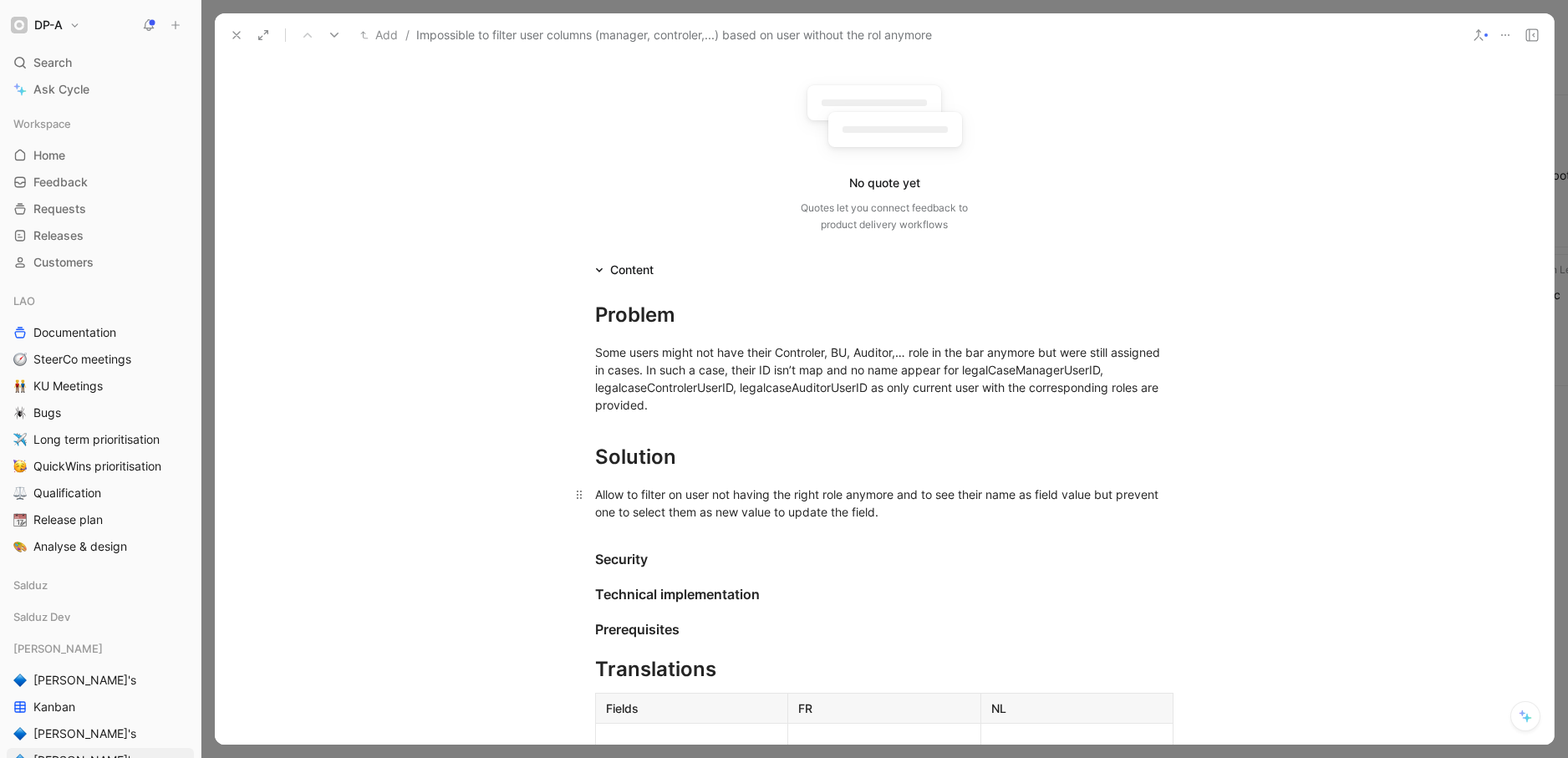 click on "Allow to filter on user not having the right role anymore and to see their name as field value but prevent one to select them as new value to update the field." at bounding box center (884, 503) 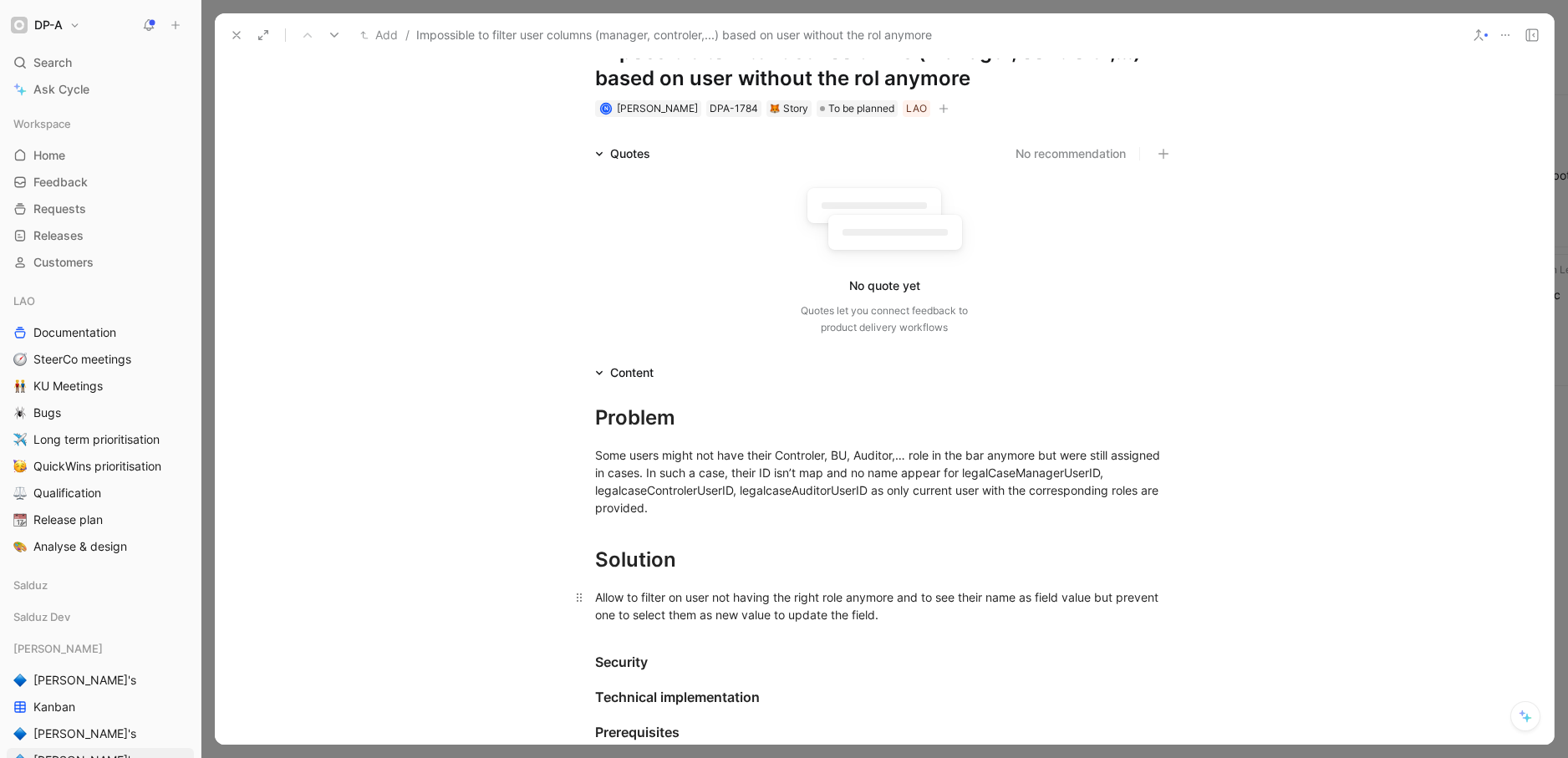 scroll, scrollTop: 0, scrollLeft: 0, axis: both 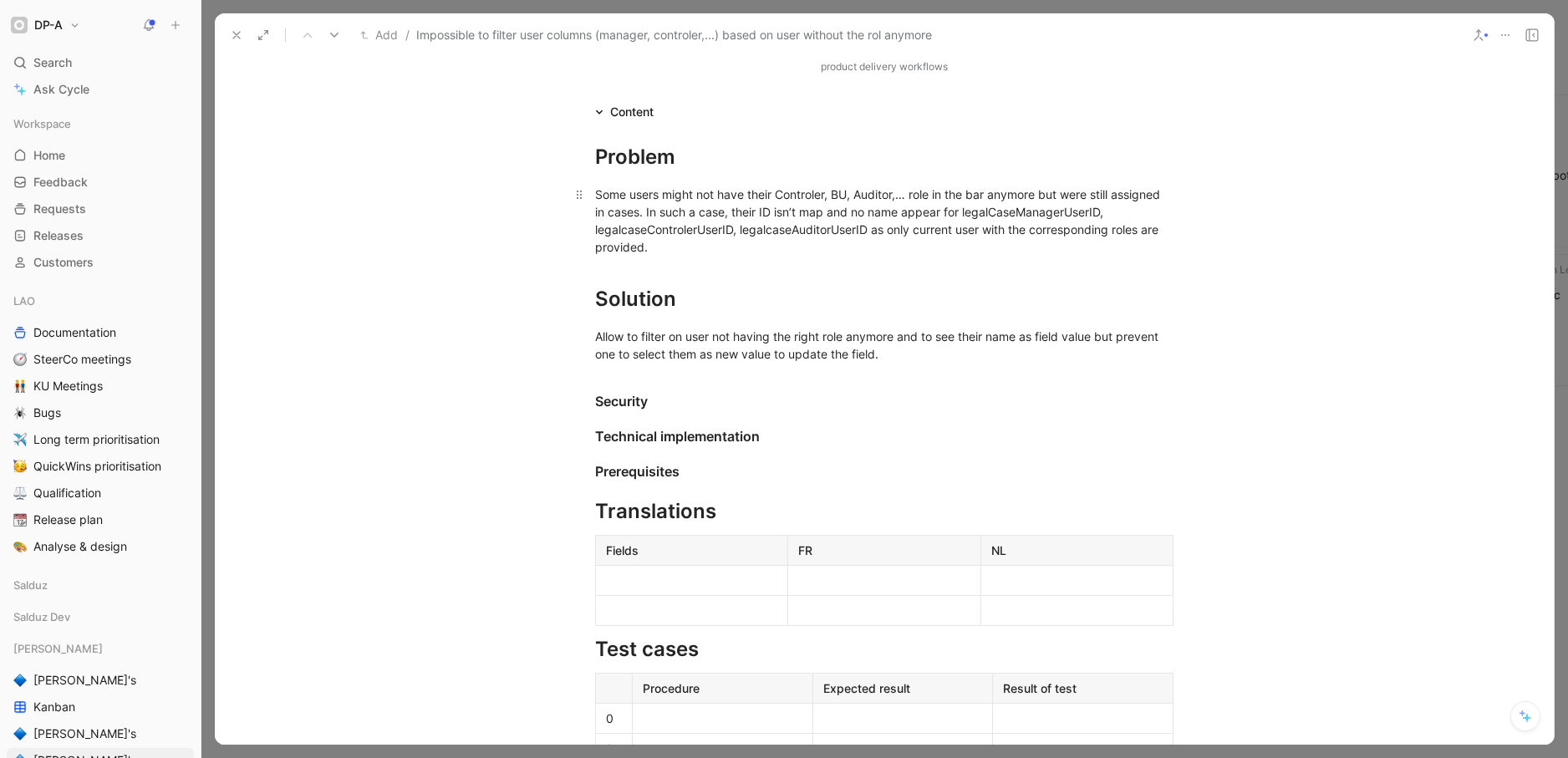 click on "Some users might not have their Controler, BU, Auditor,… role in the bar anymore but were still assigned in cases. In such a case, their ID isn’t map and no name appear for legalCaseManagerUserID, legalcaseControlerUserID, legalcaseAuditorUserID as only current user with the corresponding roles are provided." at bounding box center (884, 221) 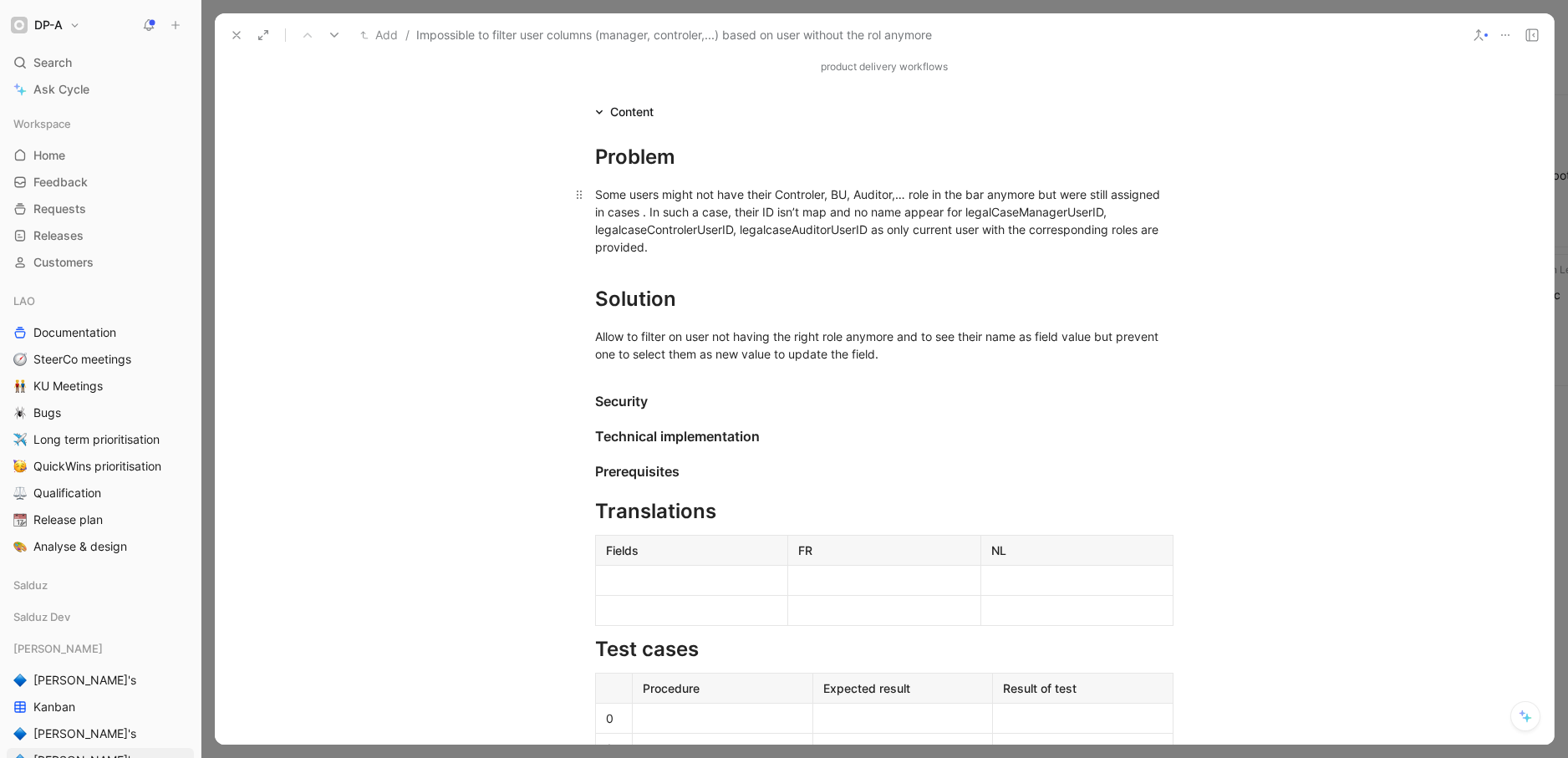 click on "Some users might not have their Controler, BU, Auditor,… role in the bar anymore but were still assigned in cases . In such a case, their ID isn’t map and no name appear for legalCaseManagerUserID, legalcaseControlerUserID, legalcaseAuditorUserID as only current user with the corresponding roles are provided." at bounding box center [884, 221] 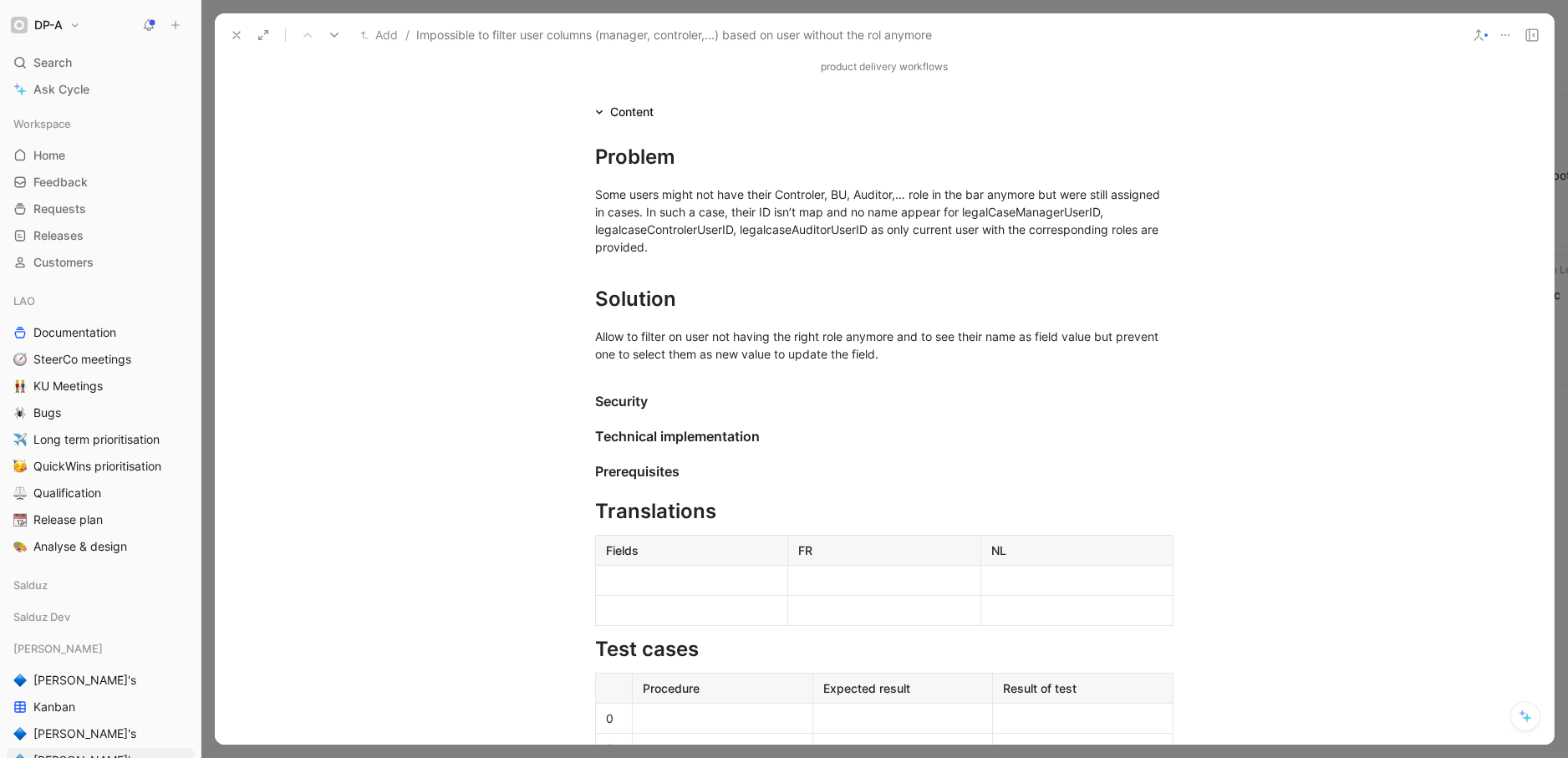 click on "Problem Some users might not have their Controler, BU, Auditor,… role in the bar anymore but were still assigned in cases. In such a case, their ID isn’t map and no name appear for legalCaseManagerUserID, legalcaseControlerUserID, legalcaseAuditorUserID as only current user with the corresponding roles are provided. Solution Allow to filter on user not having the right role anymore and to see their name as field value but prevent one to select them as new value to update the field. Security Technical implementation Prerequisites Translations Fields FR NL Test cases Procedure Expected result Result of test 0 1" at bounding box center (884, 464) 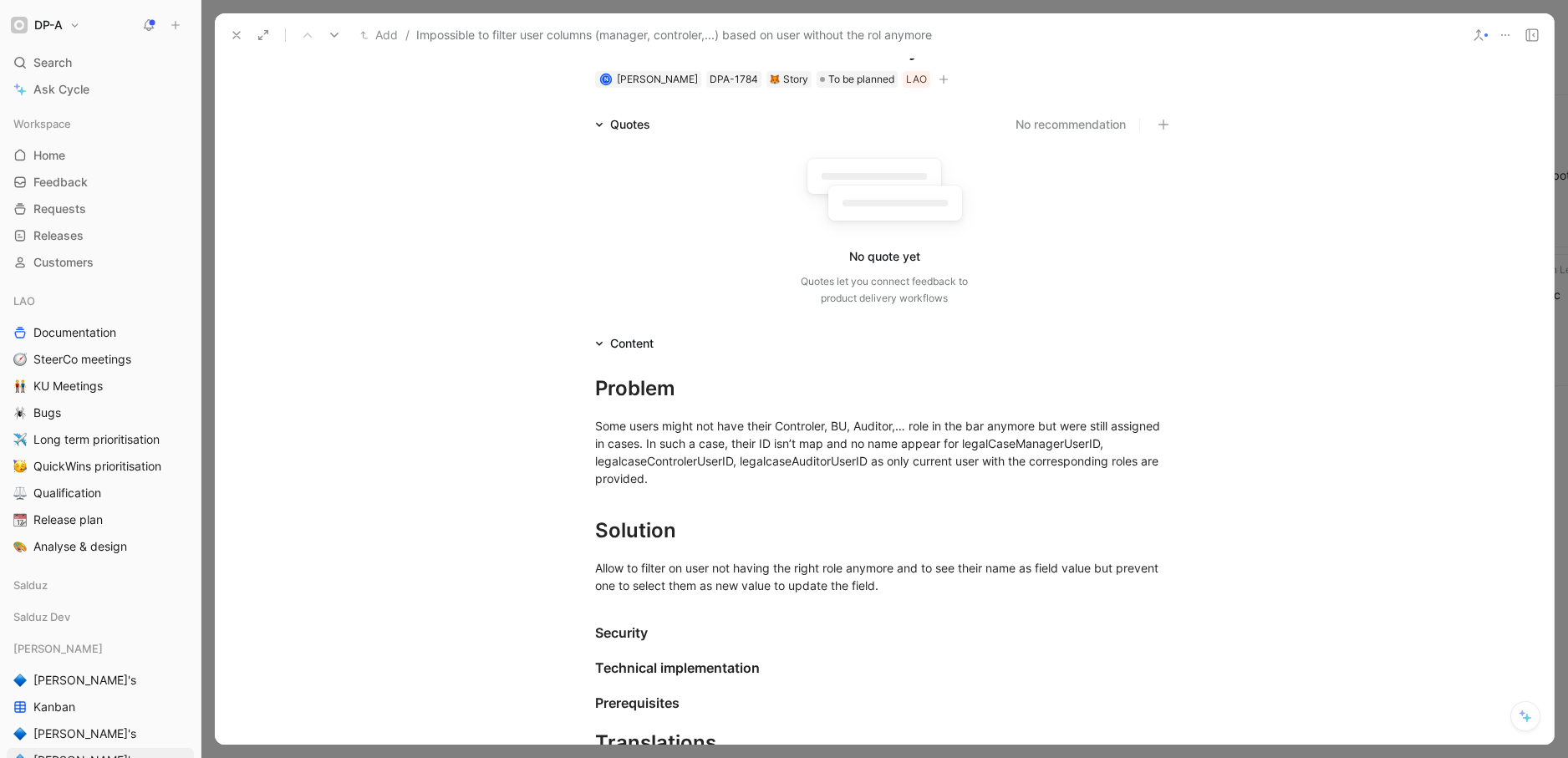 scroll, scrollTop: 0, scrollLeft: 0, axis: both 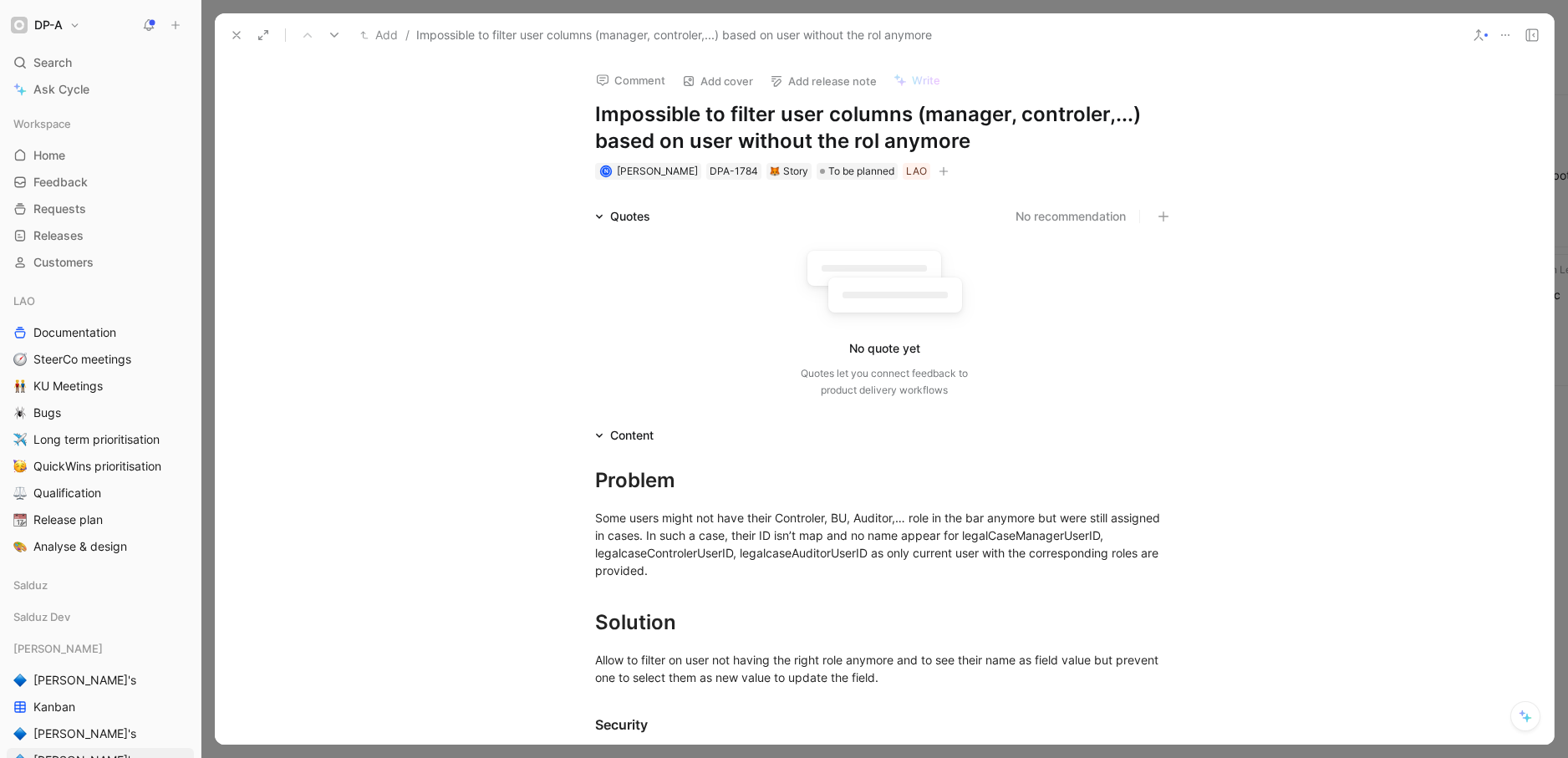 click 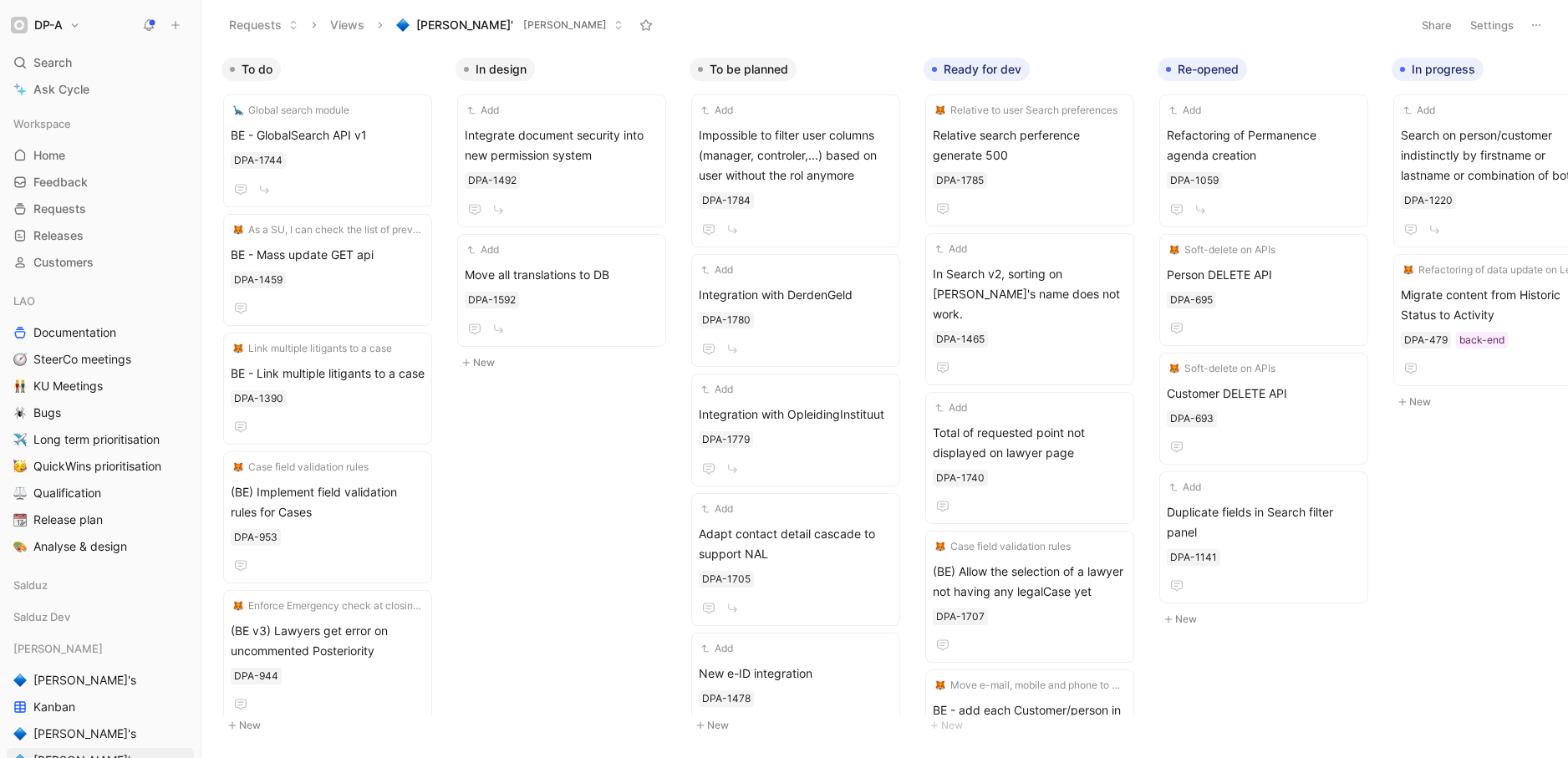 click on "To do Global search module BE - GlobalSearch API v1 DPA-1744 As a SU, I can check the list of previous mass update request and their status BE - Mass update GET api DPA-1459 Link multiple litigants to a case BE - Link multiple litigants to a case DPA-1390 Case field validation rules (BE) Implement field validation rules for Cases DPA-953 Enforce Emergency check at closing (posteriority) (BE v3) Lawyers get error on uncommented Posteriority DPA-944 Enforce Anteriority check at closing (BE) Lawyer must receive error if no comment on Anteriority (v2) DPA-930 Matching refactoring: Separate Persons list from Attorney customers list LAO to assign a new case to a Lawyer DPA-778 Add Revoking user access in DP-A access, Mandate, Contact or OneSource should close LAO session DPA-898 New In design Add Integrate document security into new permission system DPA-1492 Add Move all translations to DB DPA-1592 New To be planned Add DPA-1784 Add Integration with DerdenGeld DPA-1780 Add Integration with OpleidingInstituut Add 4" at bounding box center (884, 403) 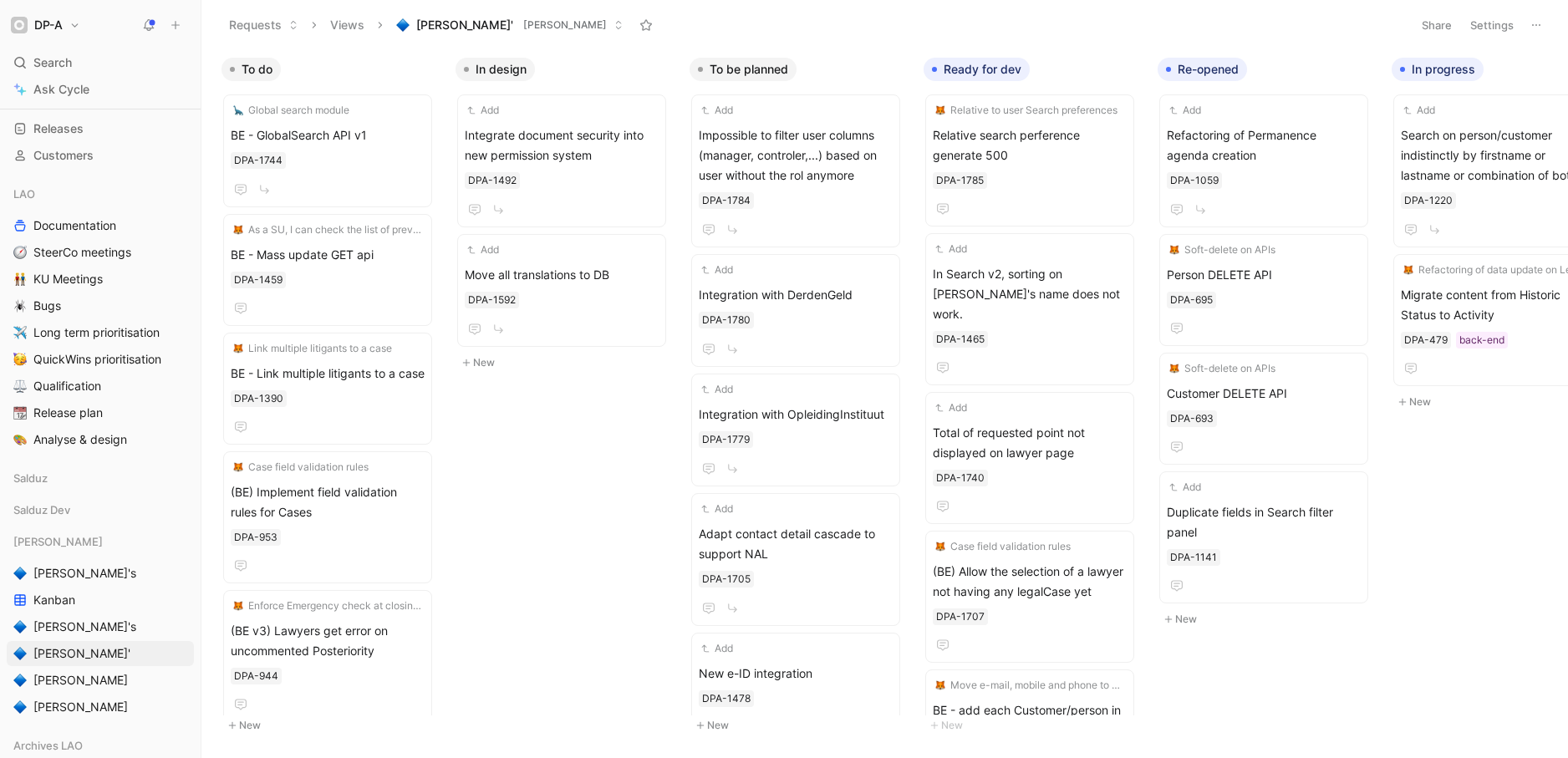 scroll, scrollTop: 110, scrollLeft: 0, axis: vertical 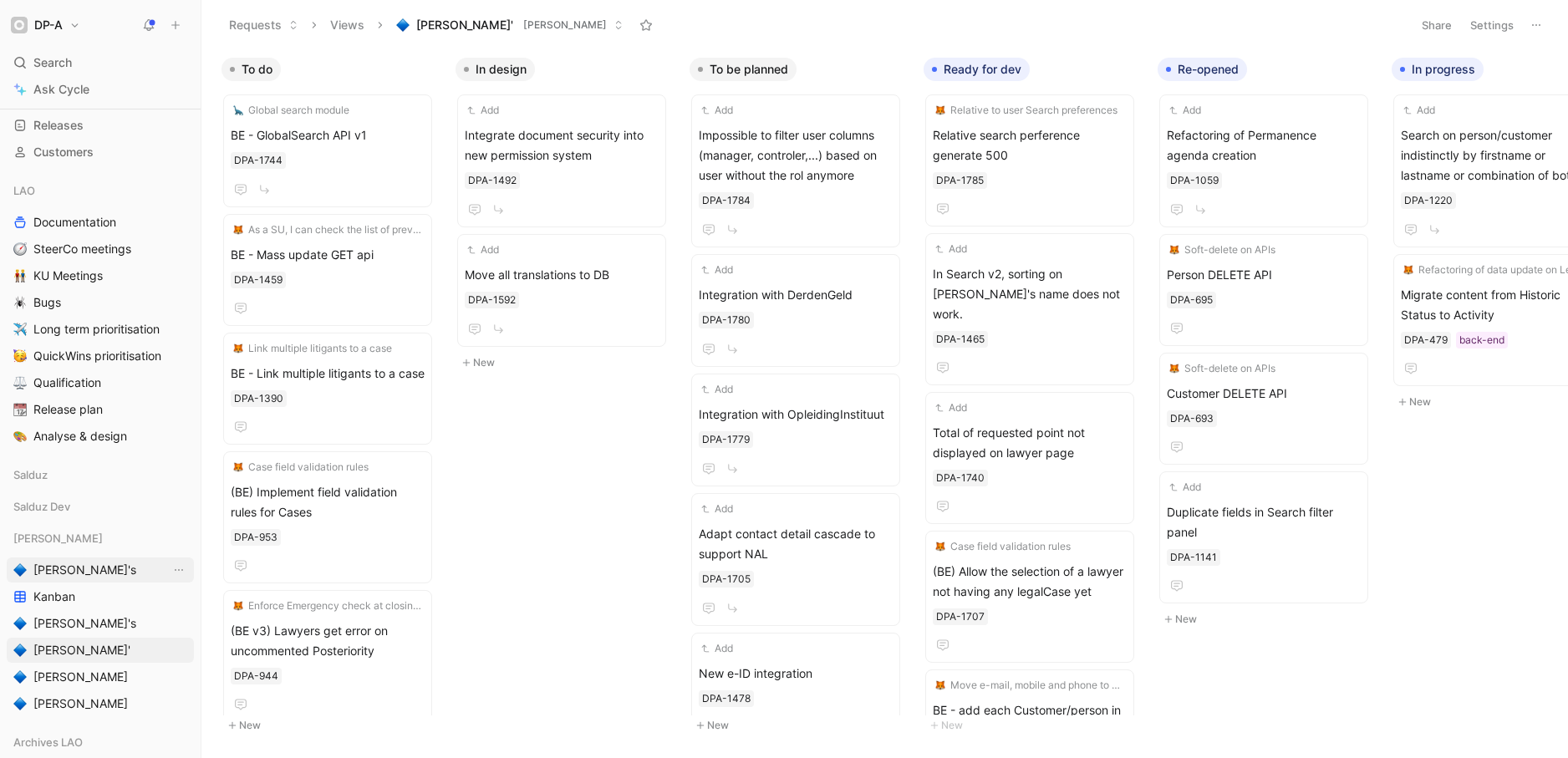 click on "[PERSON_NAME]'s" at bounding box center [84, 570] 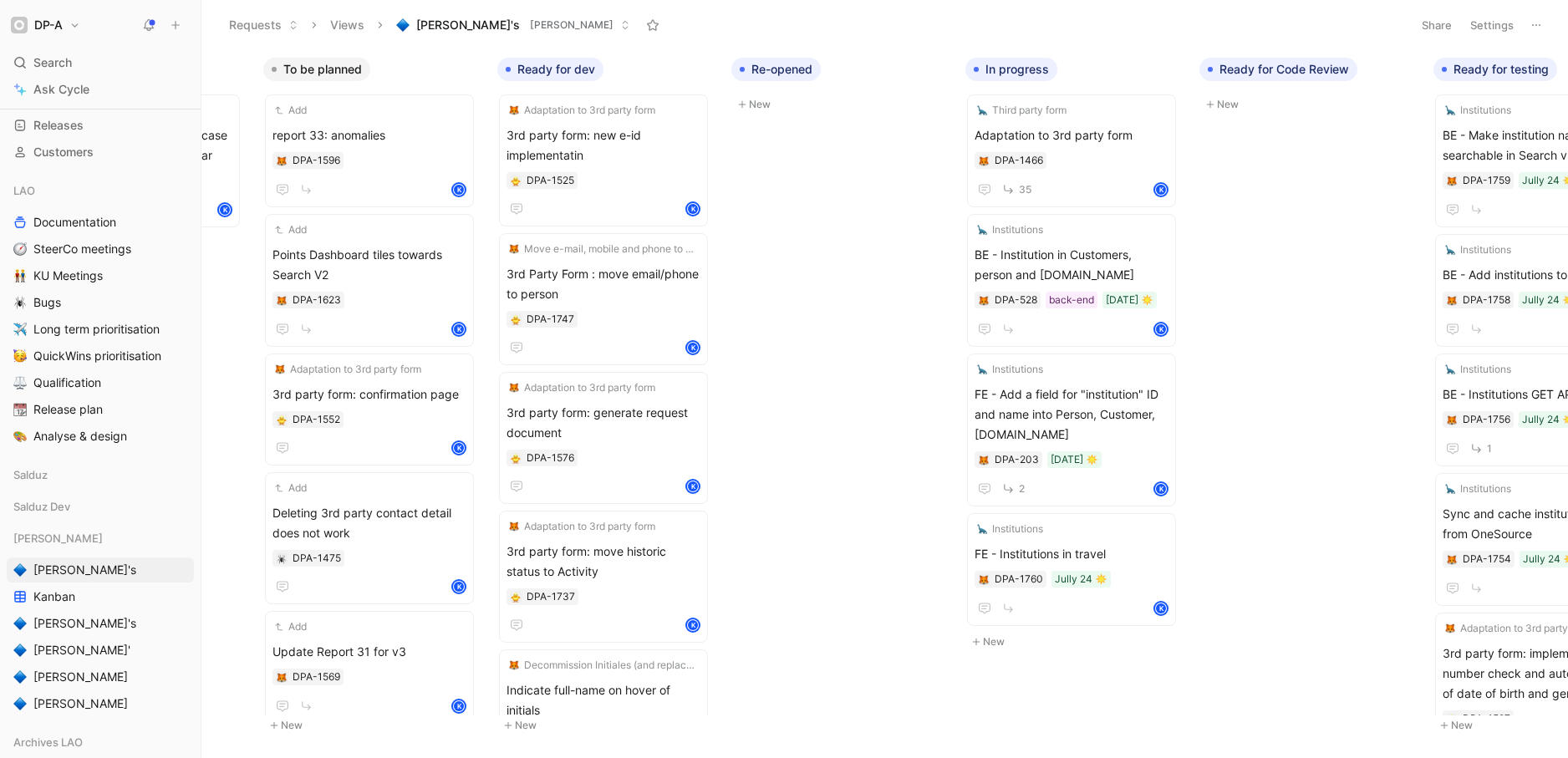 scroll, scrollTop: 0, scrollLeft: 435, axis: horizontal 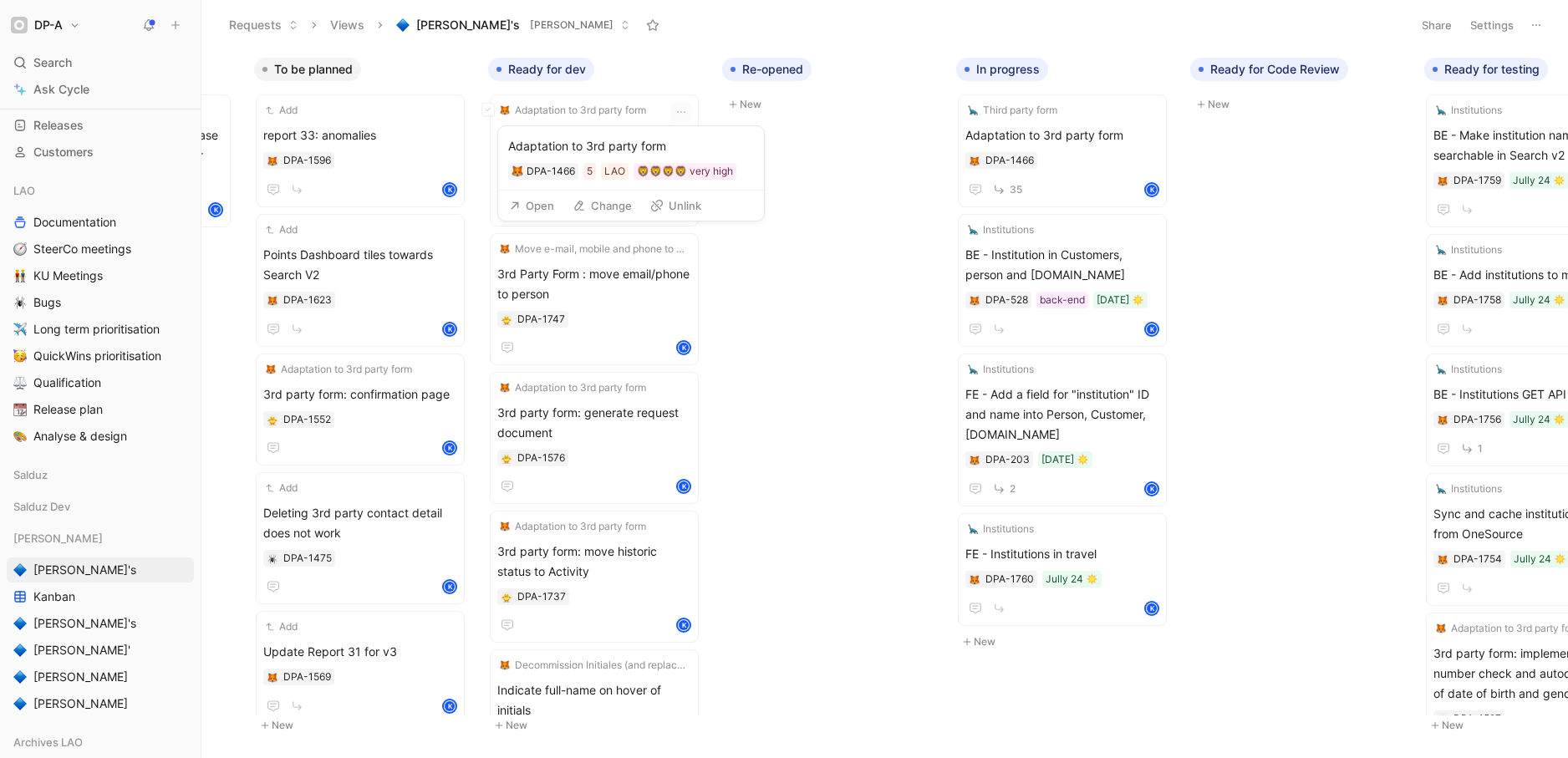 click on "Open" at bounding box center [532, 206] 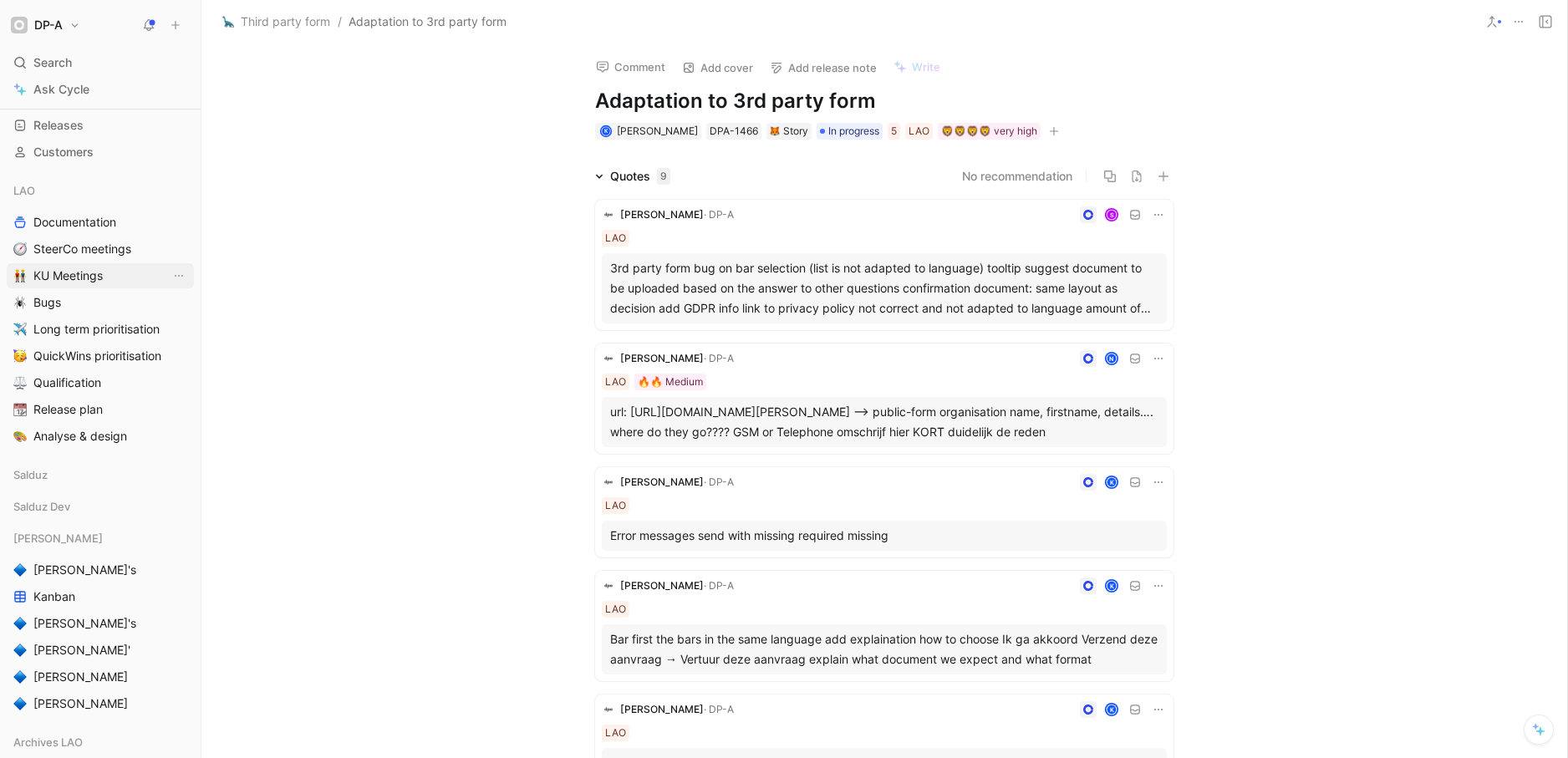 click on "KU Meetings" at bounding box center (68, 276) 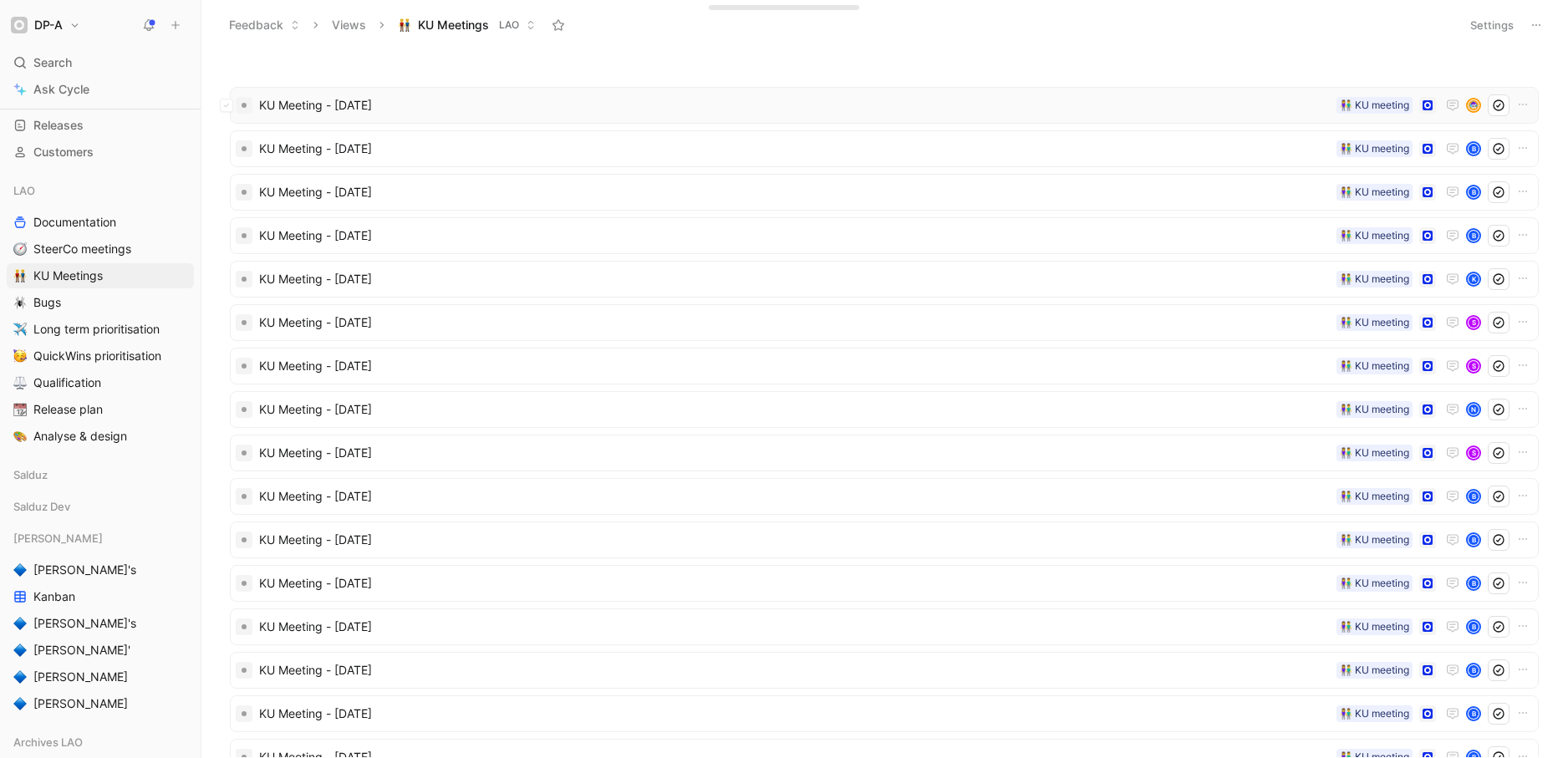 click at bounding box center [1474, 105] 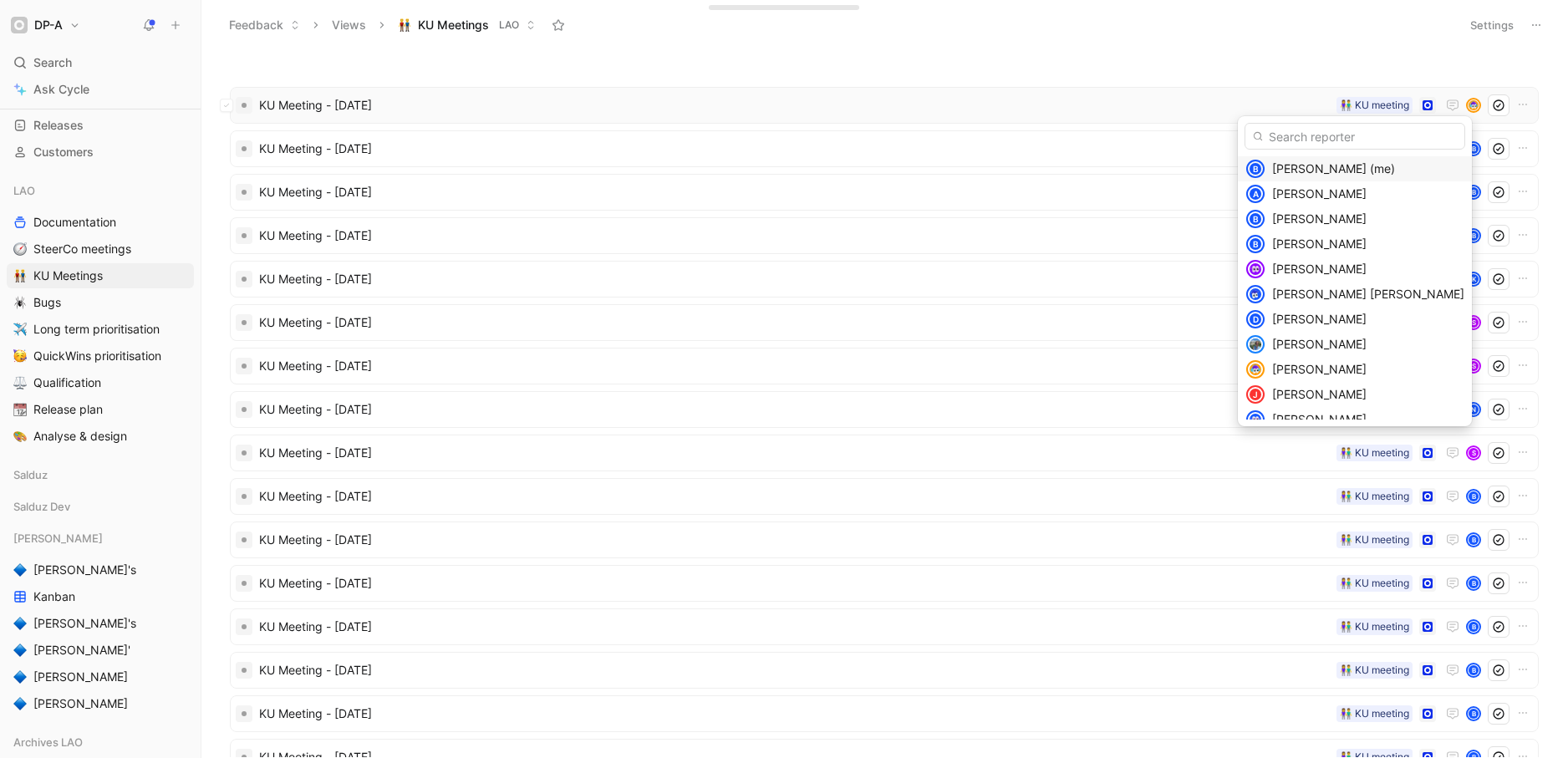 click on "[PERSON_NAME] (me)" at bounding box center (1333, 168) 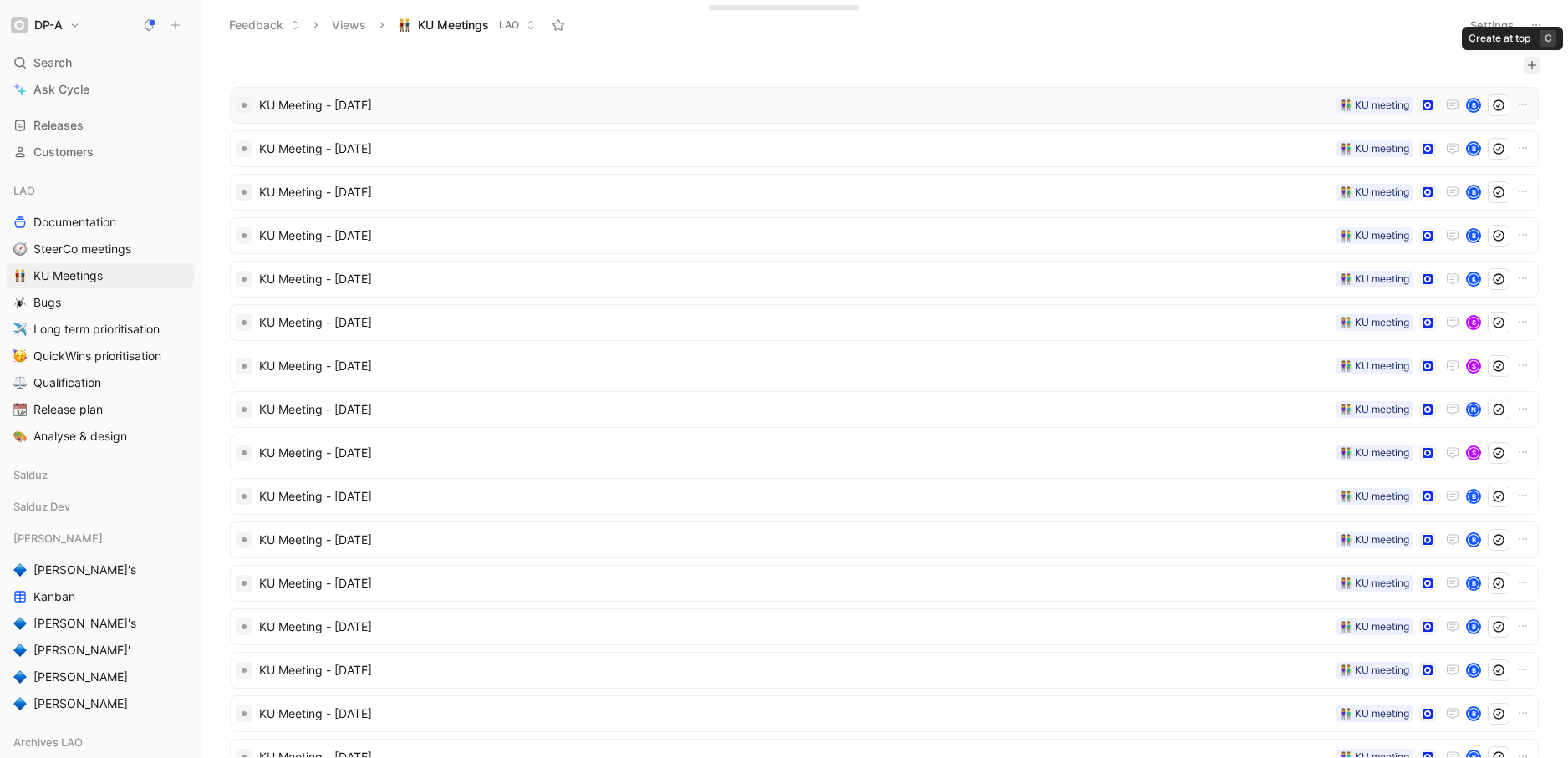 click 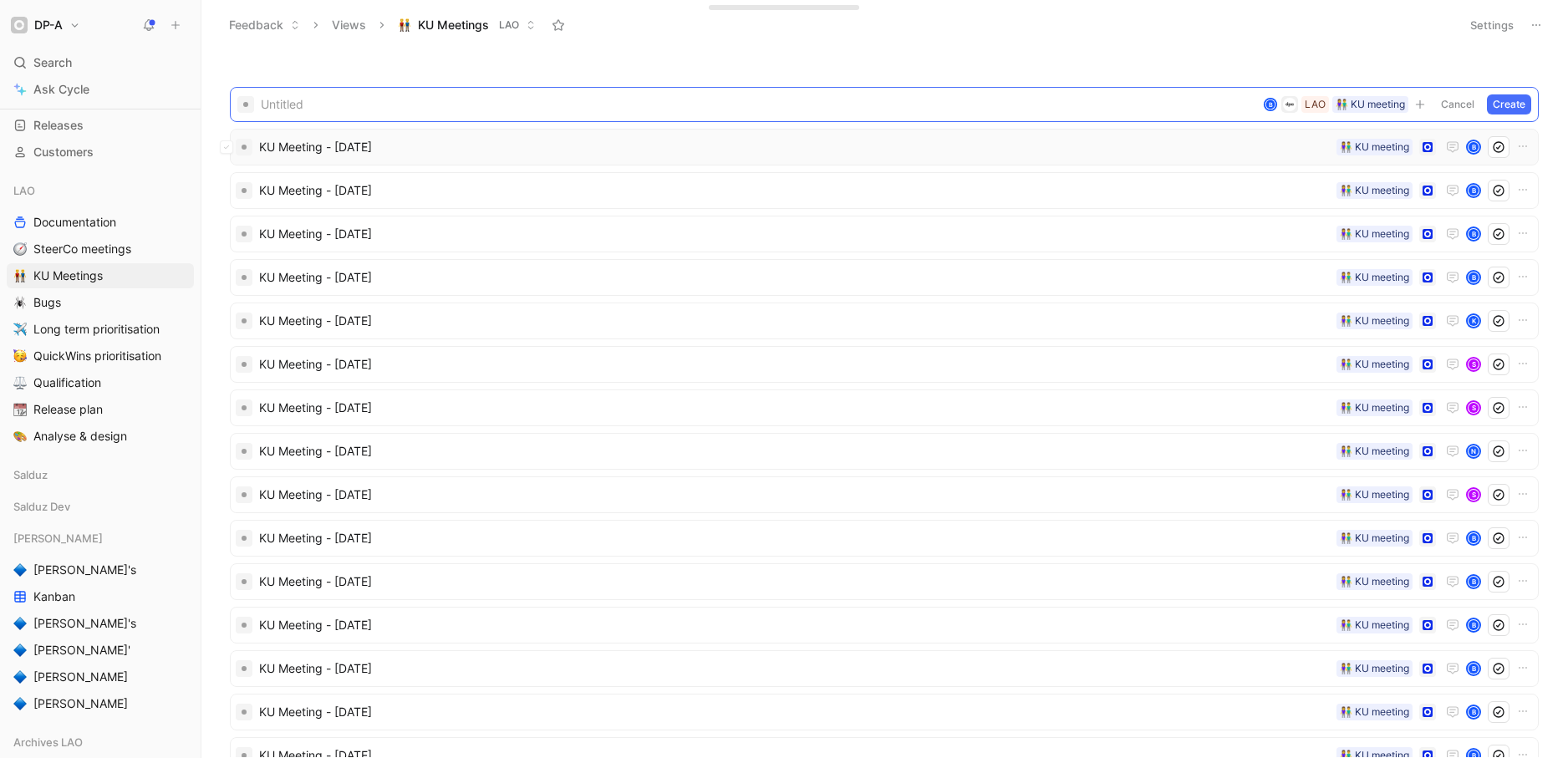 type 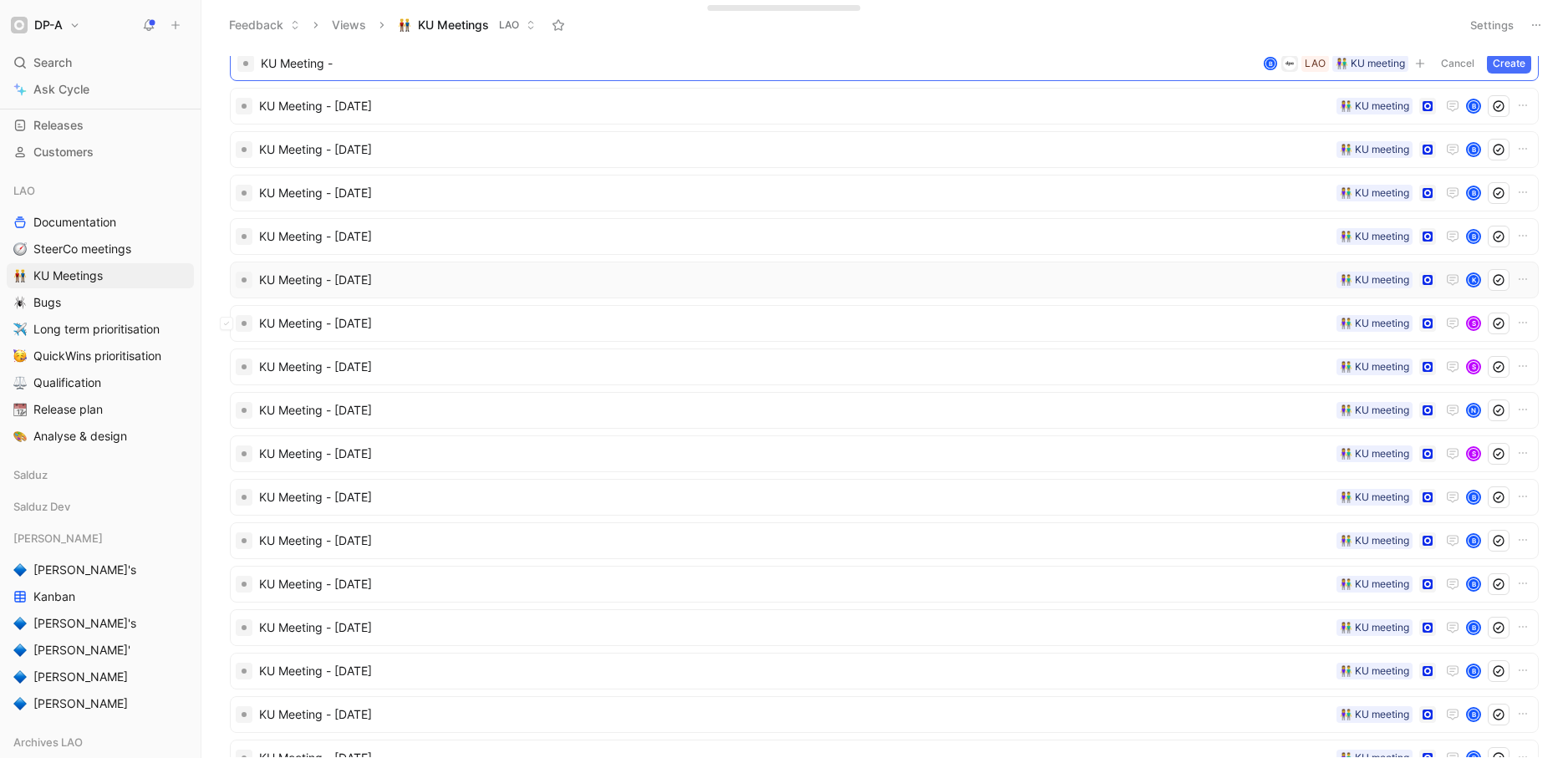 scroll, scrollTop: 0, scrollLeft: 0, axis: both 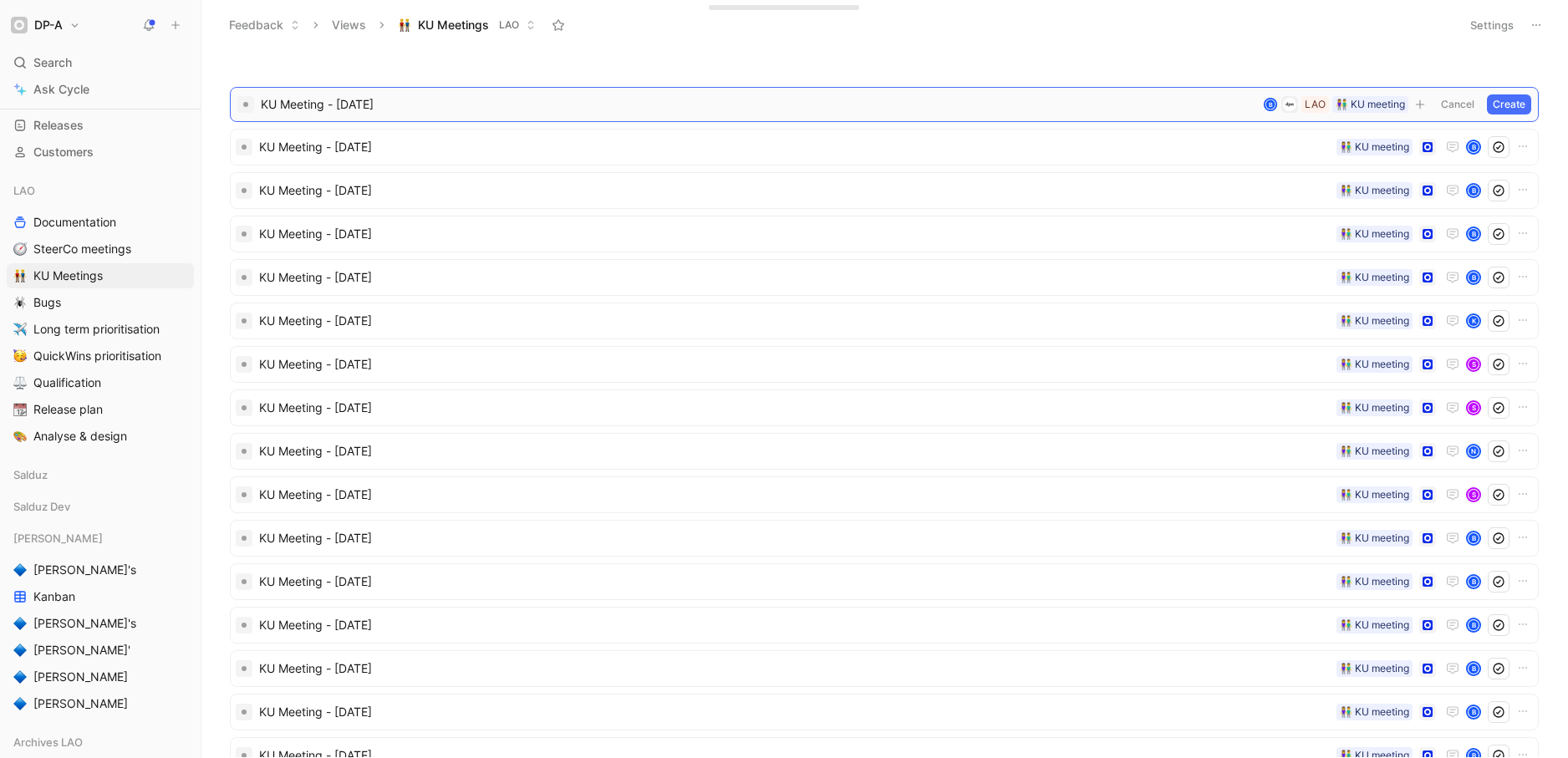click on "Create" at bounding box center (1509, 104) 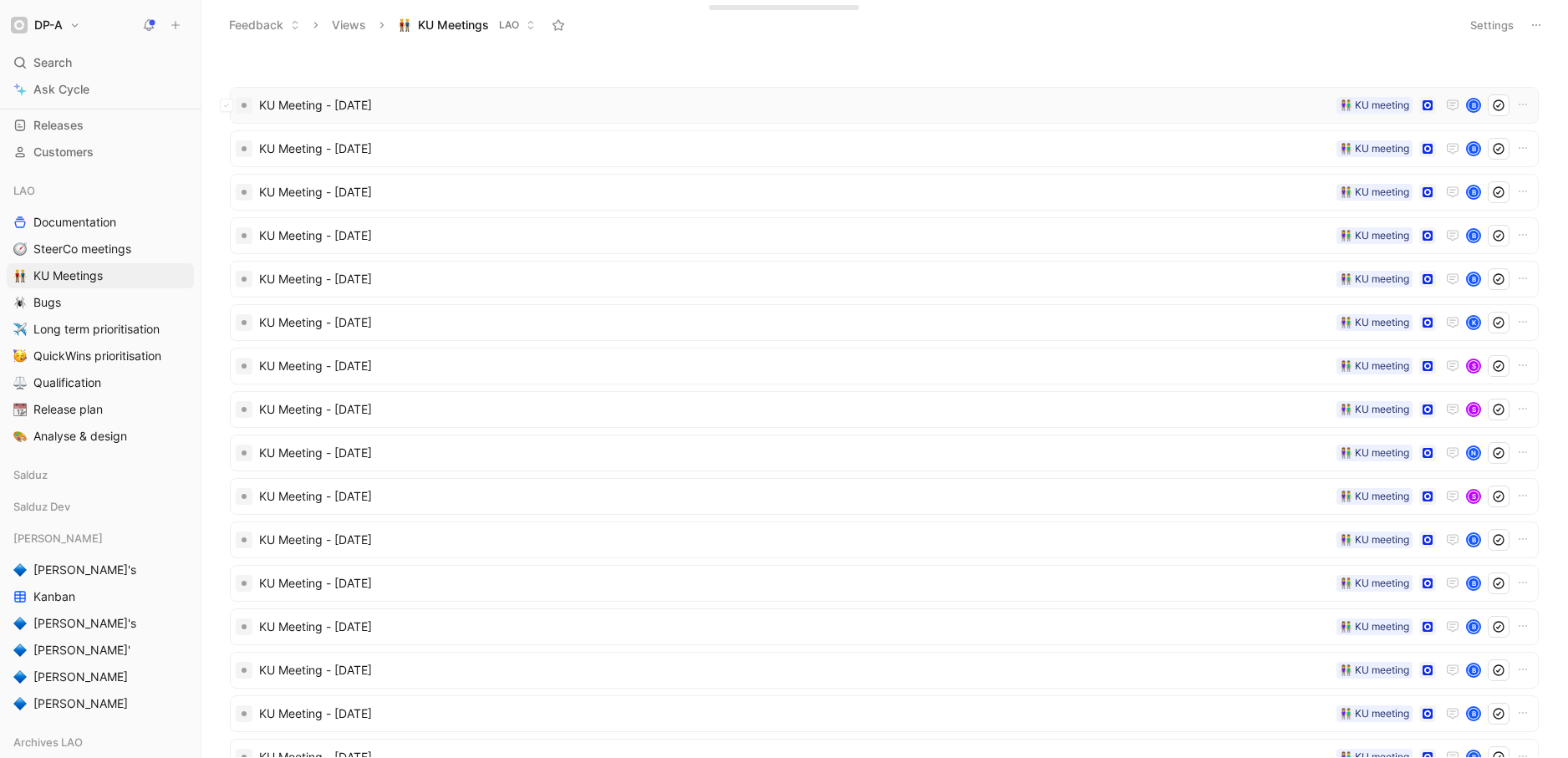 click on "KU Meeting - [DATE]" at bounding box center [794, 105] 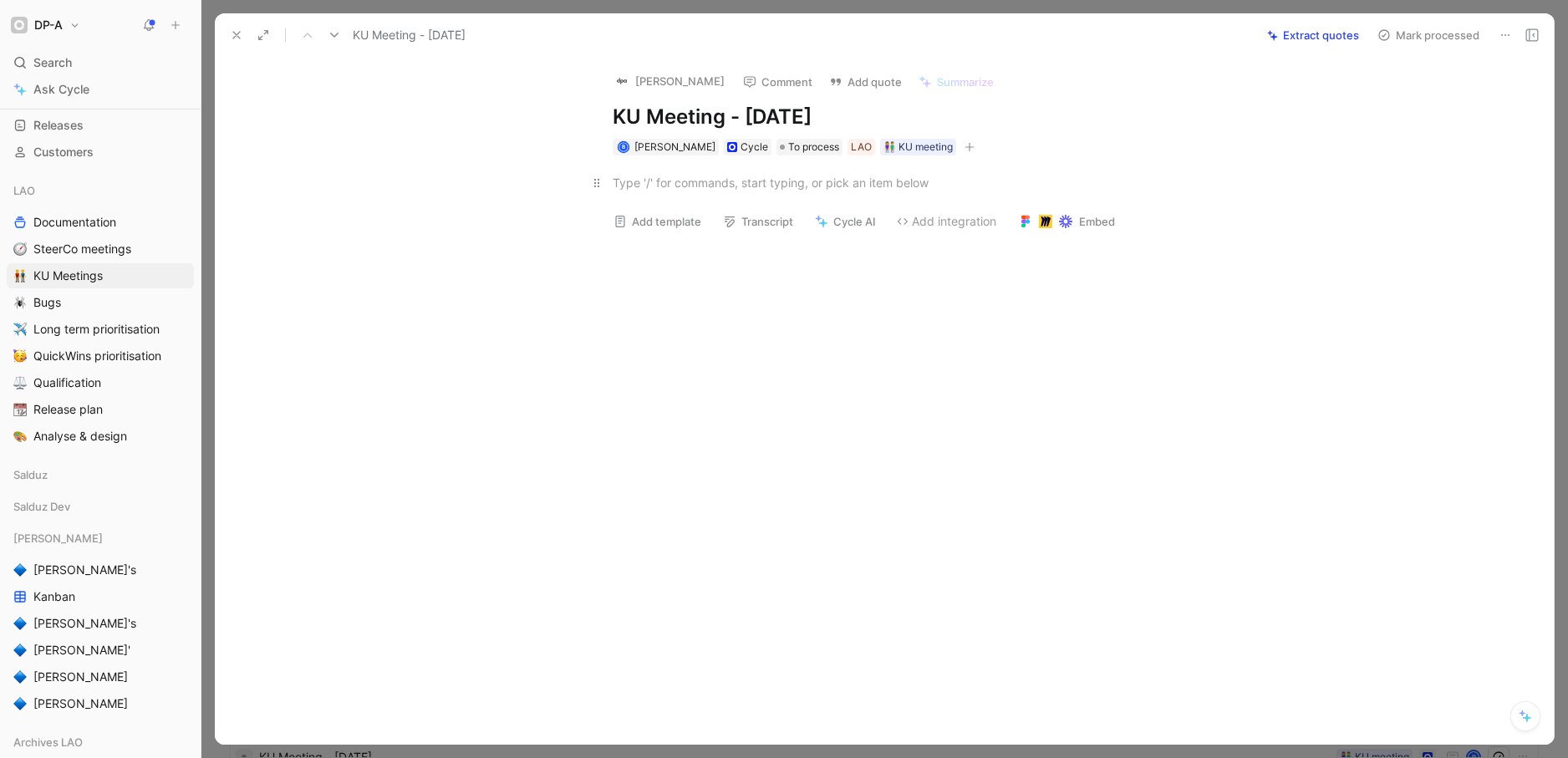 click at bounding box center (902, 182) 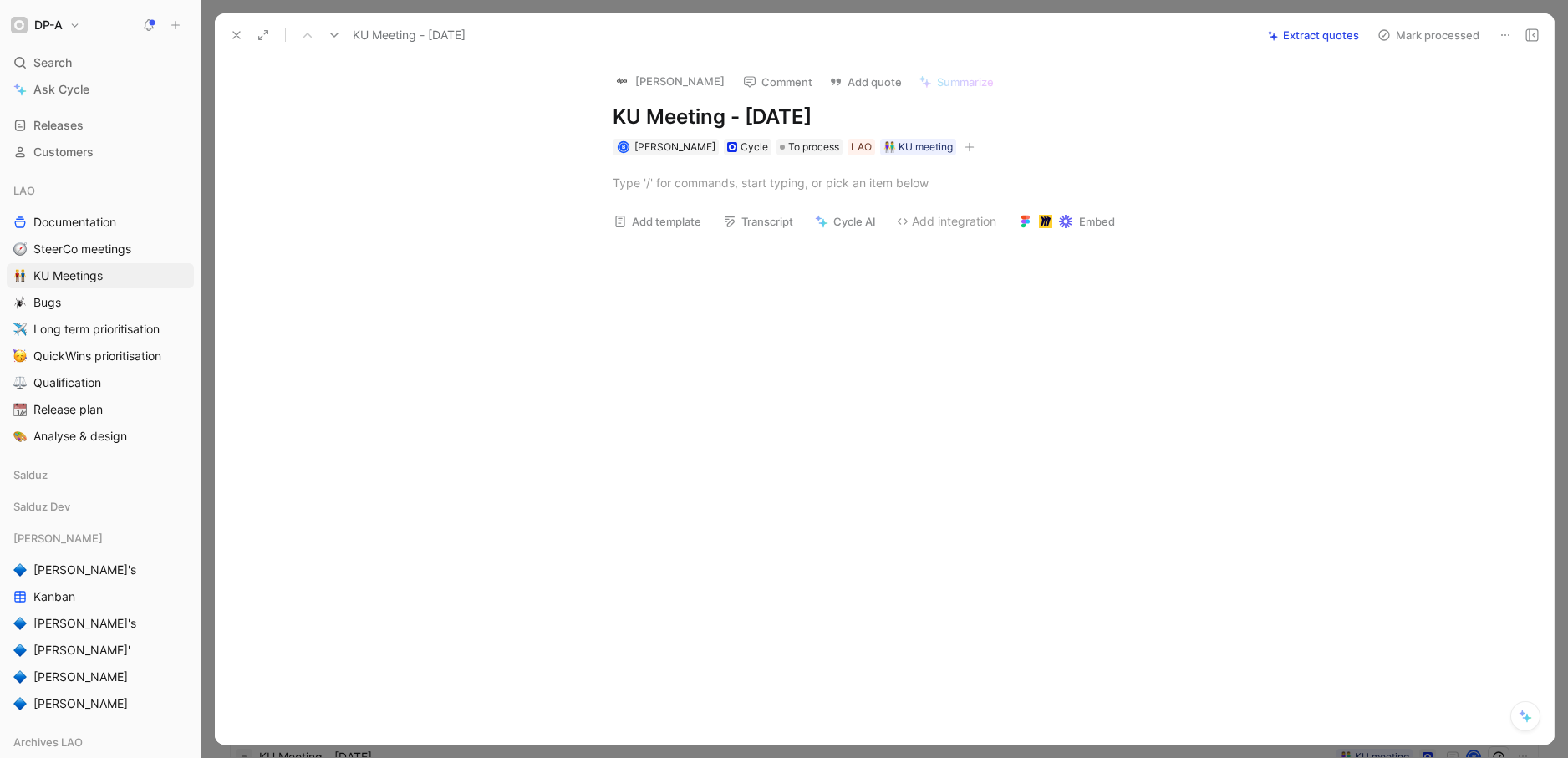 type 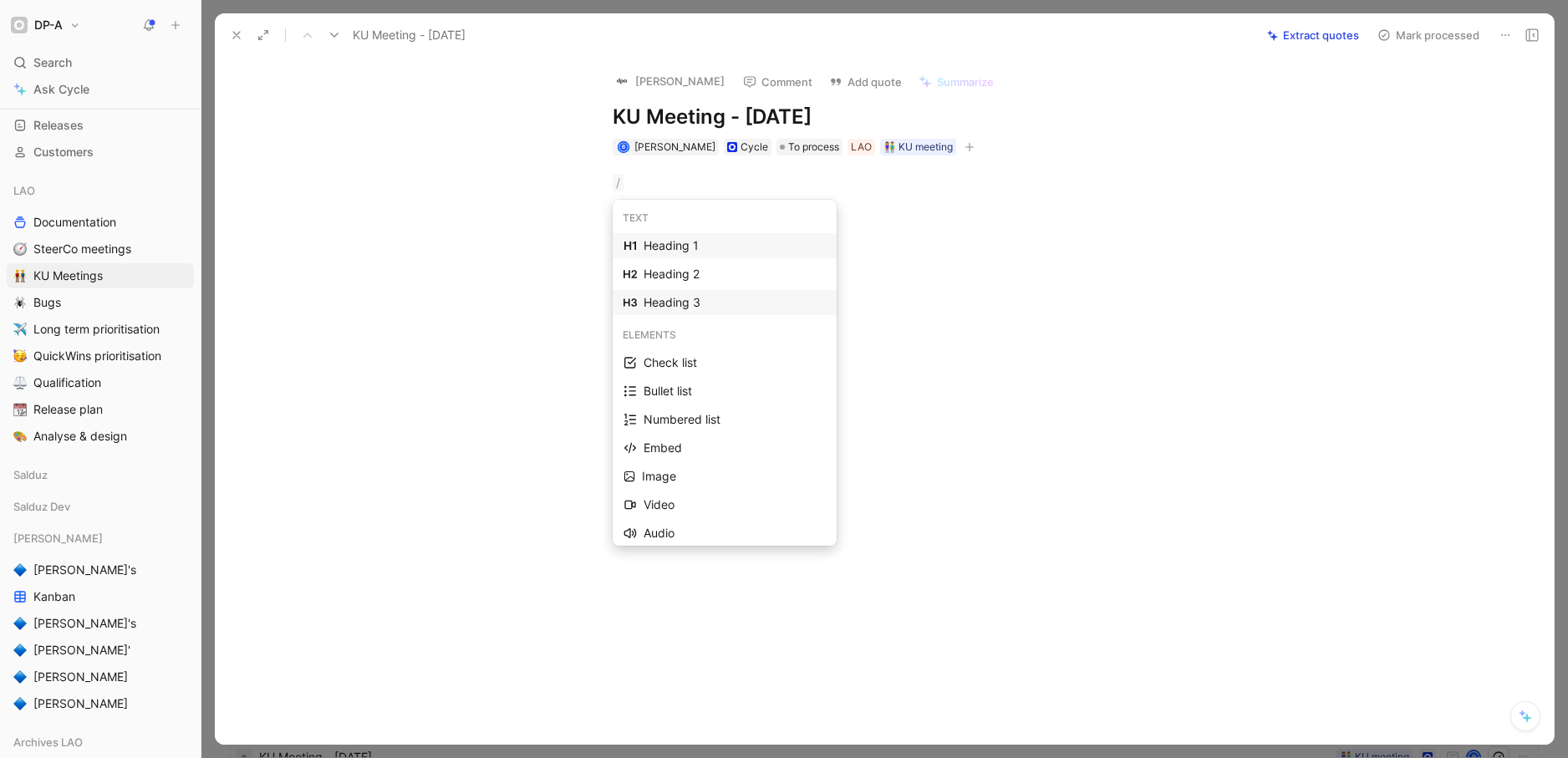 click on "Heading 3" at bounding box center (735, 303) 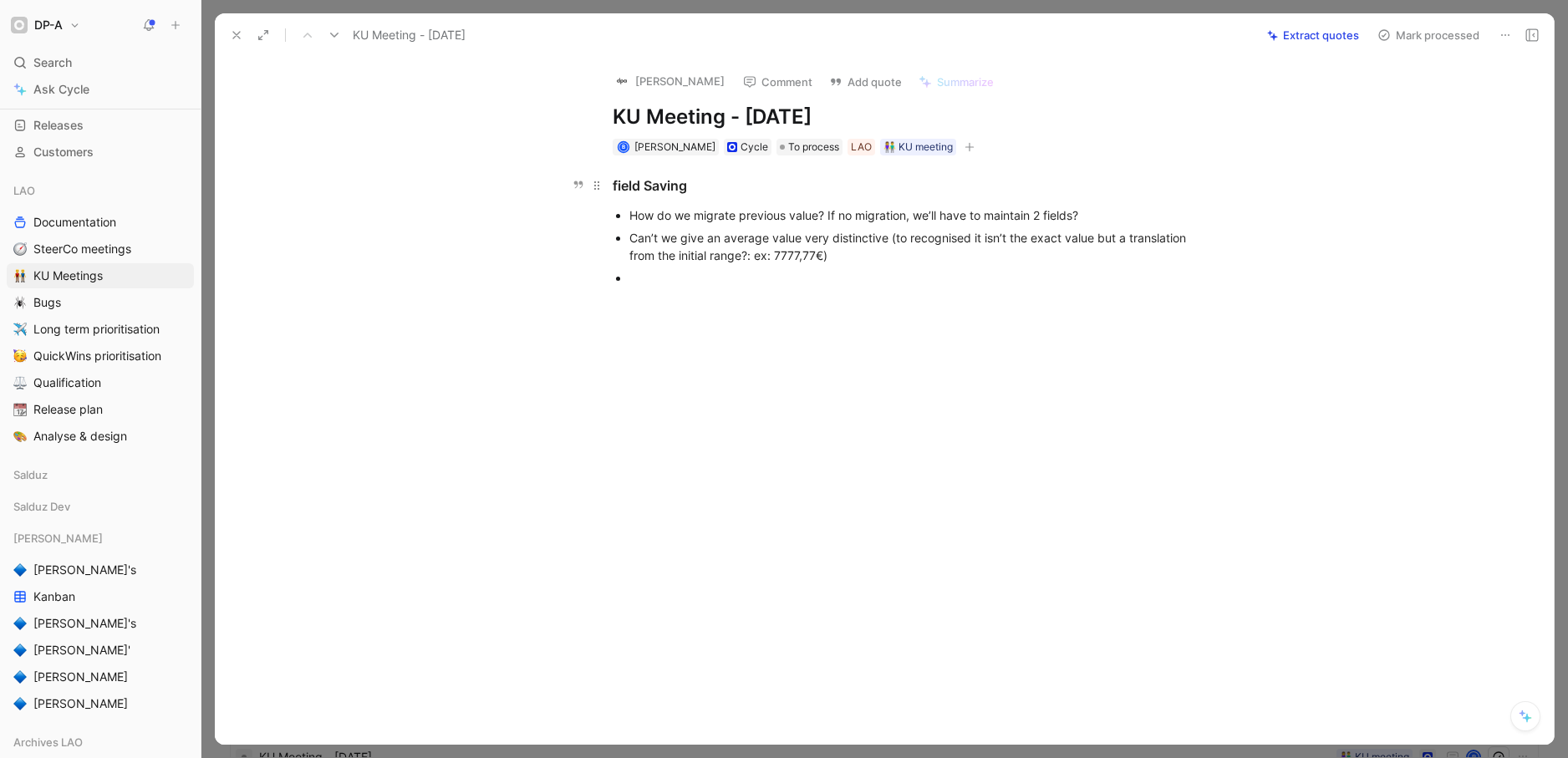 click on "field Saving" at bounding box center (902, 186) 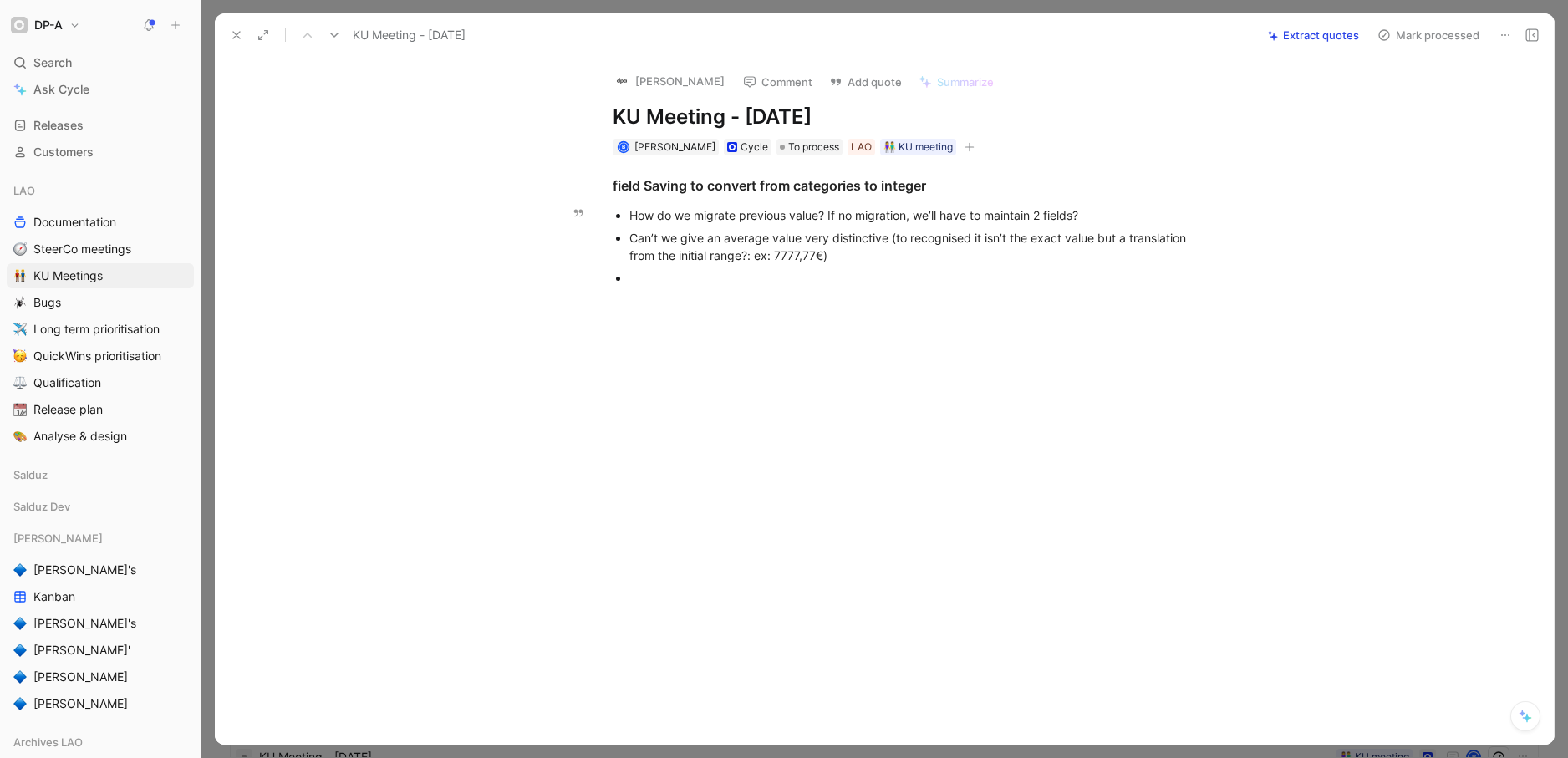 click at bounding box center [910, 277] 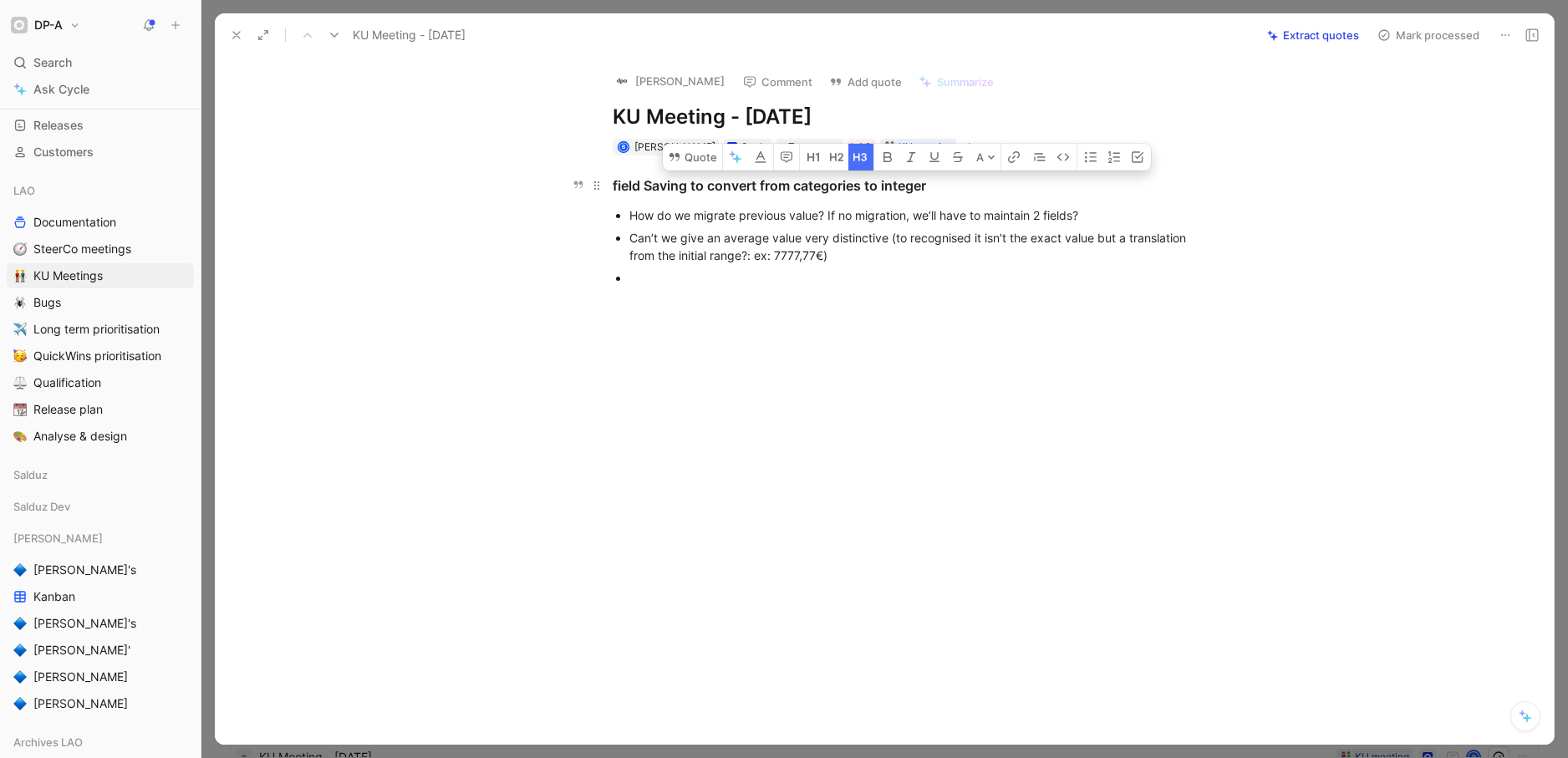 drag, startPoint x: 939, startPoint y: 185, endPoint x: 883, endPoint y: 188, distance: 56.0803 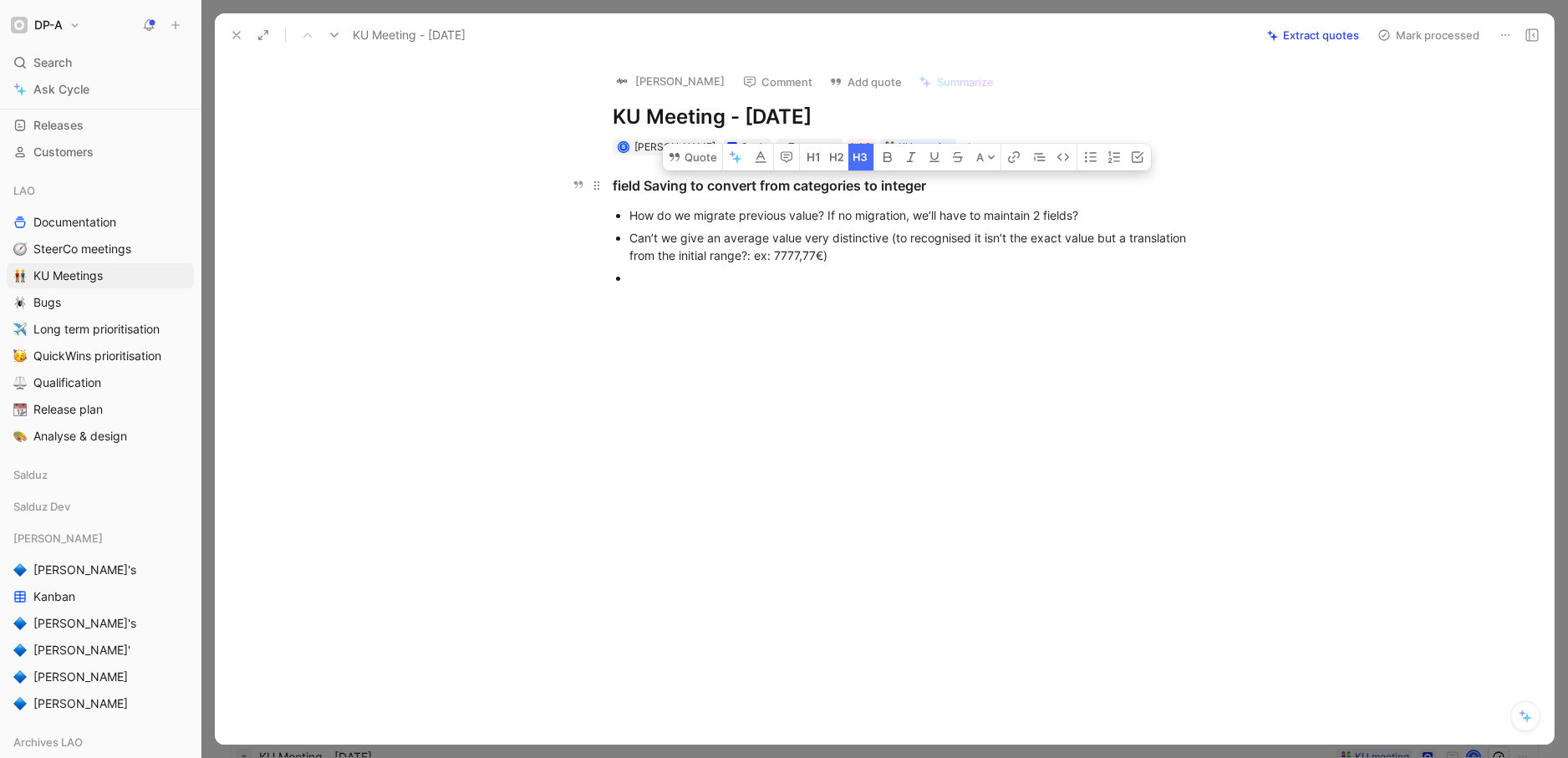 click on "field Saving to convert from categories to integer" at bounding box center (902, 186) 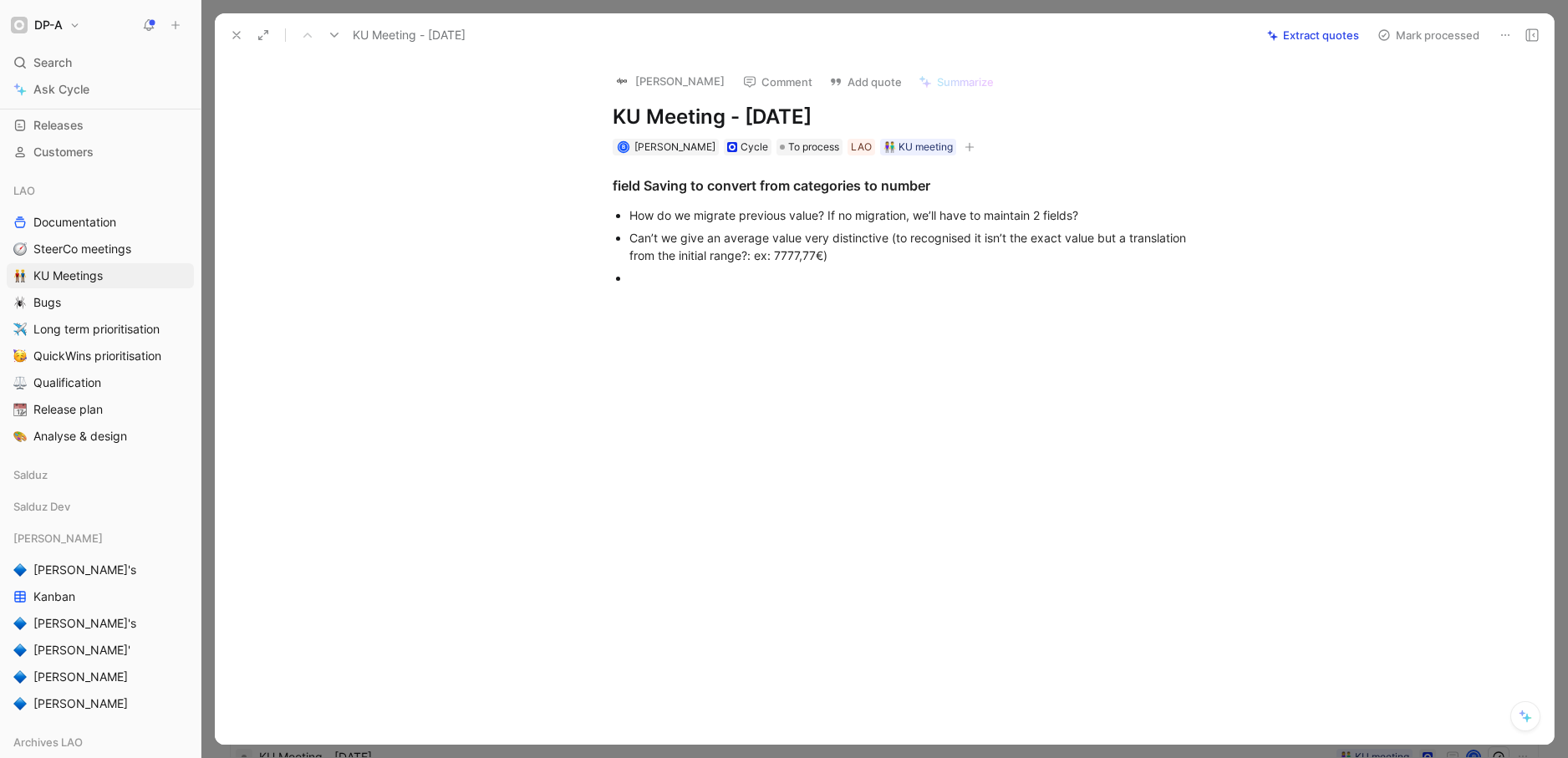 click on "field Saving to convert from categories to number How do we migrate previous value? If no migration, we’ll have to maintain 2 fields? Can’t we give an average value very distinctive (to recognised it isn’t the exact value but a translation from the initial range?: ex: 7777,77€)" at bounding box center [902, 229] 